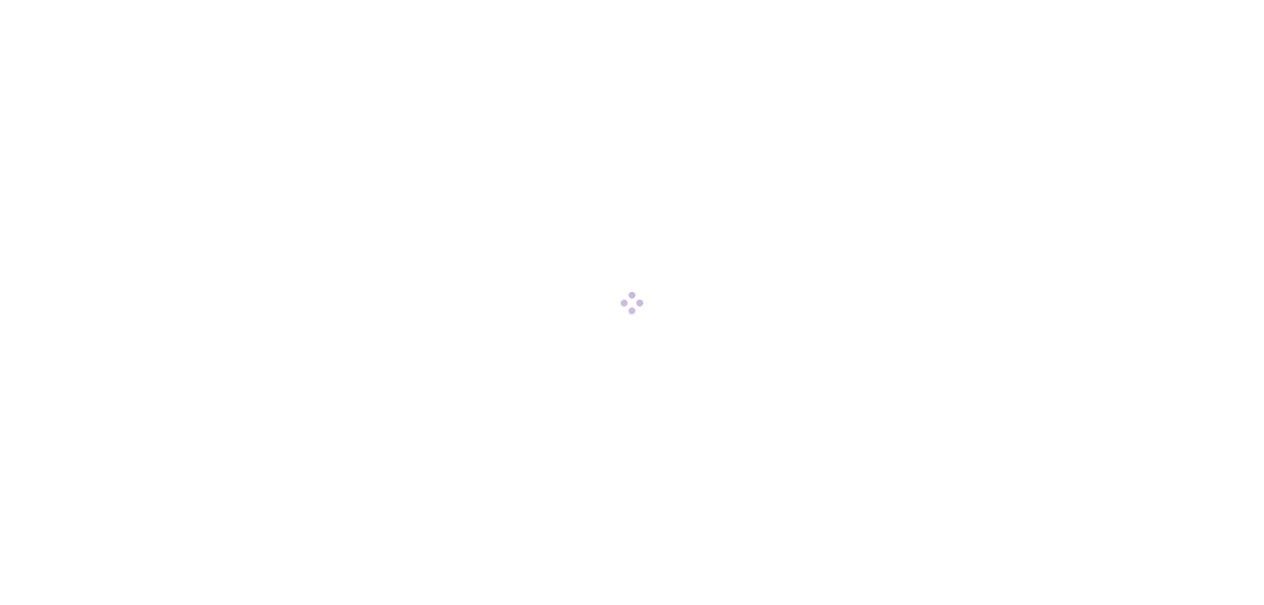 scroll, scrollTop: 0, scrollLeft: 0, axis: both 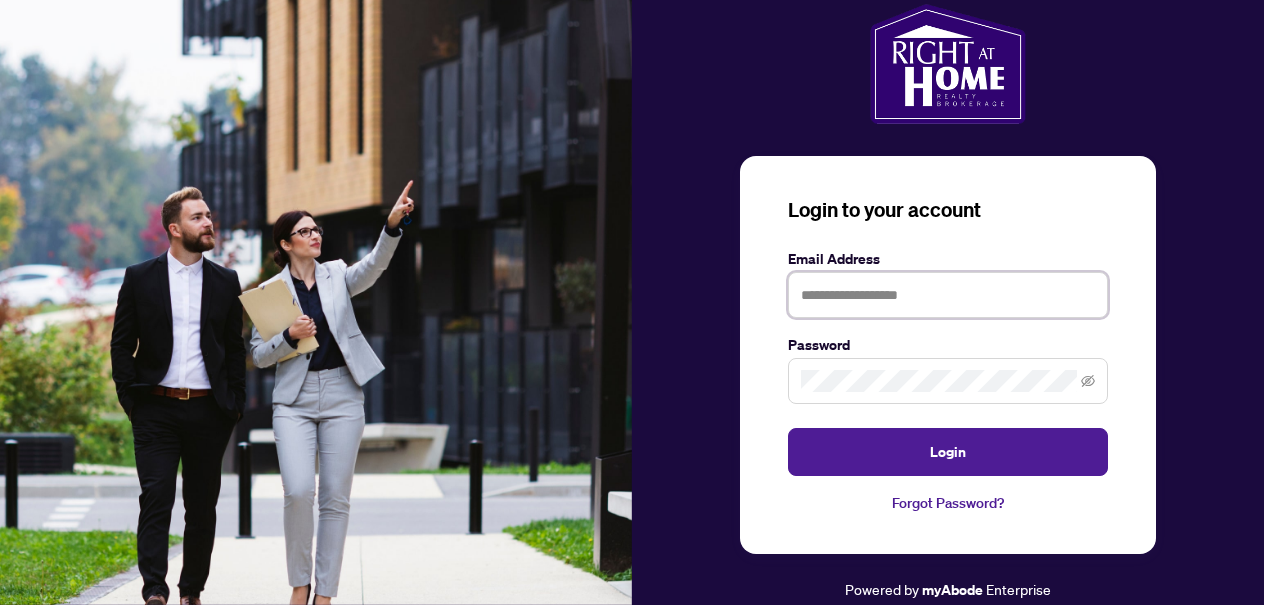 type on "**********" 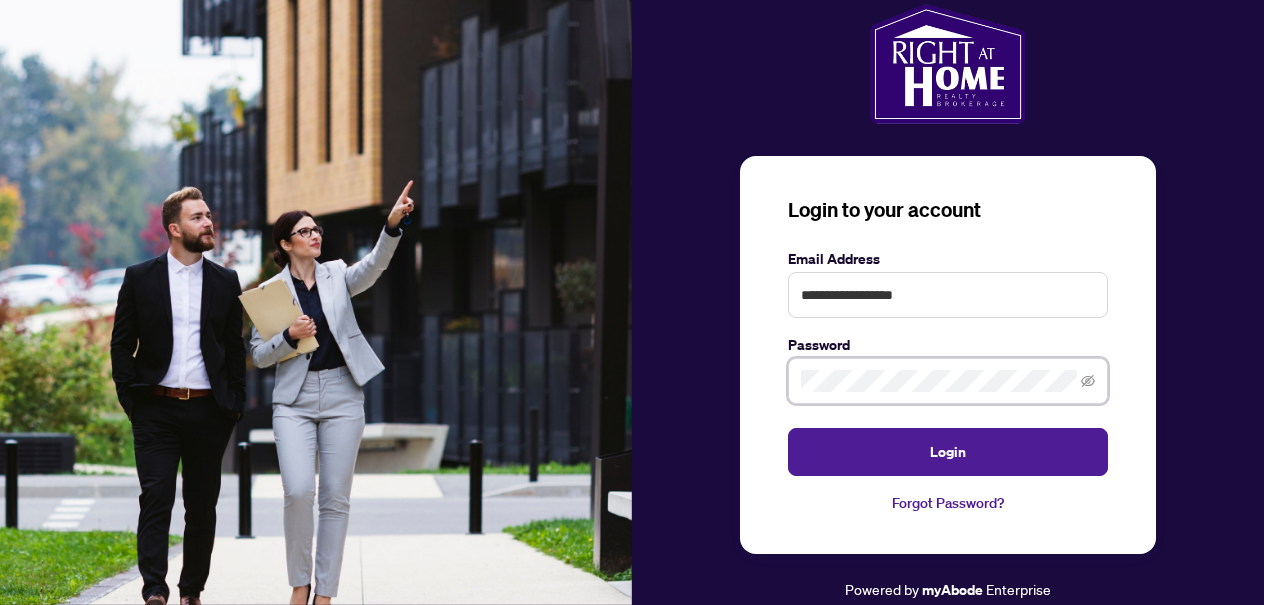 click on "Login" at bounding box center (948, 452) 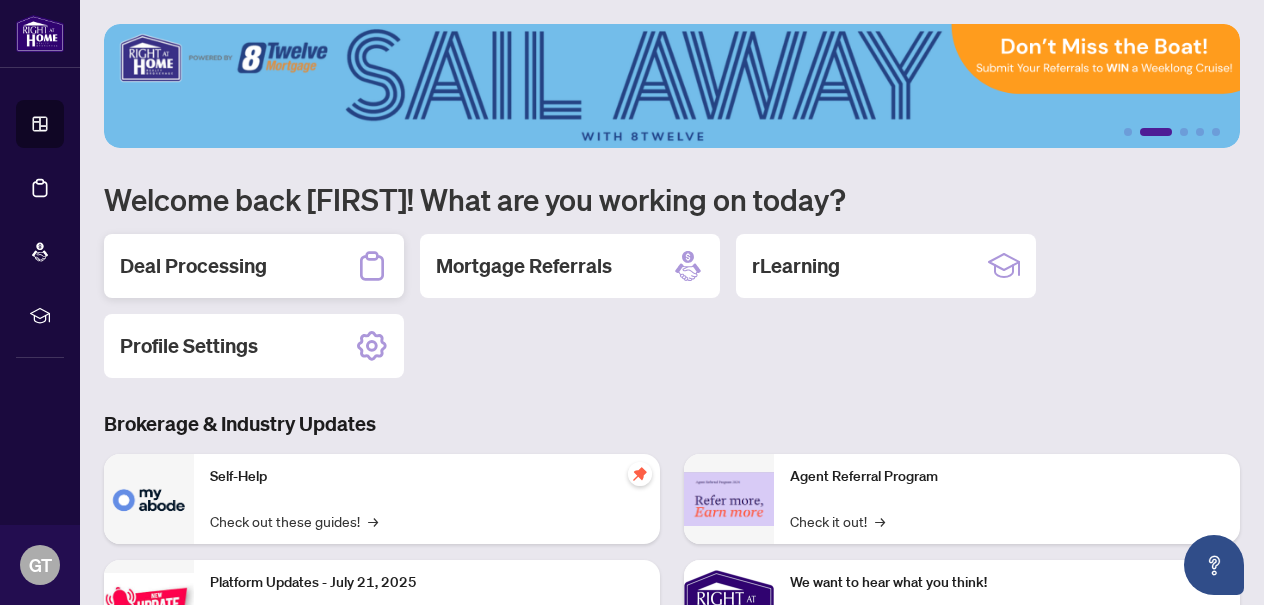 click on "Deal Processing" at bounding box center (193, 266) 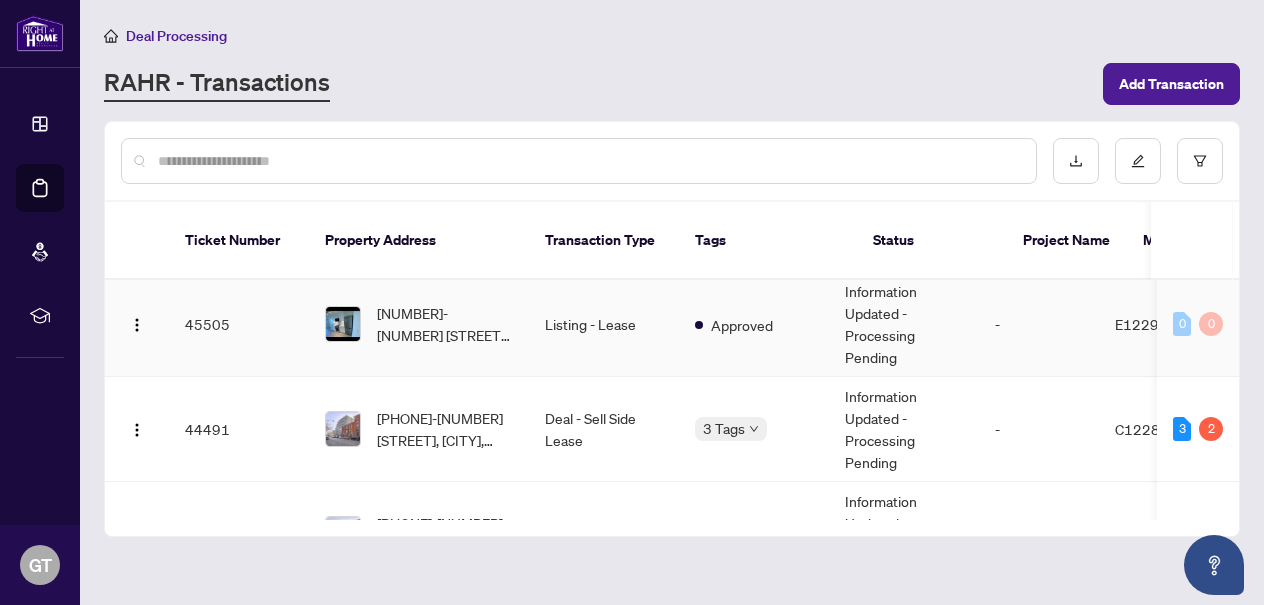 scroll, scrollTop: 41, scrollLeft: 1, axis: both 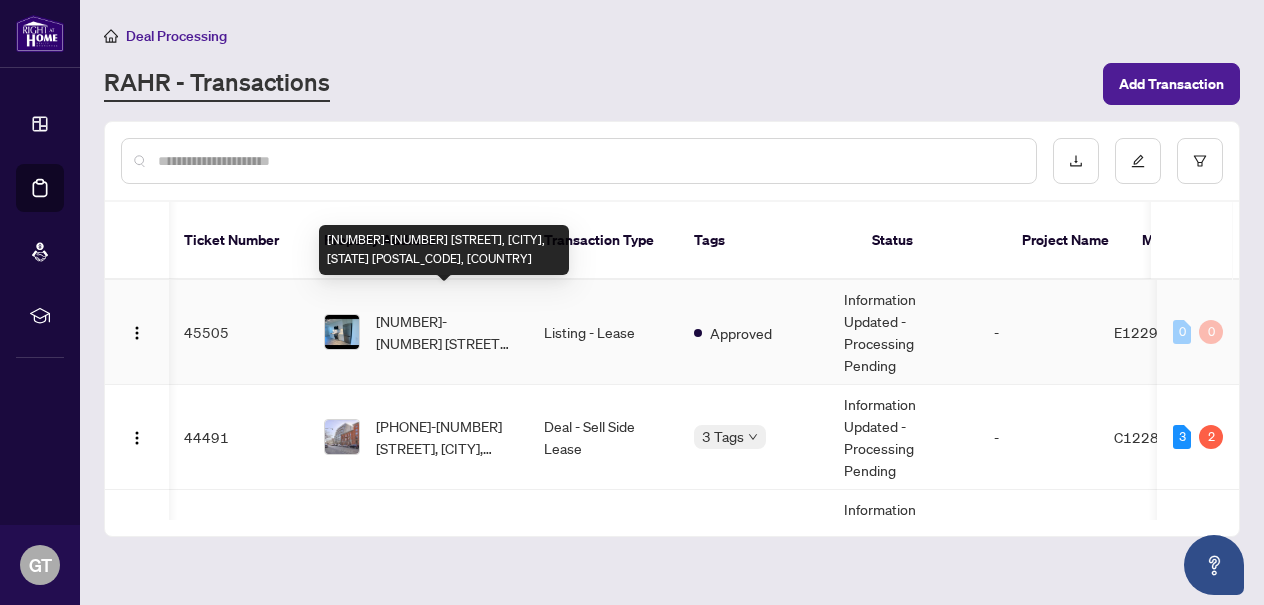 click on "[NUMBER]-[NUMBER] [STREET], [CITY], [STATE] [POSTAL CODE], [COUNTRY]" at bounding box center [444, 332] 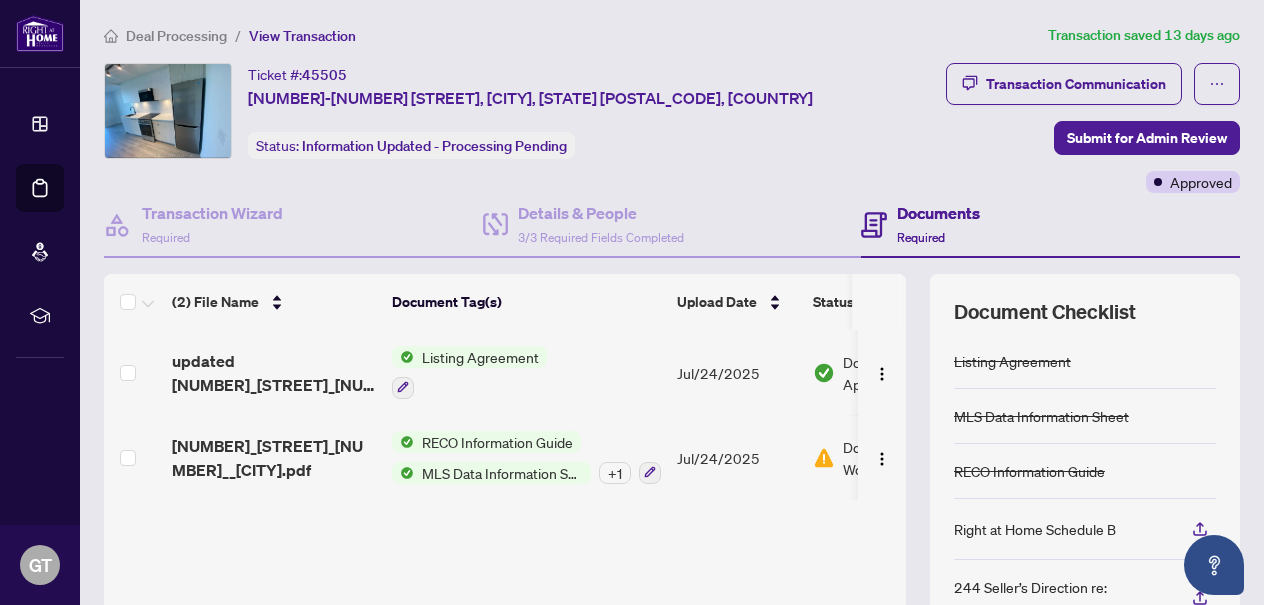 scroll, scrollTop: 0, scrollLeft: 69, axis: horizontal 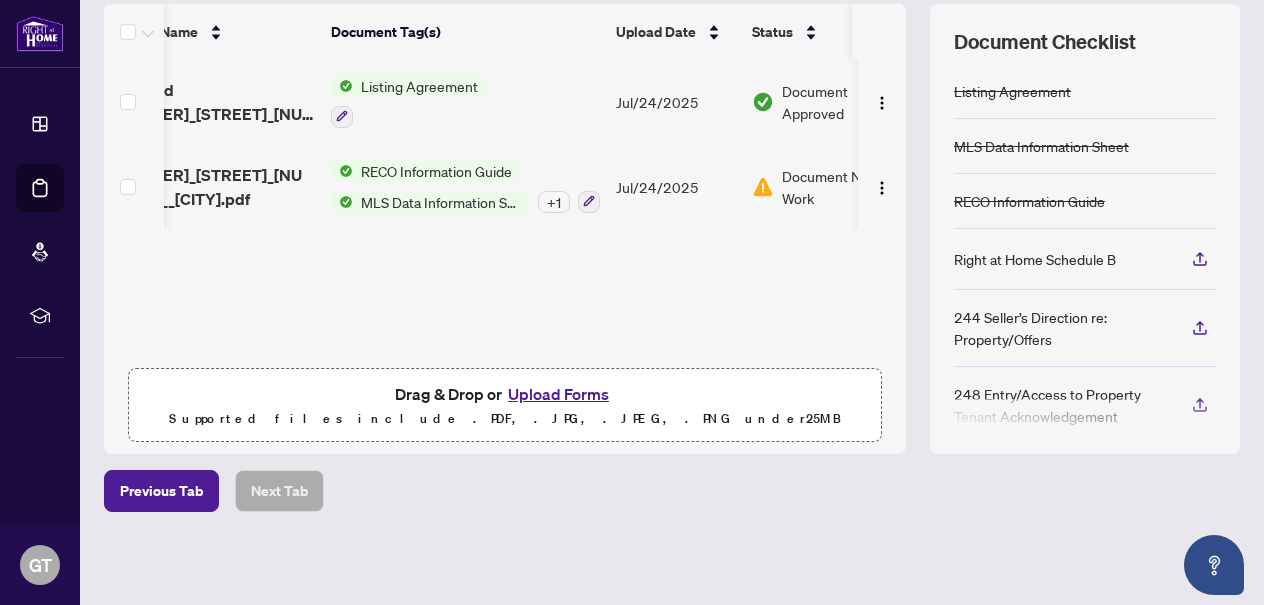 click on "Upload Forms" at bounding box center (558, 394) 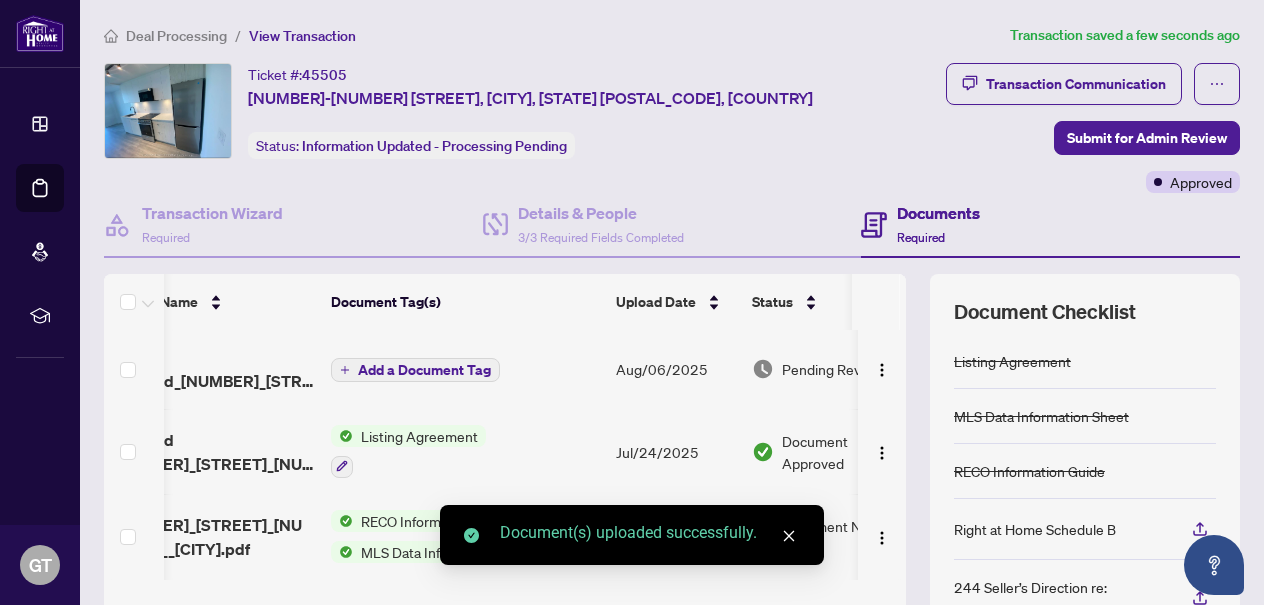 scroll, scrollTop: 0, scrollLeft: 0, axis: both 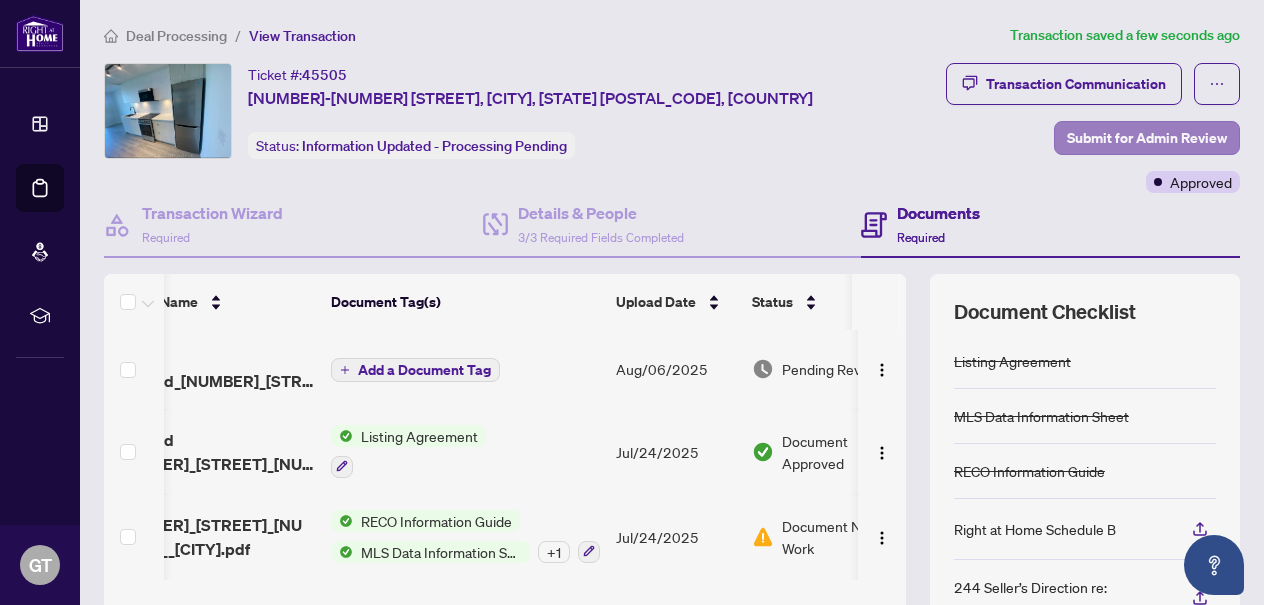 click on "Submit for Admin Review" at bounding box center (1147, 138) 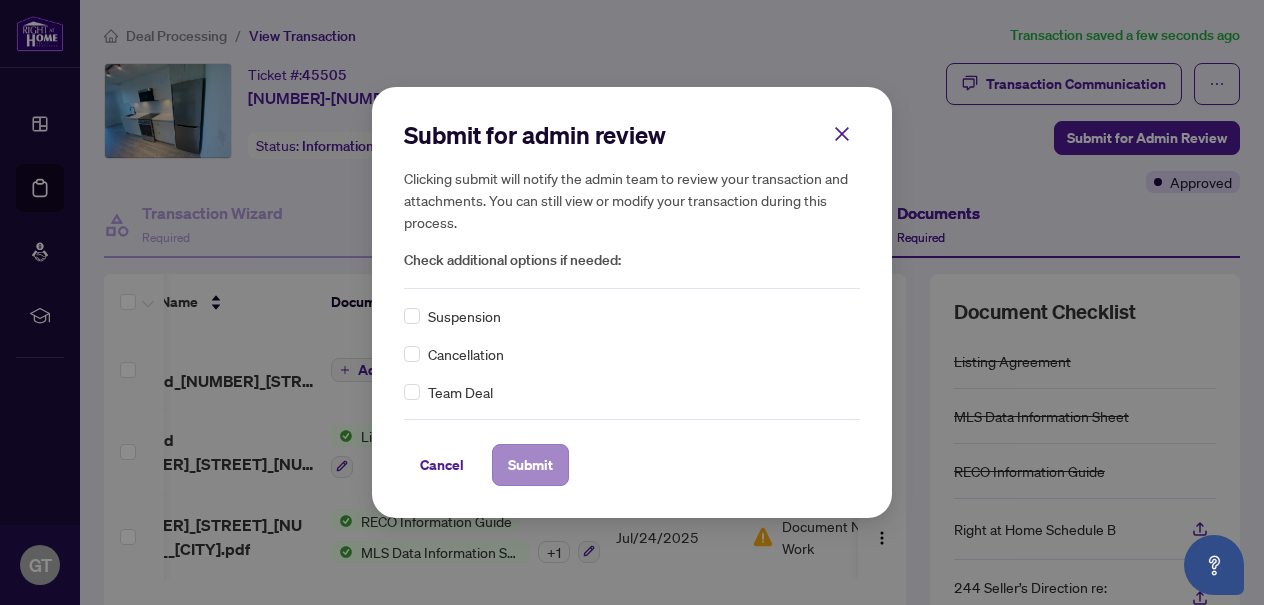 scroll, scrollTop: 0, scrollLeft: 0, axis: both 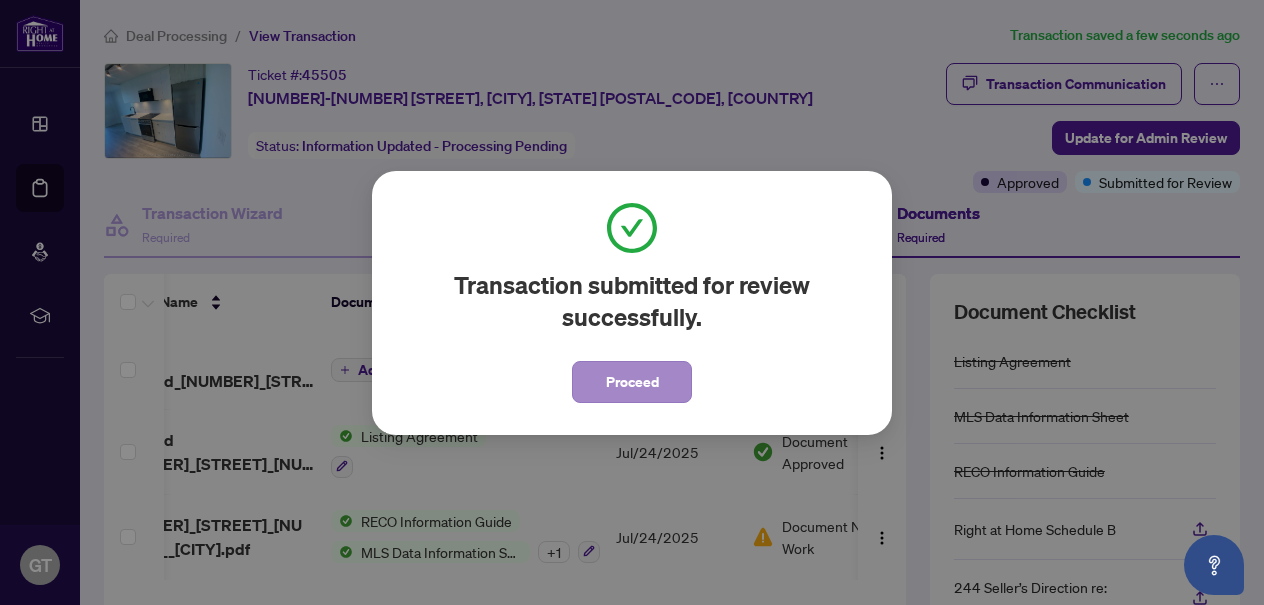 click on "Proceed" at bounding box center [632, 382] 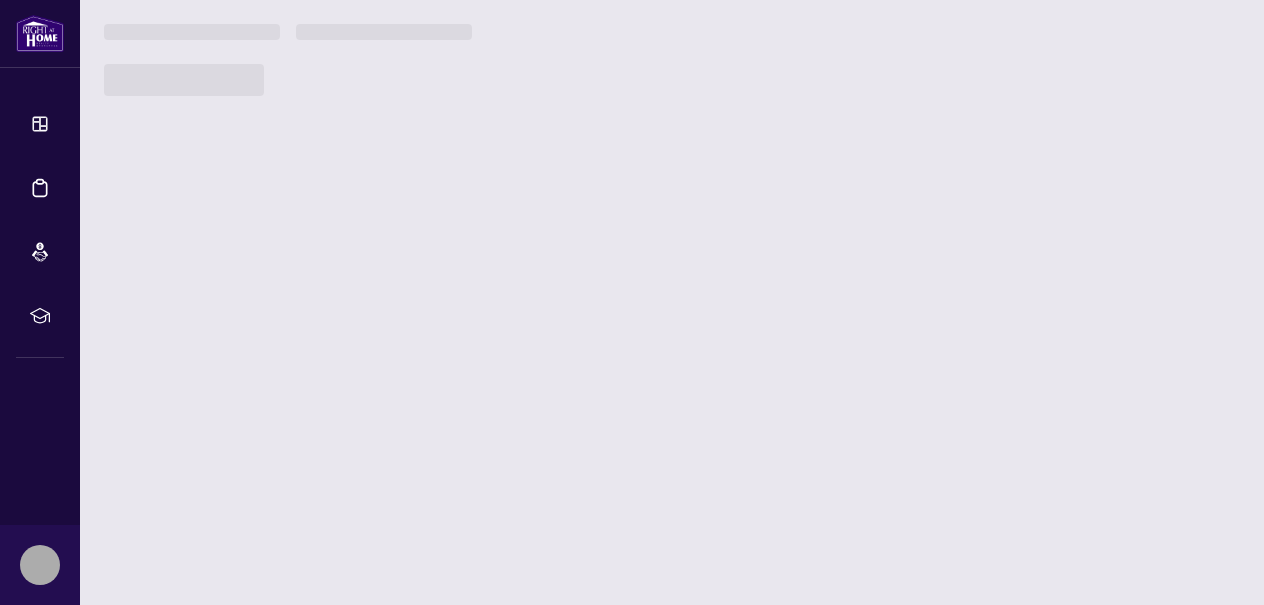 scroll, scrollTop: 0, scrollLeft: 0, axis: both 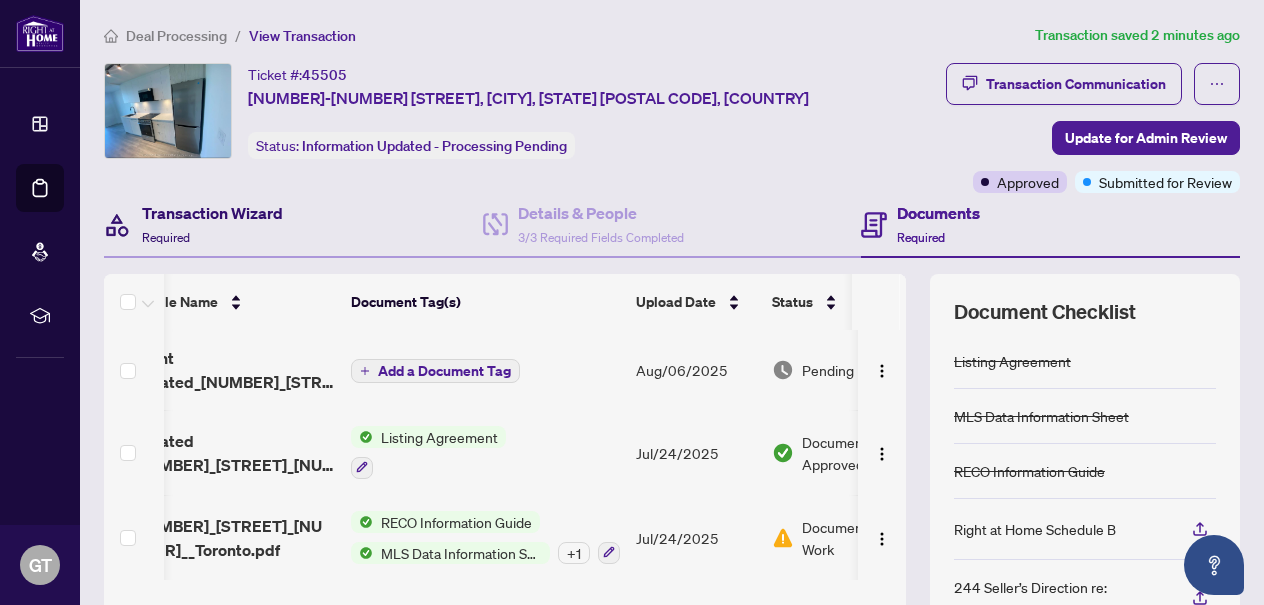 click on "Transaction Wizard" at bounding box center (212, 213) 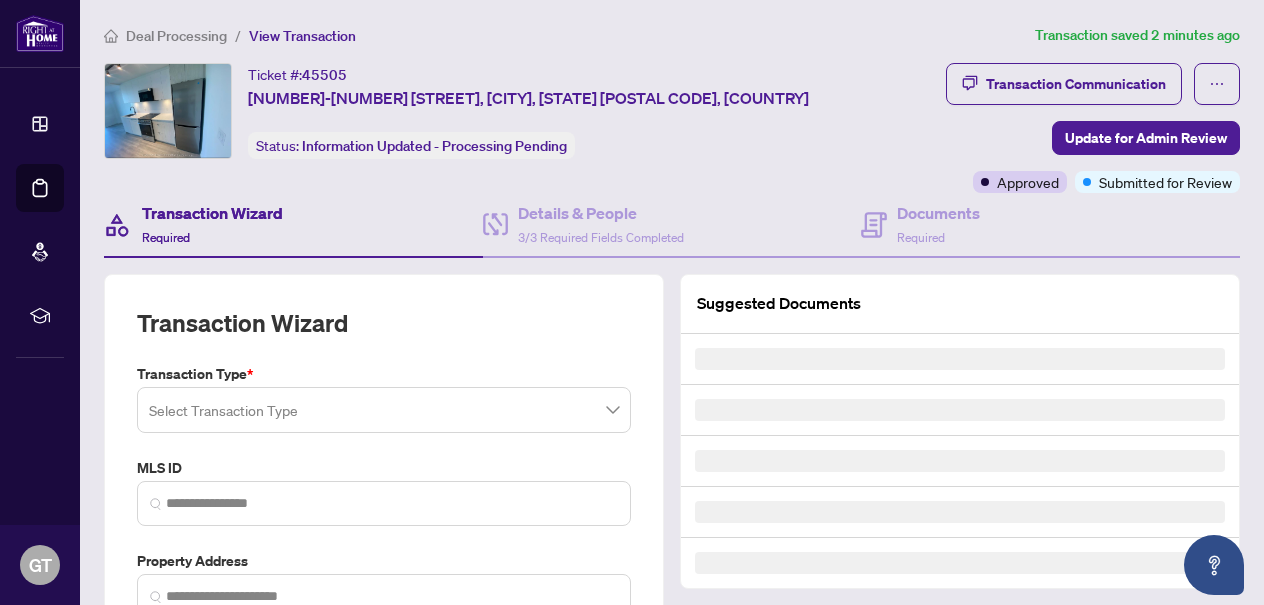 type on "*********" 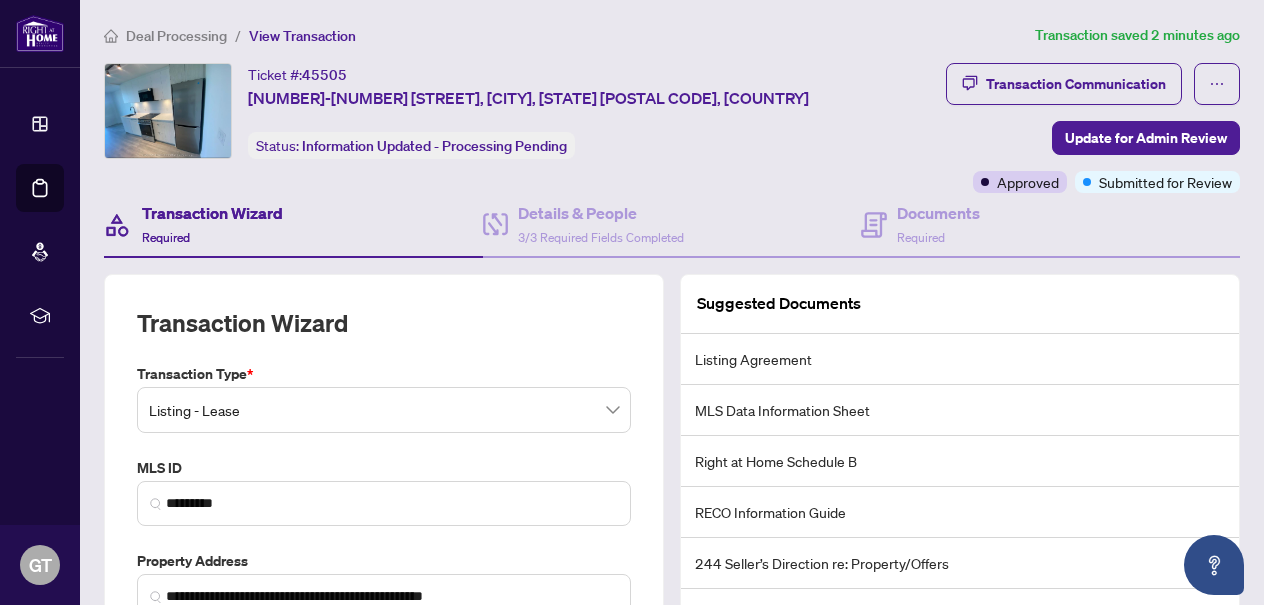 scroll, scrollTop: 6, scrollLeft: 0, axis: vertical 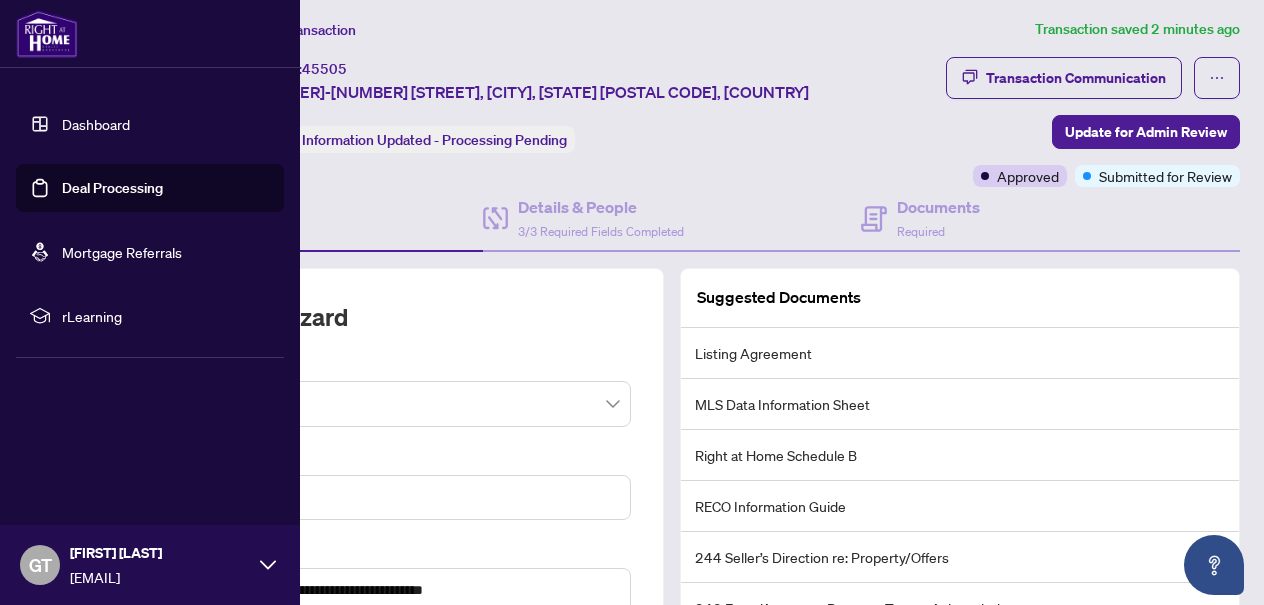 click on "Dashboard" at bounding box center (96, 124) 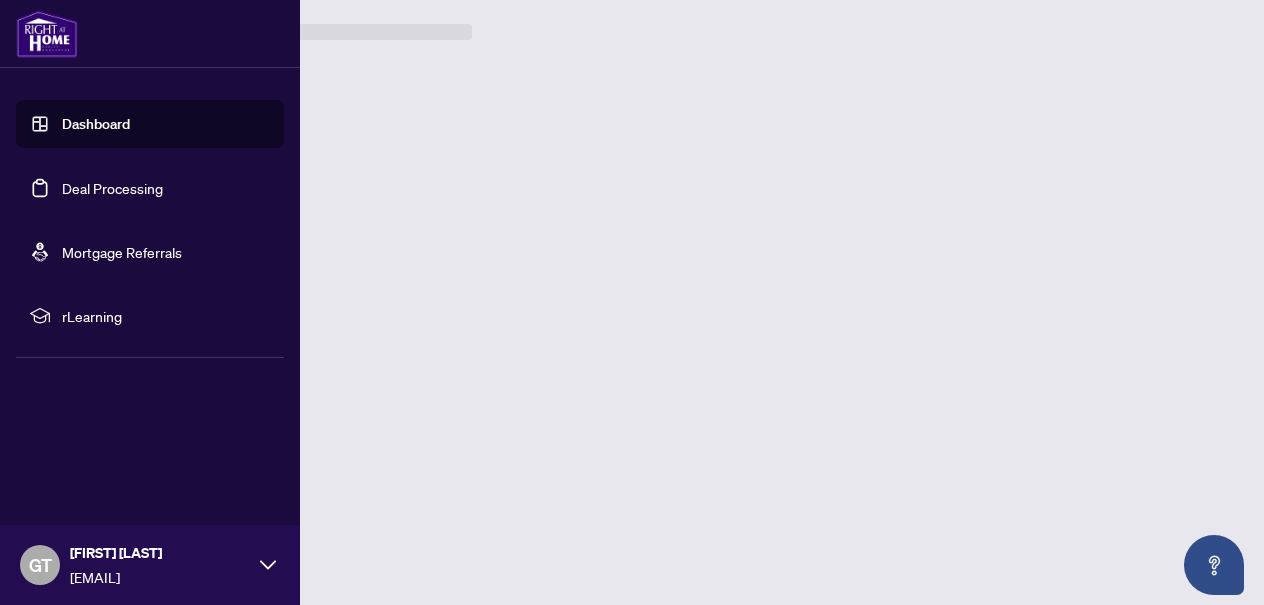 scroll, scrollTop: 0, scrollLeft: 0, axis: both 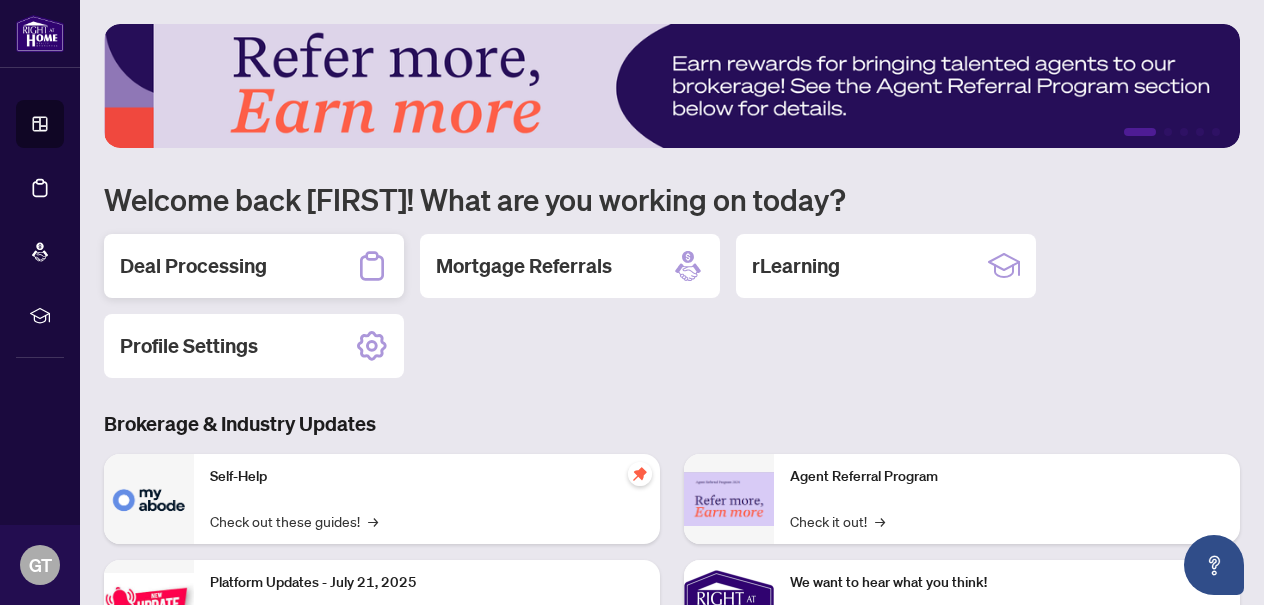 click on "Deal Processing" at bounding box center (254, 266) 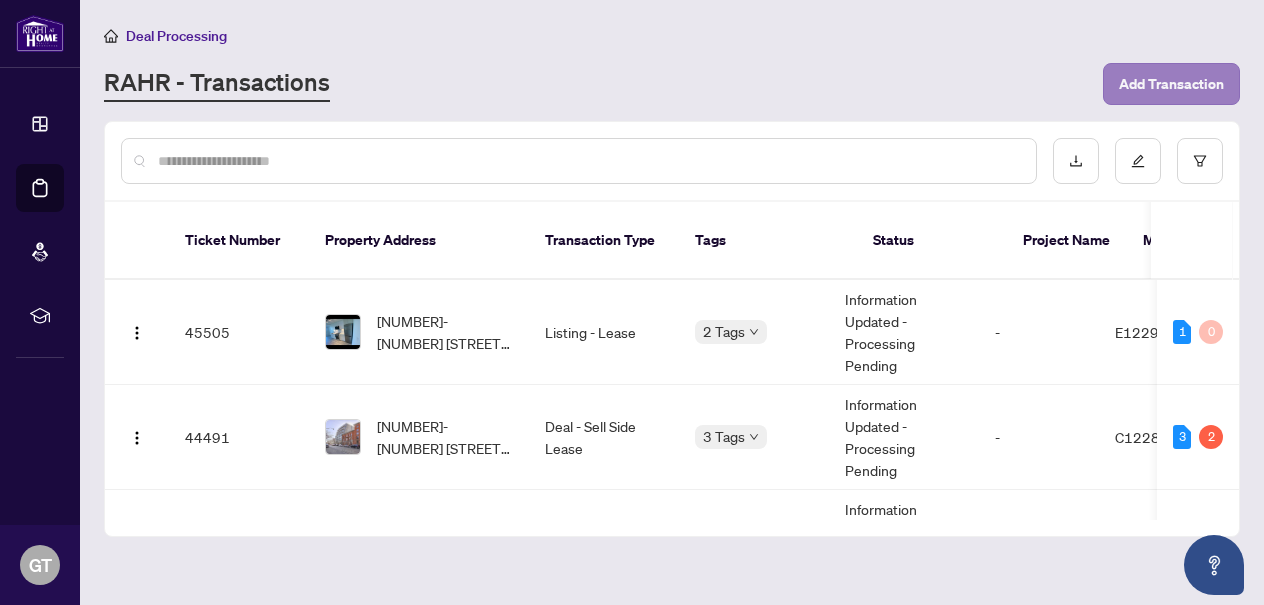 click on "Add Transaction" at bounding box center [1171, 84] 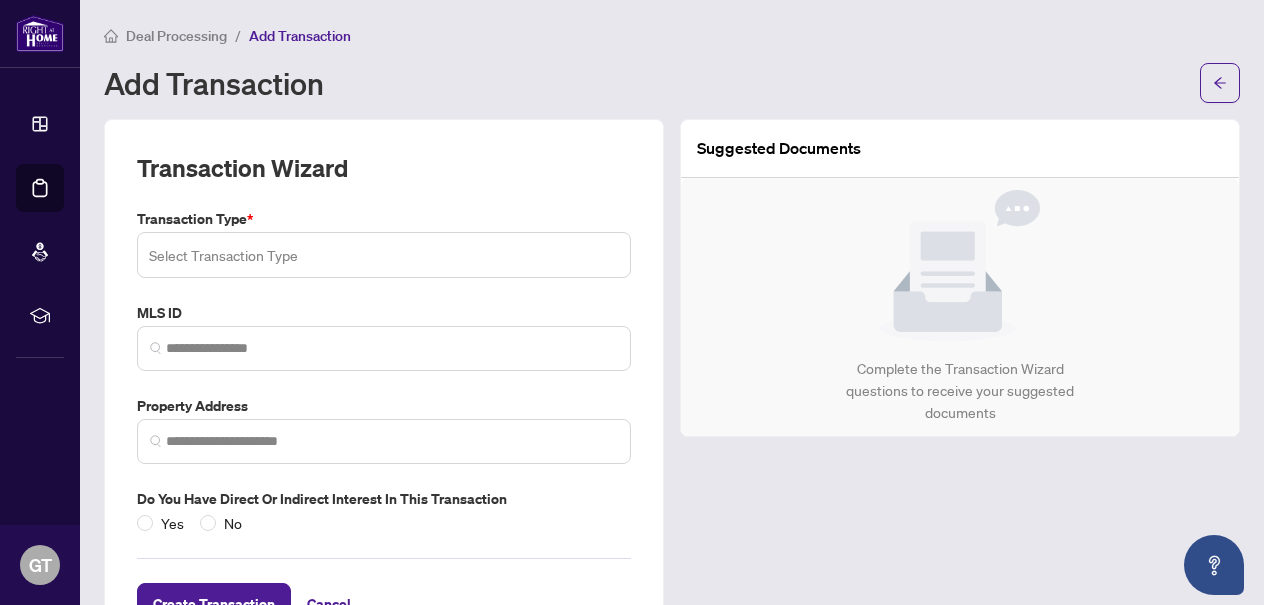 click at bounding box center (384, 255) 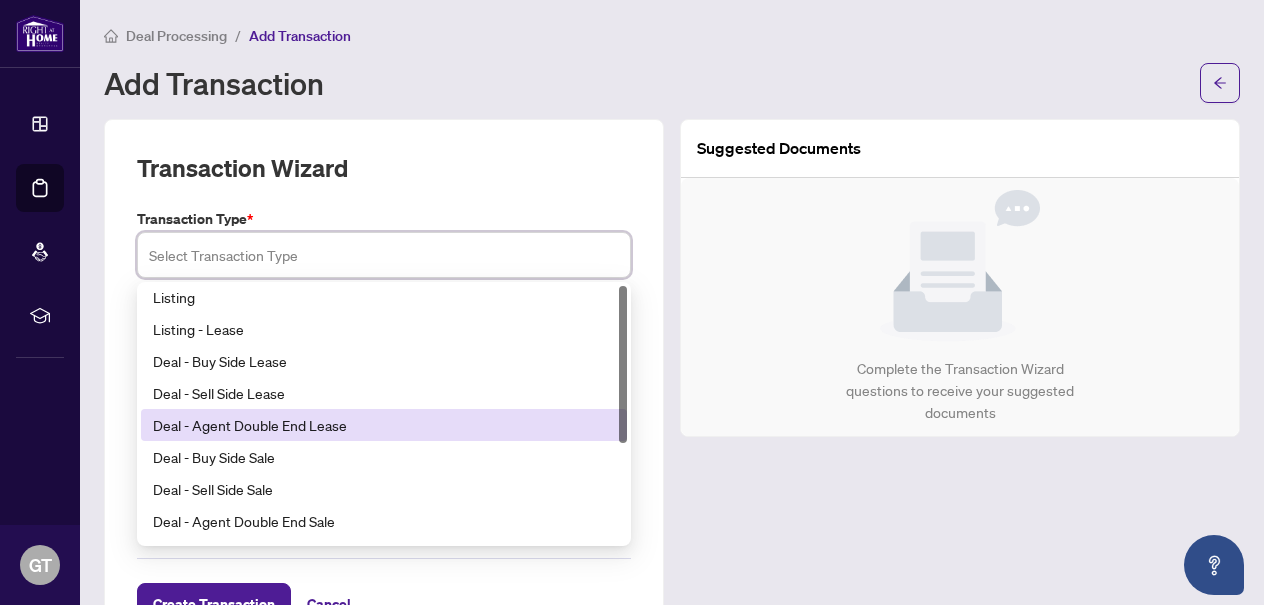 scroll, scrollTop: 0, scrollLeft: 0, axis: both 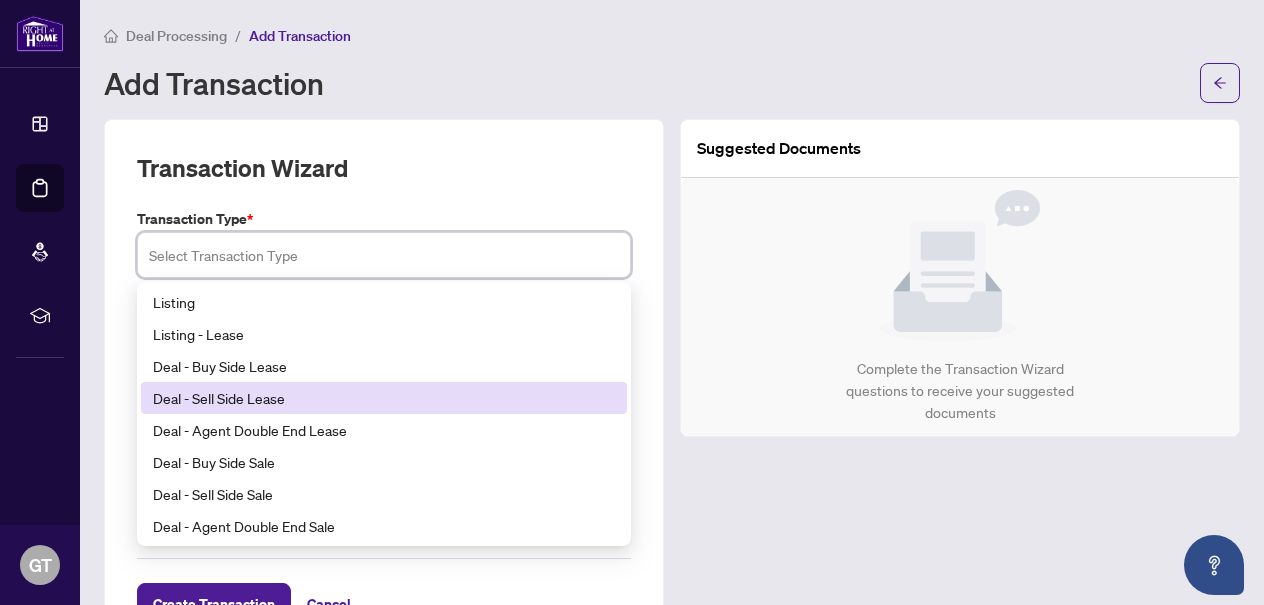 click on "Deal - Sell Side Lease" at bounding box center [384, 398] 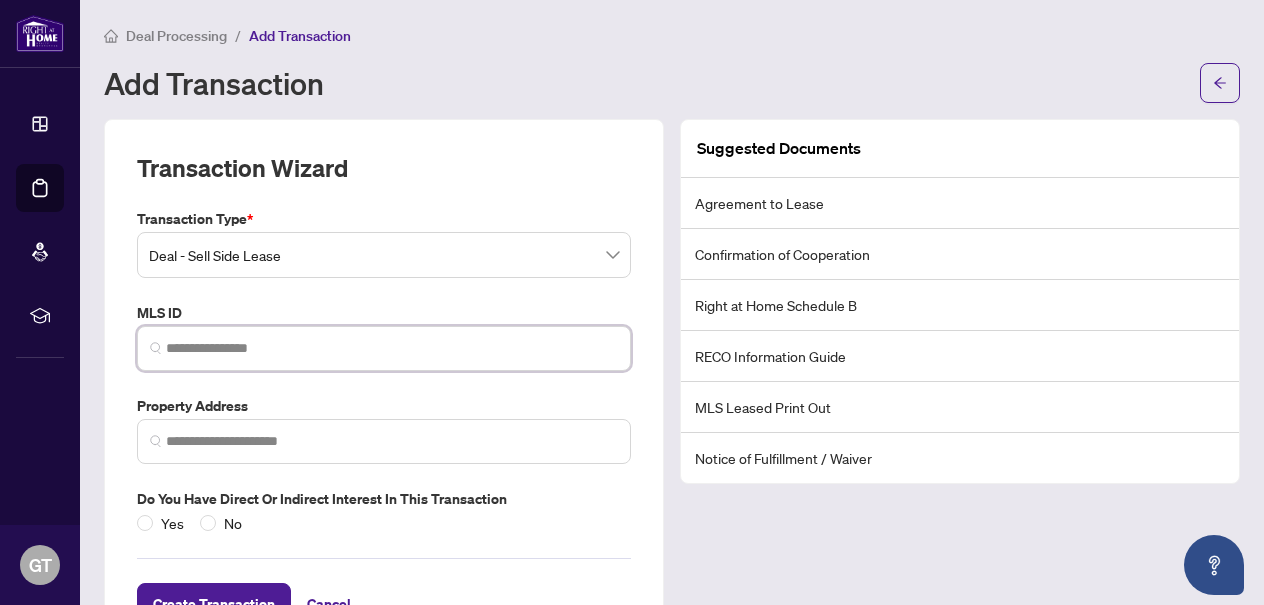 click at bounding box center (392, 348) 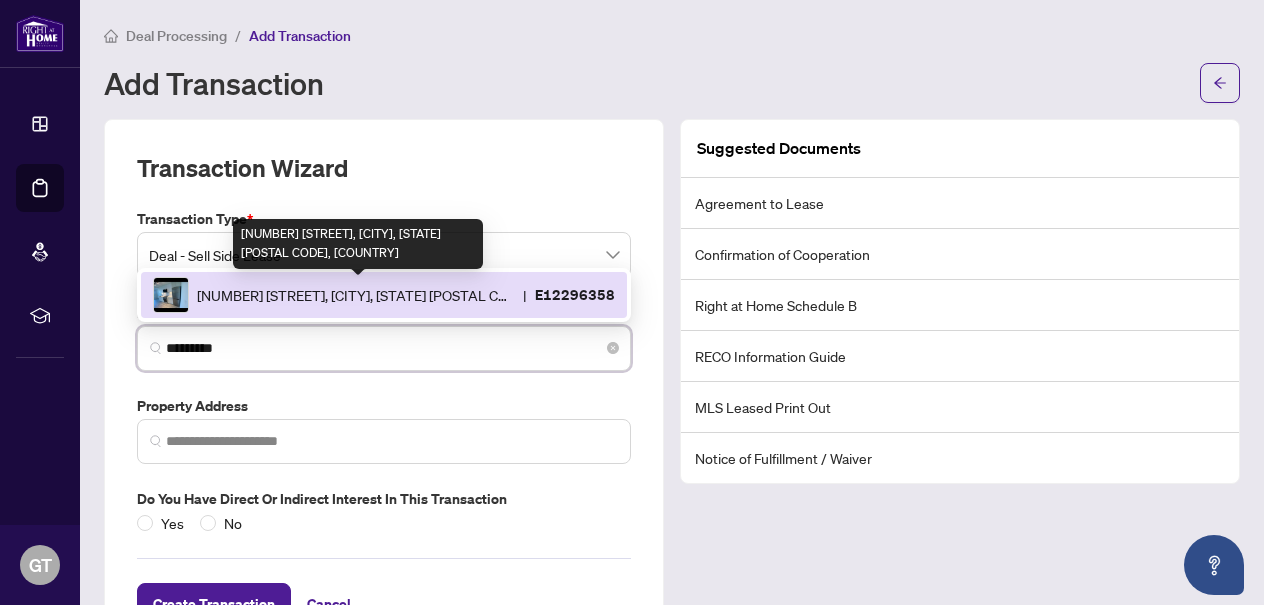 click on "[NUMBER] [STREET], [CITY], [STATE] [POSTAL CODE], [COUNTRY]" at bounding box center (356, 295) 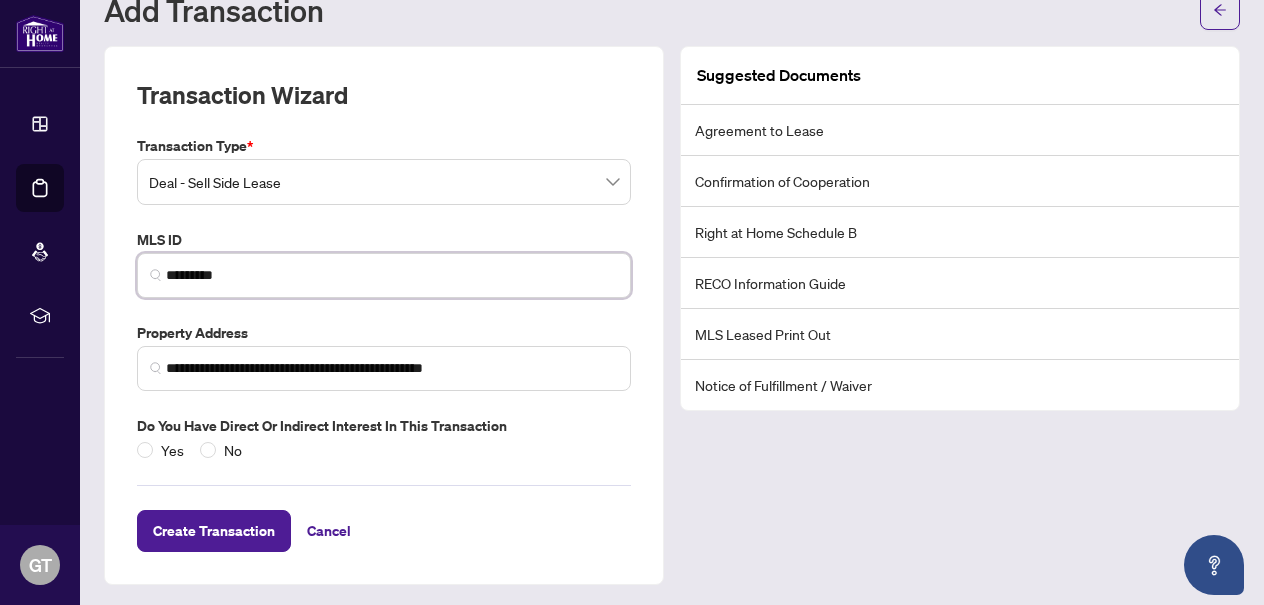 scroll, scrollTop: 72, scrollLeft: 0, axis: vertical 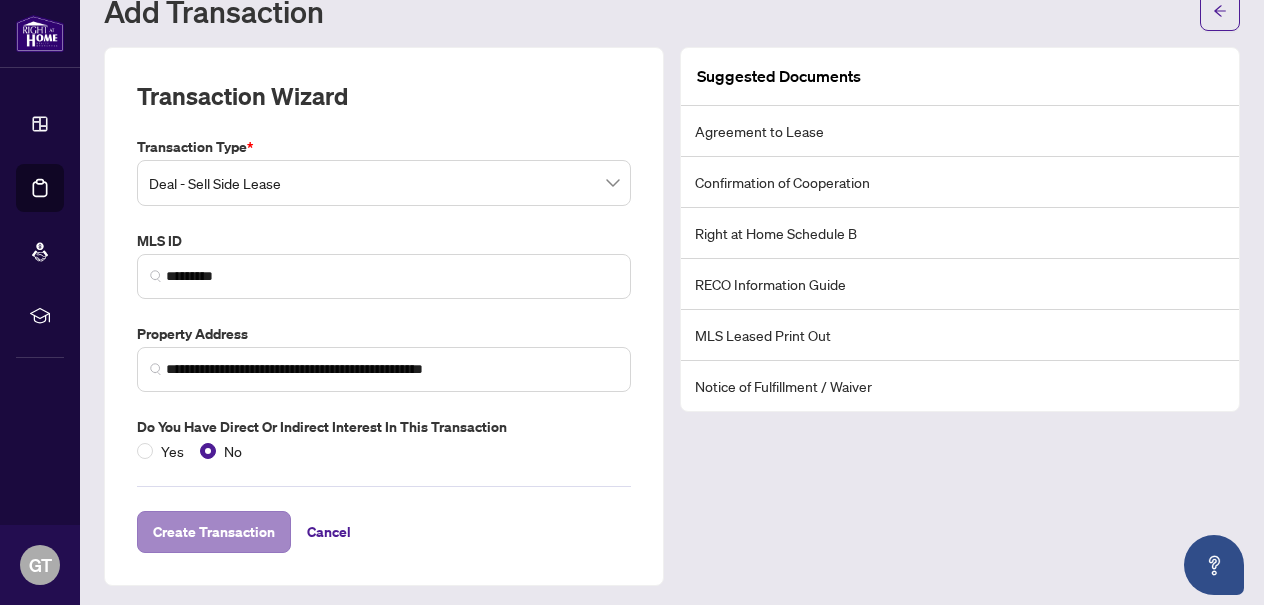 click on "Create Transaction" at bounding box center (214, 532) 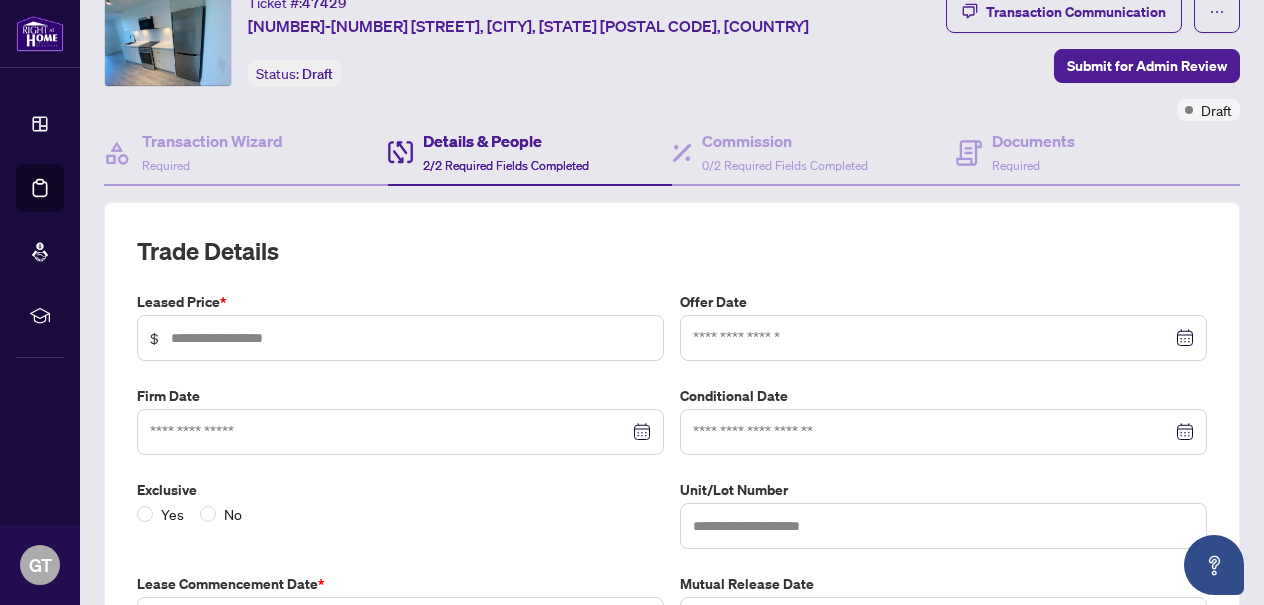 type on "*****" 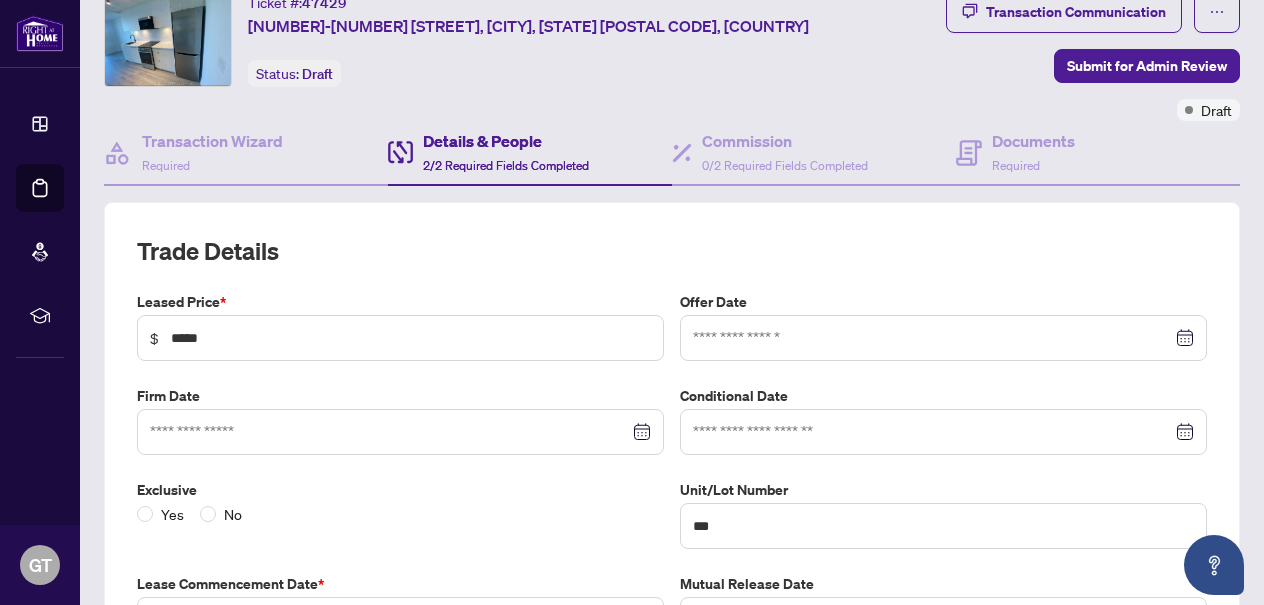 type on "**********" 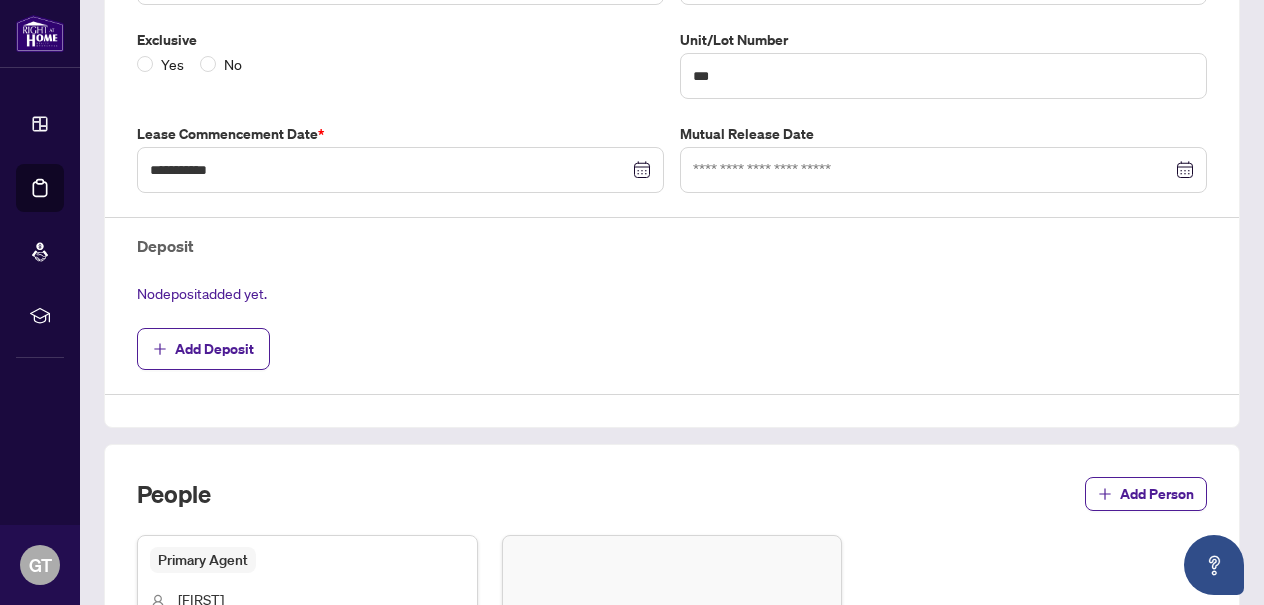scroll, scrollTop: 523, scrollLeft: 0, axis: vertical 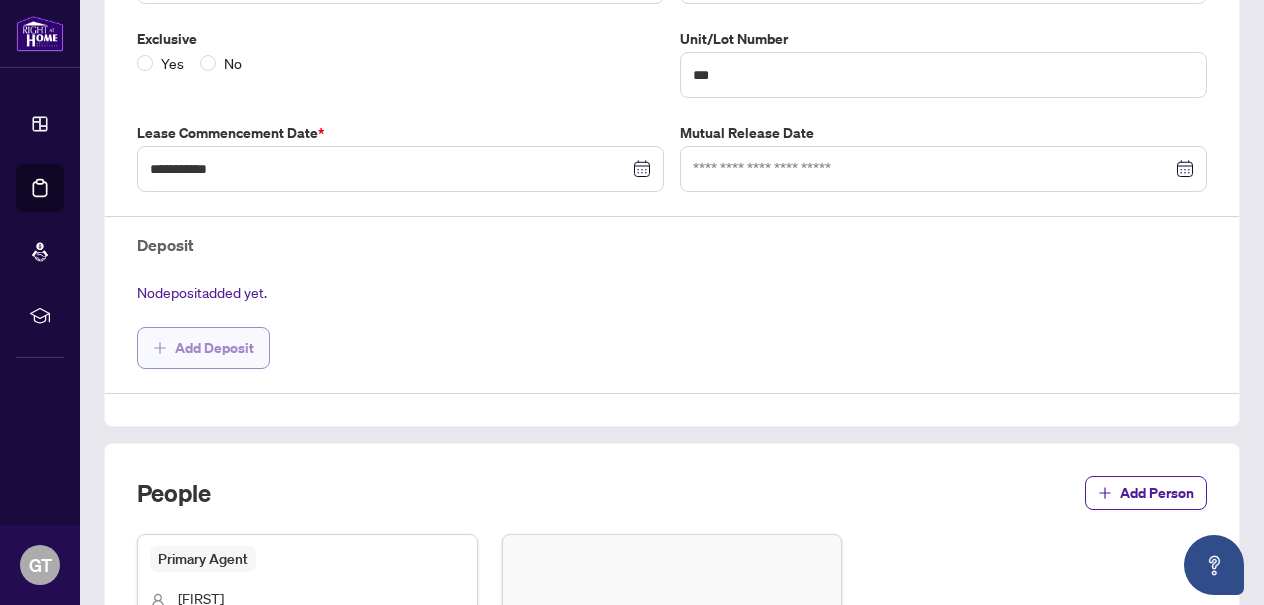 click on "Add Deposit" at bounding box center [214, 348] 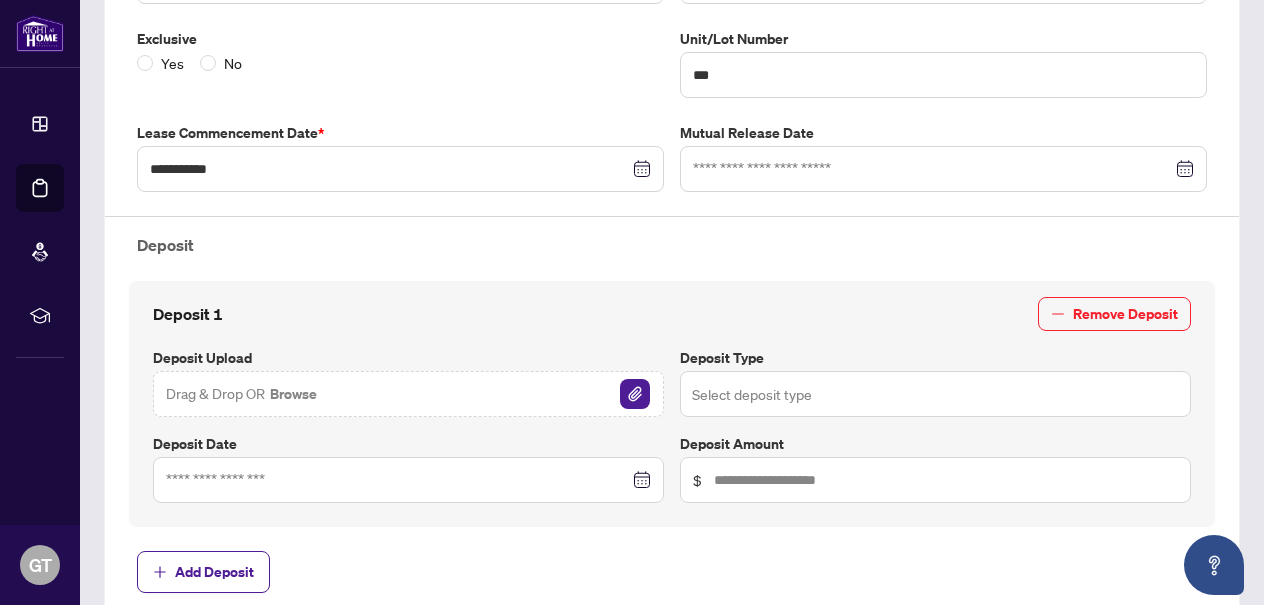 click at bounding box center (935, 394) 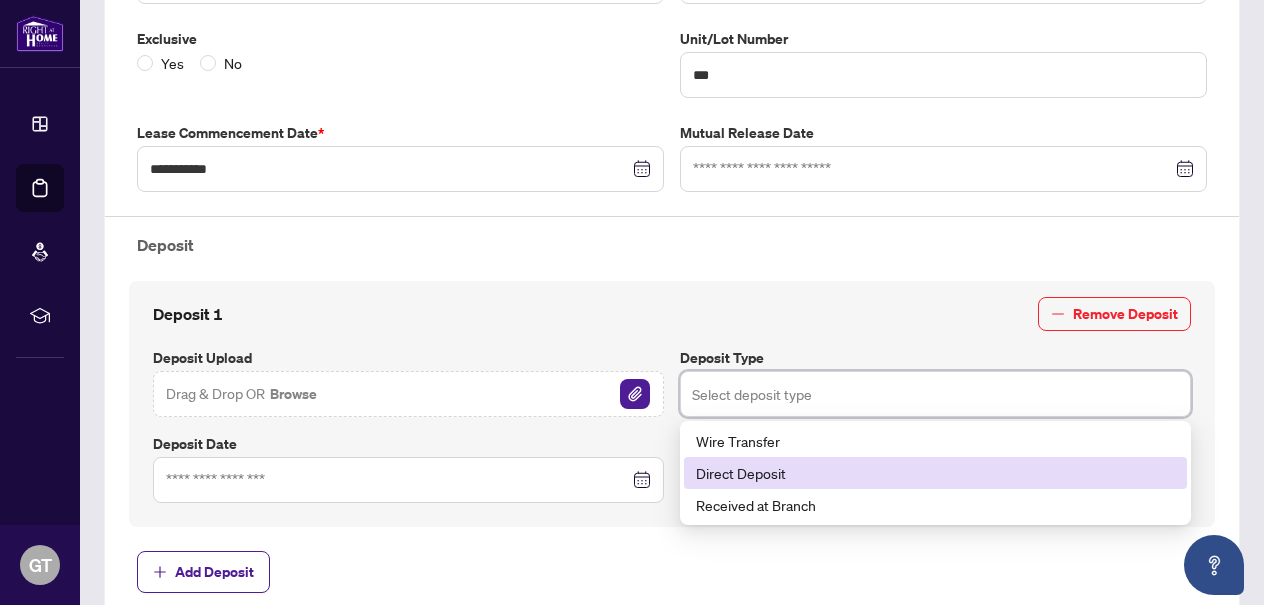 click on "Direct Deposit" at bounding box center (935, 473) 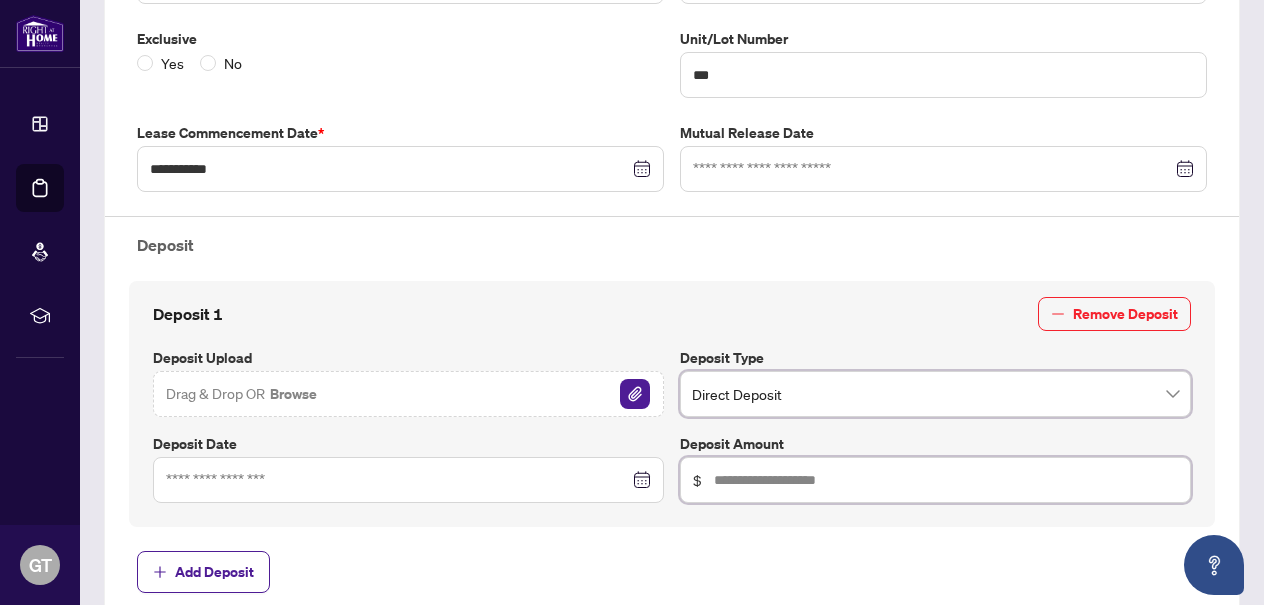 click at bounding box center (946, 480) 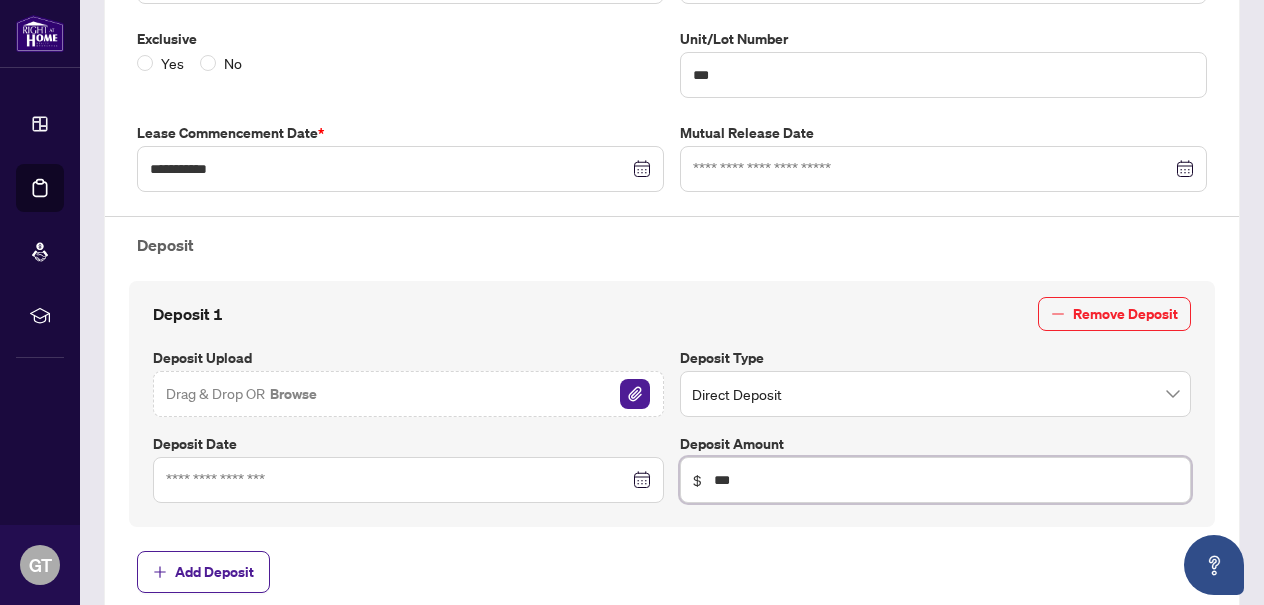 type on "*****" 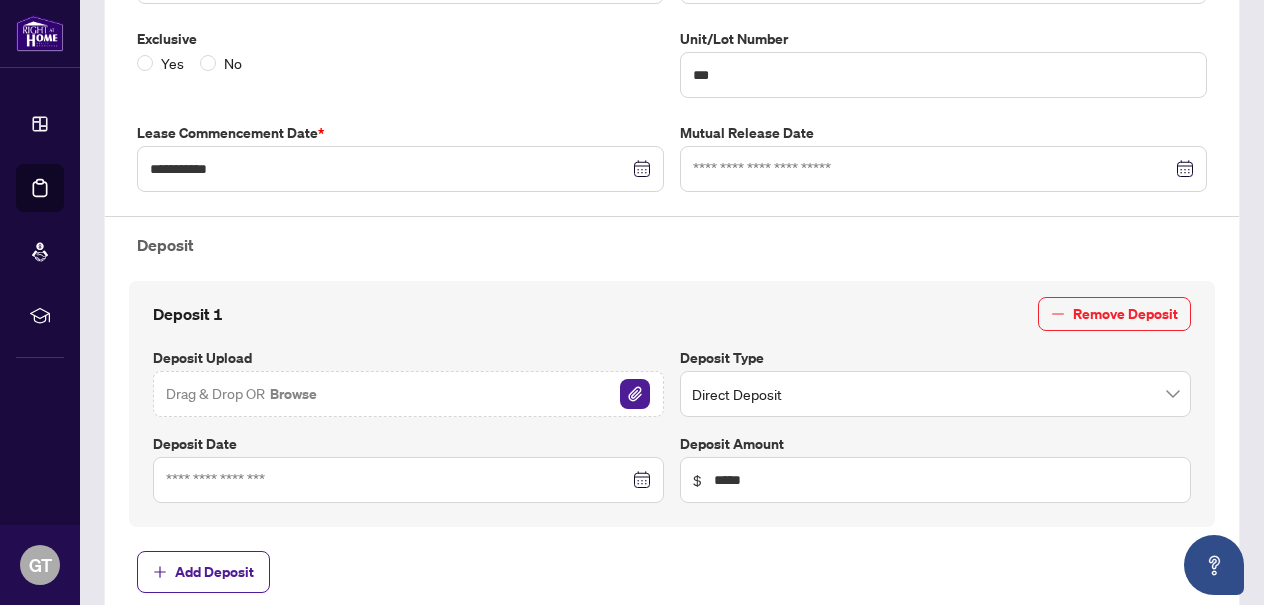click on "Deposit 1 Remove Deposit Deposit Upload Drag & Drop OR   Browse Deposit Type Direct Deposit 66 67 68 Wire Transfer Direct Deposit Received at Branch Deposit Date Deposit Amount $ *****" at bounding box center [672, 404] 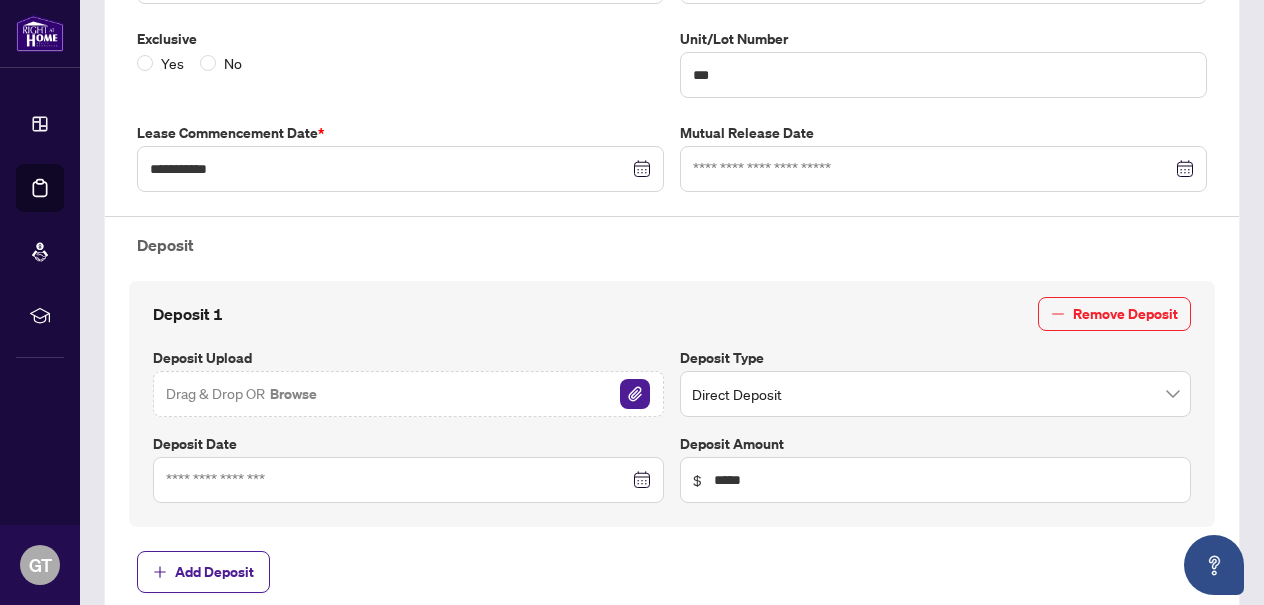 drag, startPoint x: 188, startPoint y: 602, endPoint x: 644, endPoint y: 473, distance: 473.89557 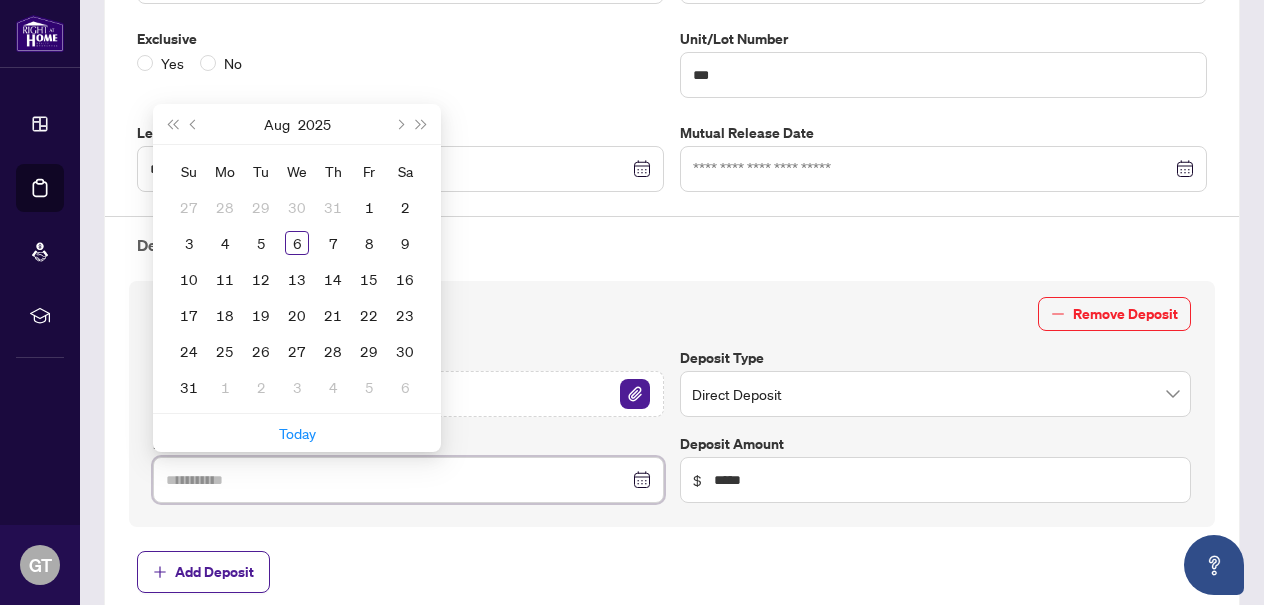 type on "**********" 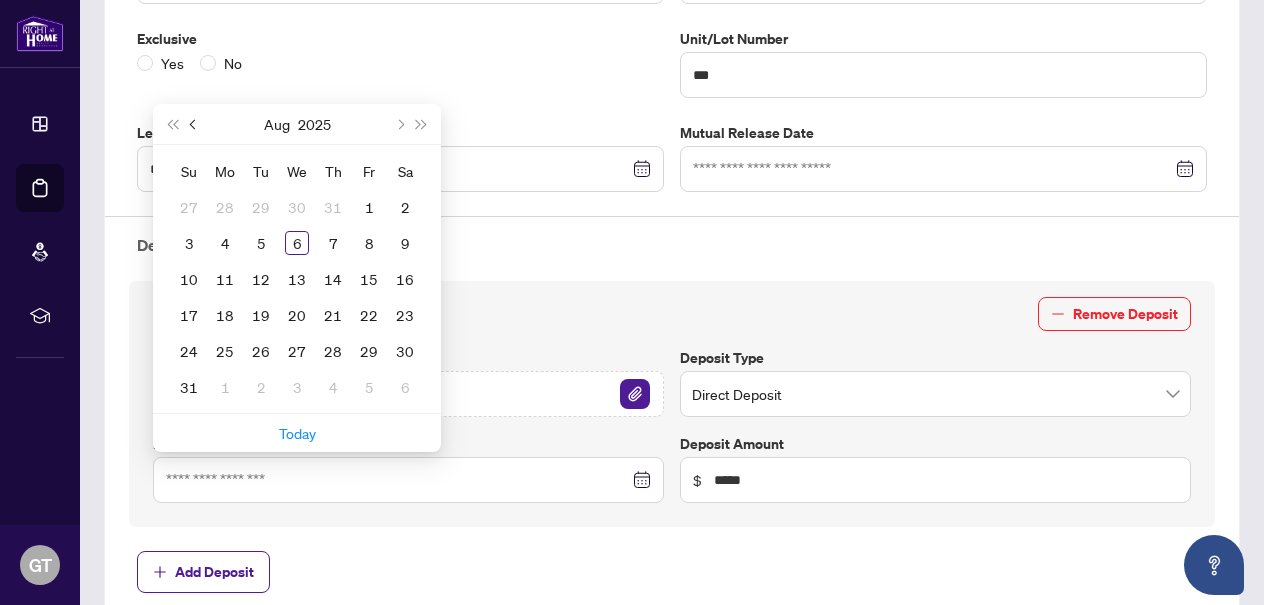 click at bounding box center [195, 124] 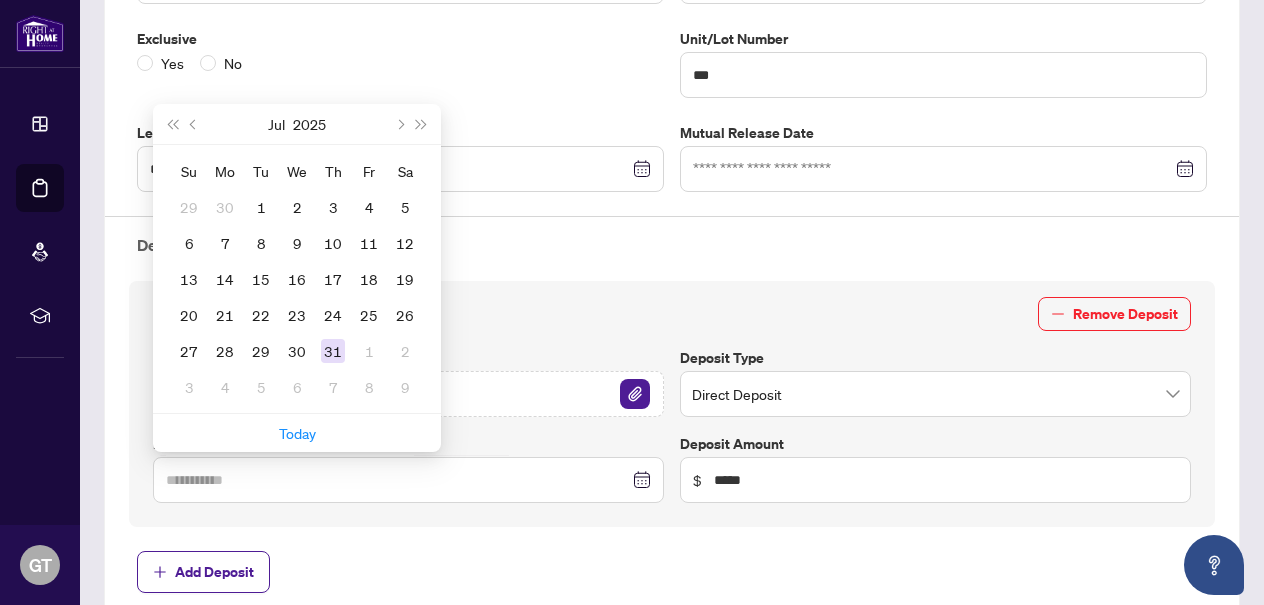 type on "**********" 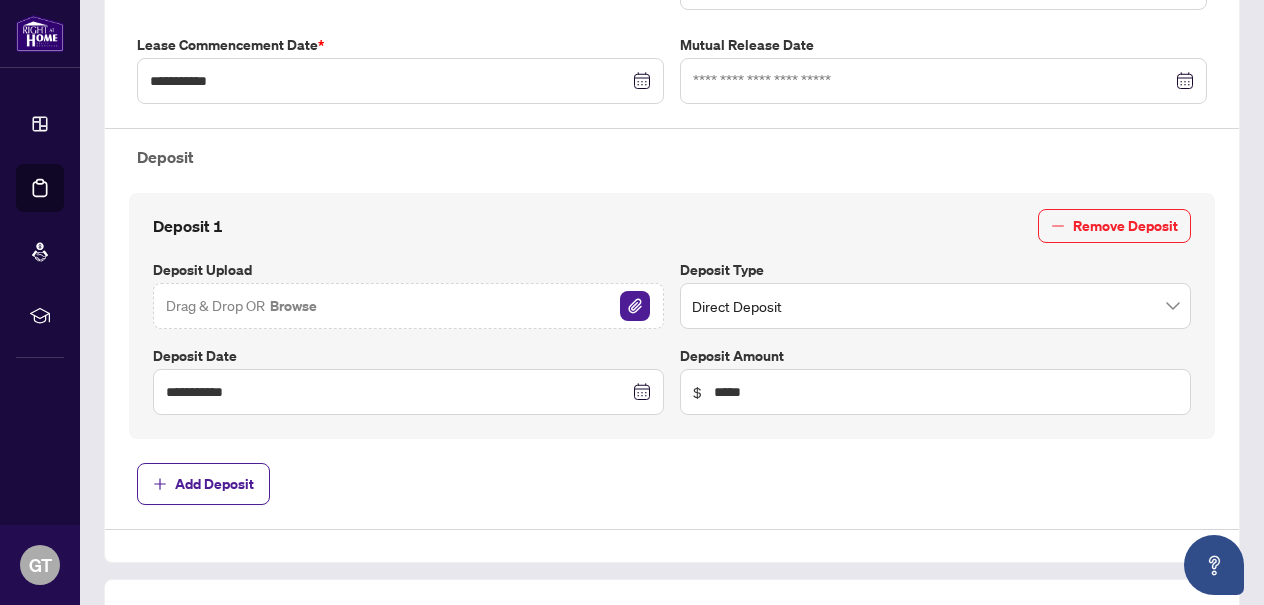 scroll, scrollTop: 624, scrollLeft: 0, axis: vertical 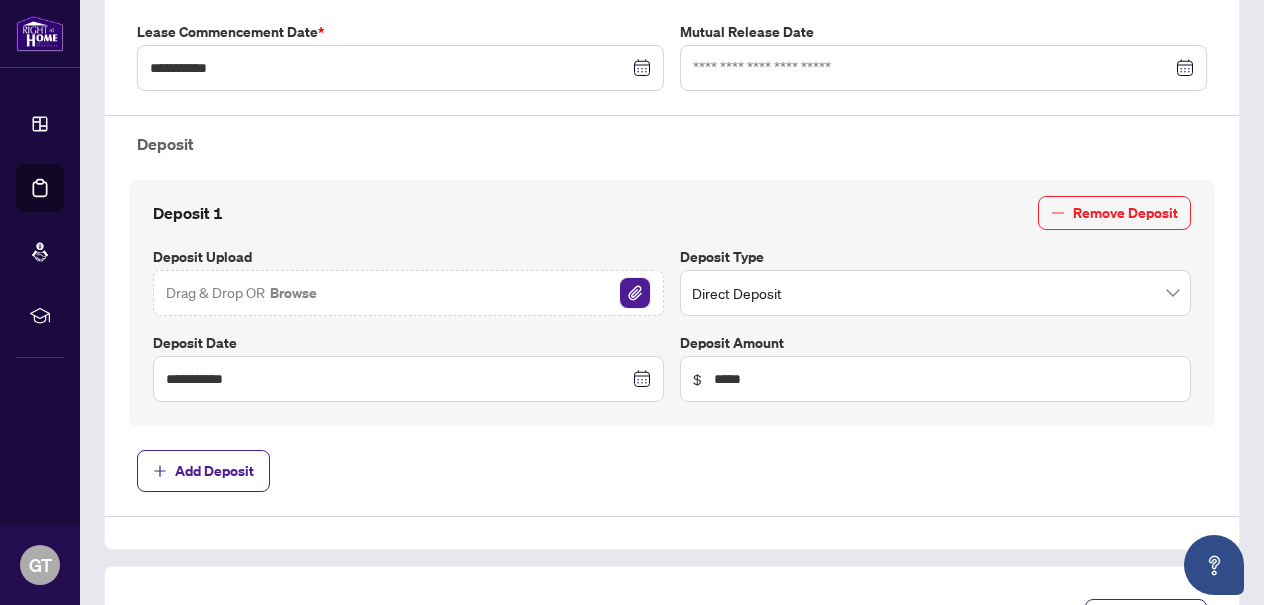 click at bounding box center (635, 293) 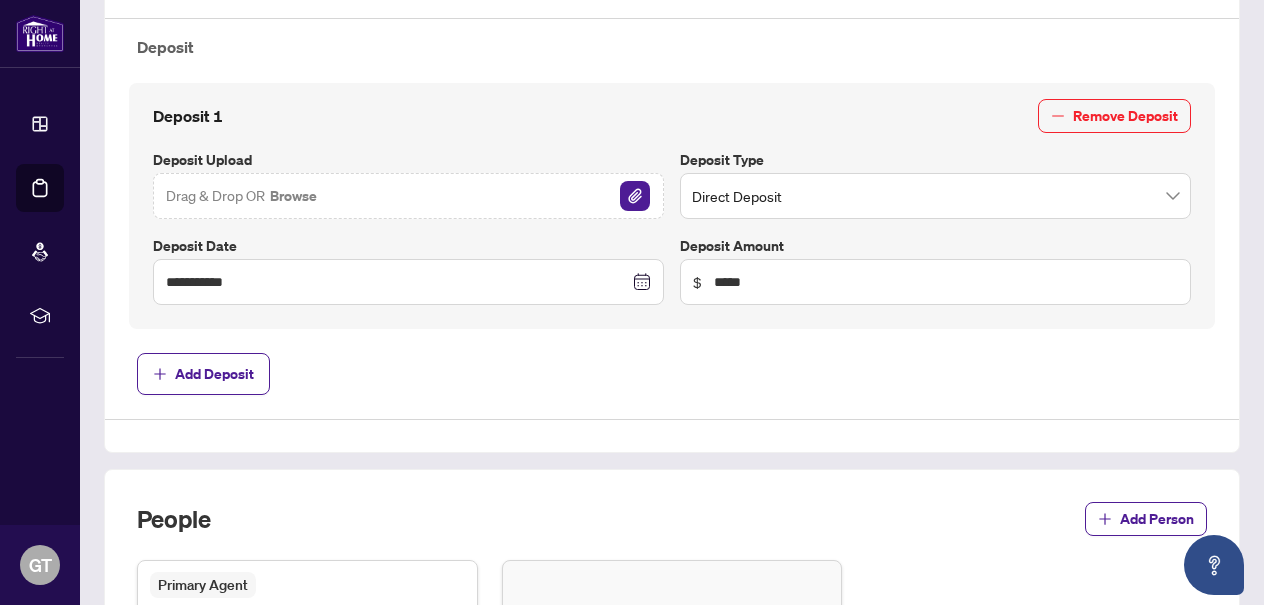 scroll, scrollTop: 714, scrollLeft: 0, axis: vertical 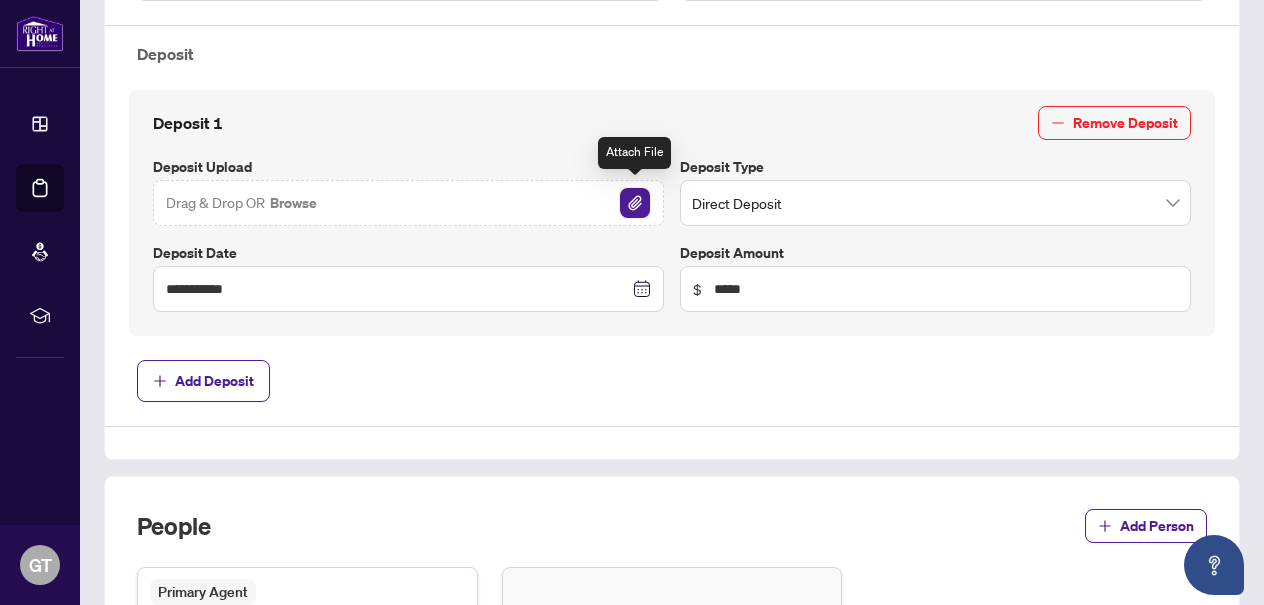 click at bounding box center [635, 203] 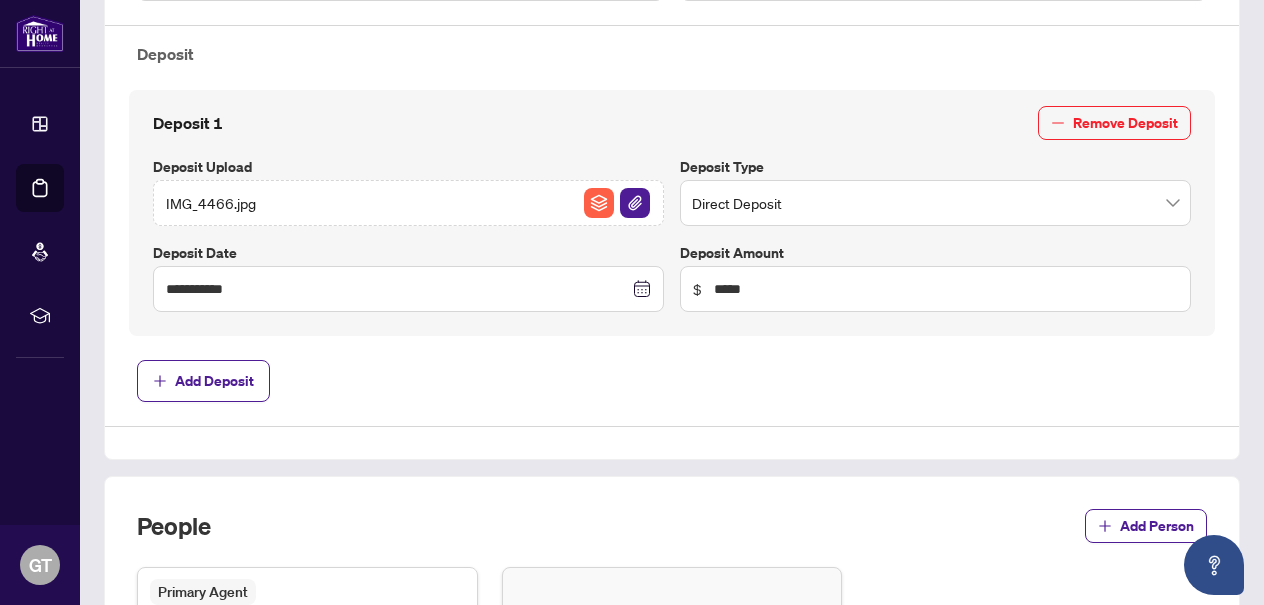 click on "IMG_4466.jpg" at bounding box center (408, 203) 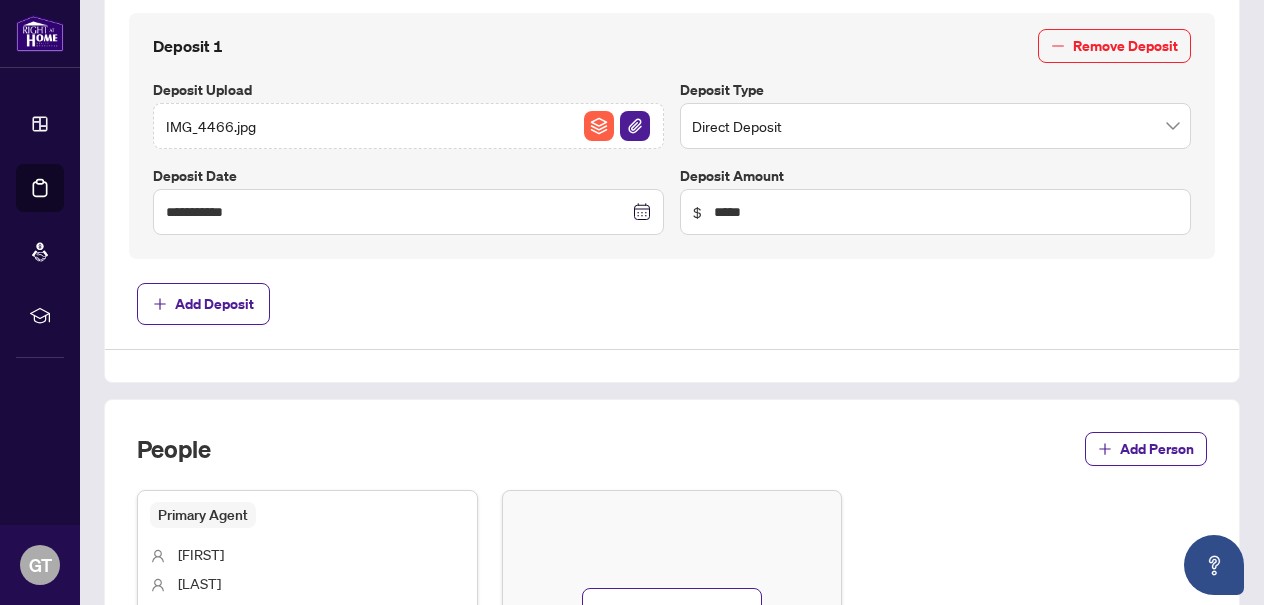 scroll, scrollTop: 782, scrollLeft: 0, axis: vertical 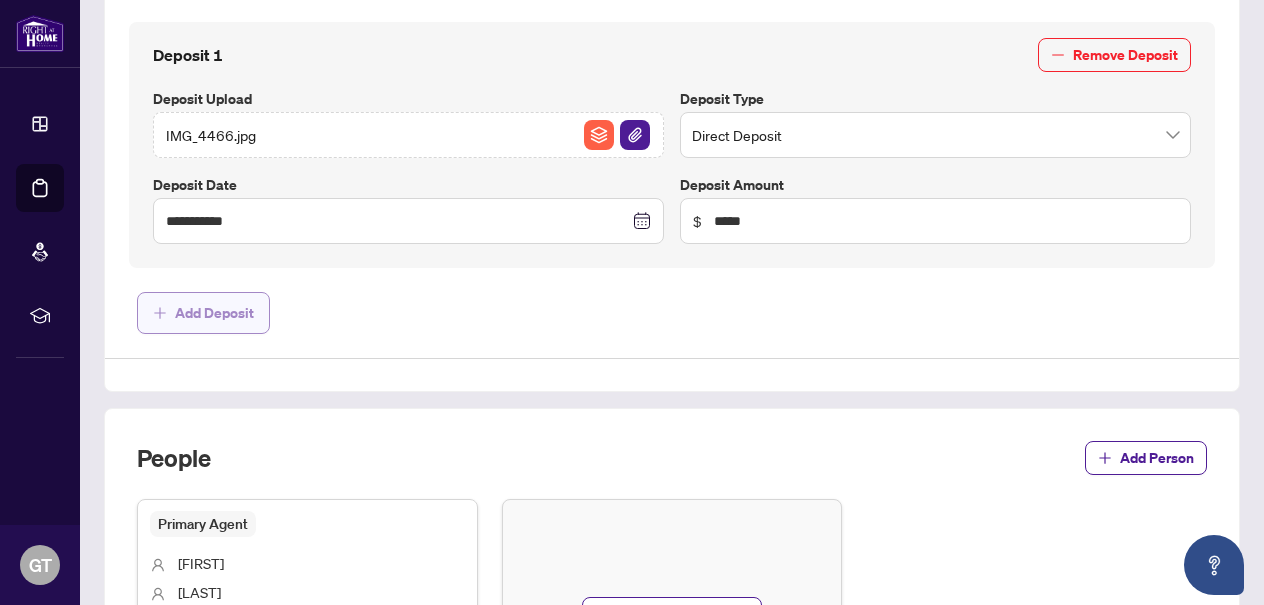 click on "Add Deposit" at bounding box center (214, 313) 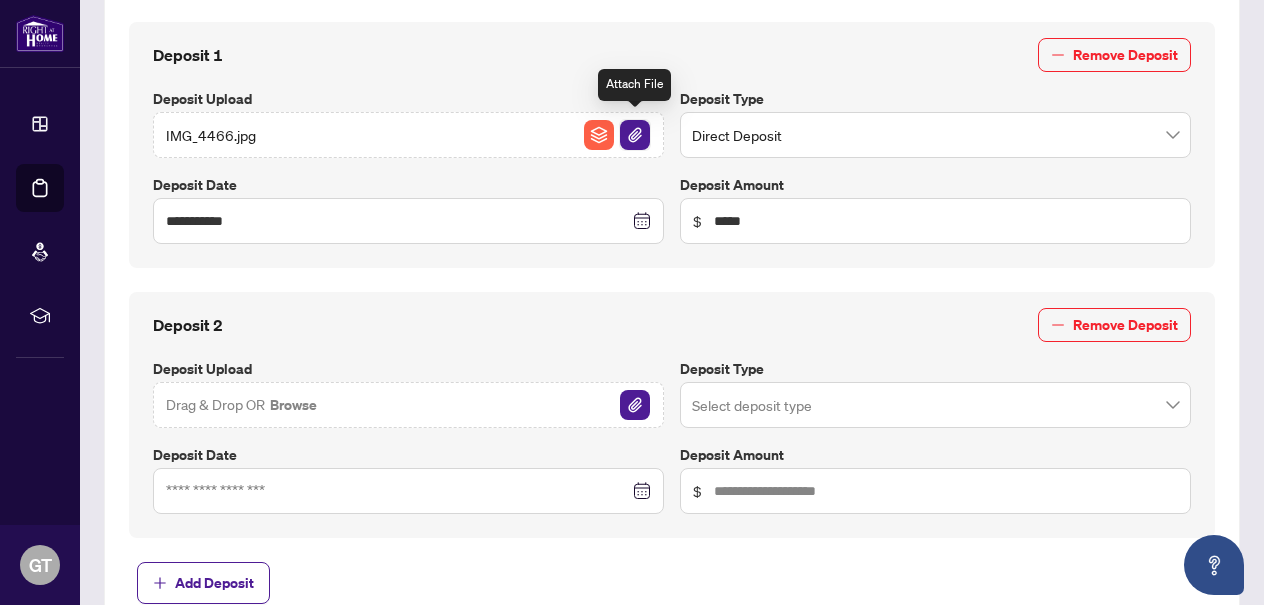 click at bounding box center [635, 135] 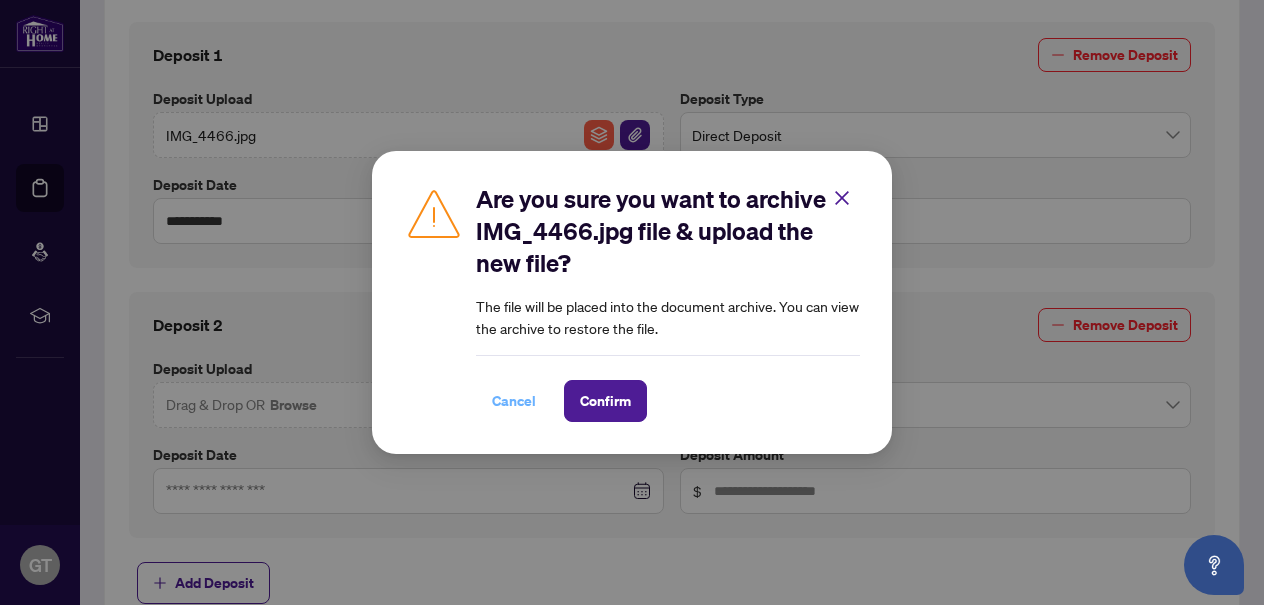 click on "Cancel" at bounding box center (514, 401) 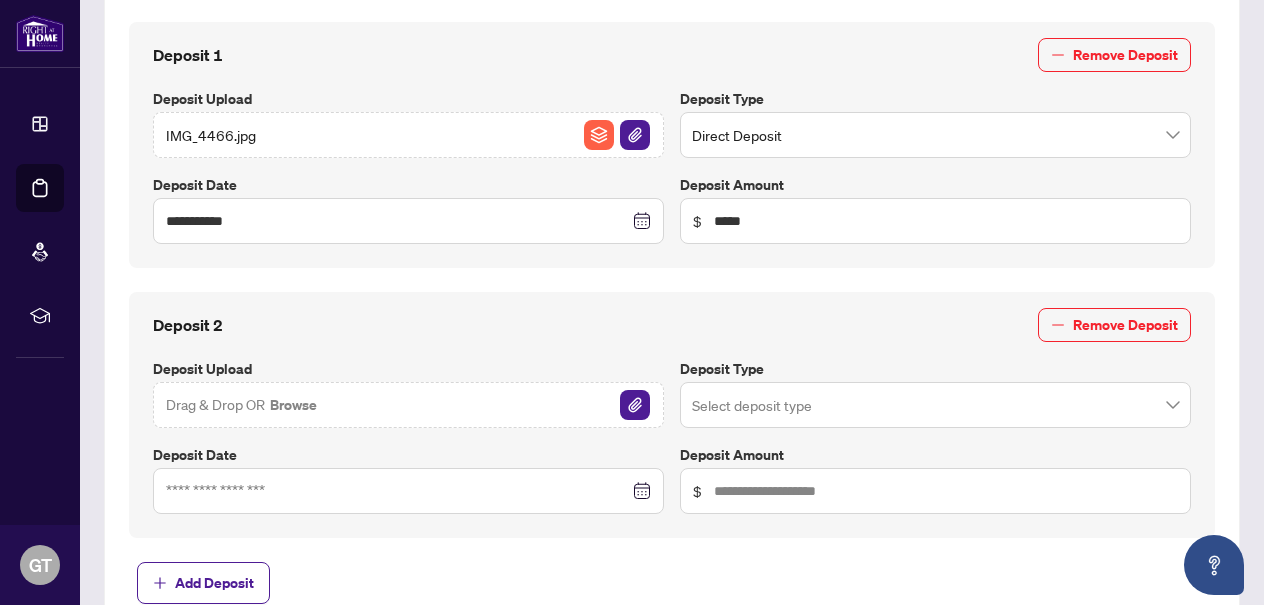click on "IMG_4466.jpg" at bounding box center [408, 135] 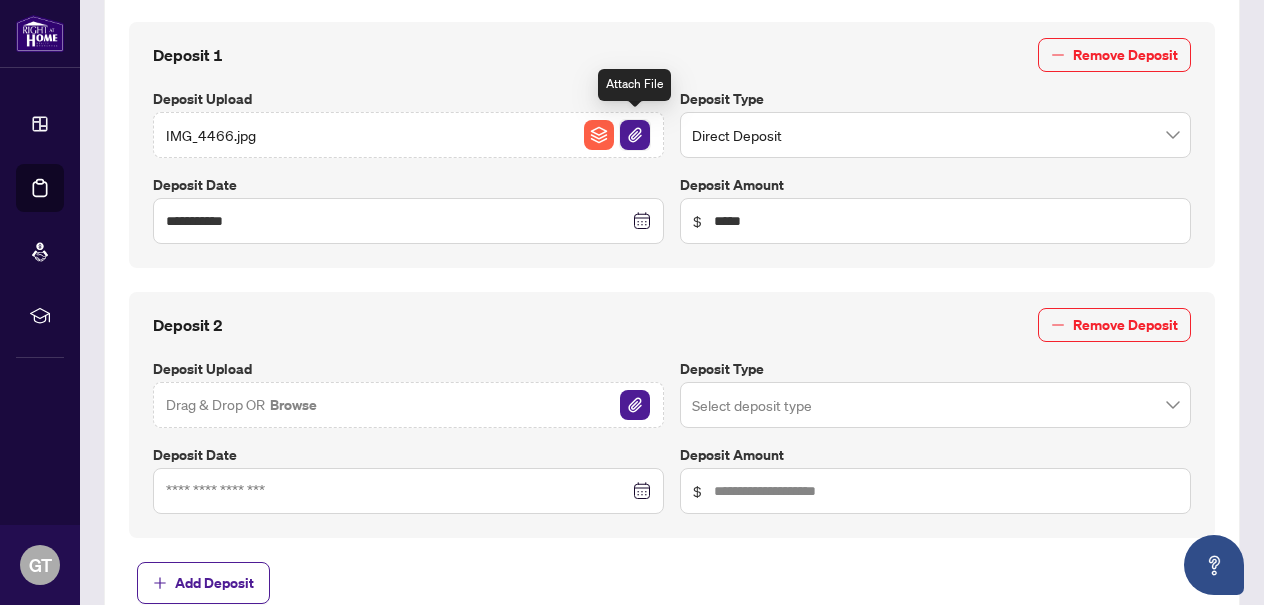 click at bounding box center [635, 135] 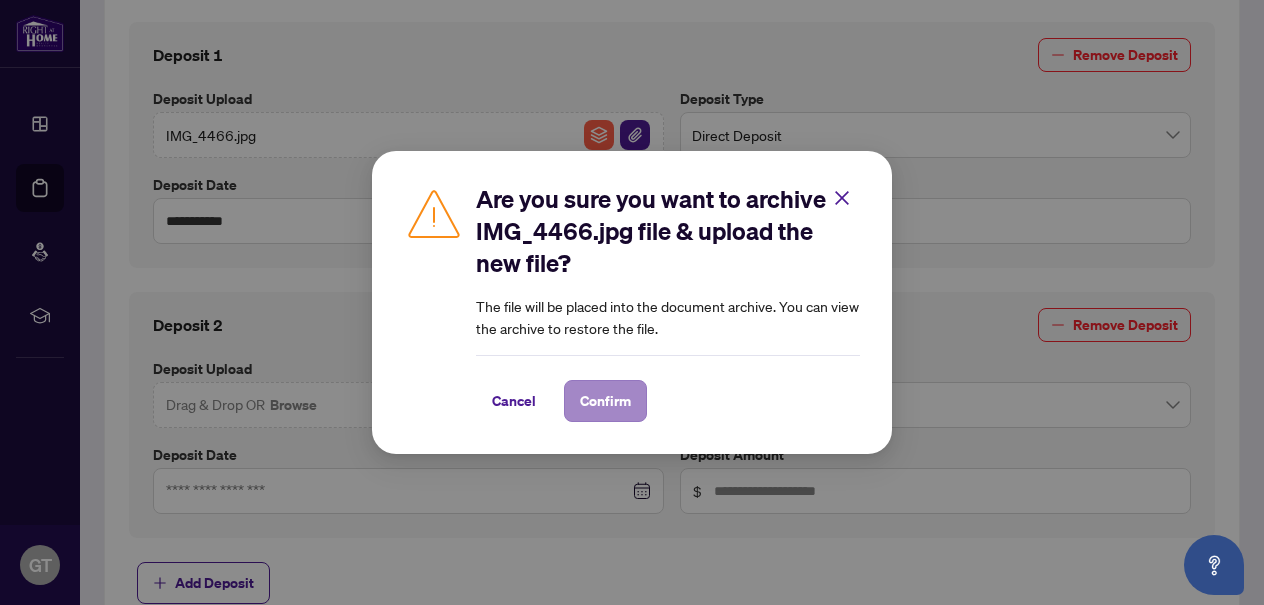 click on "Confirm" at bounding box center [605, 401] 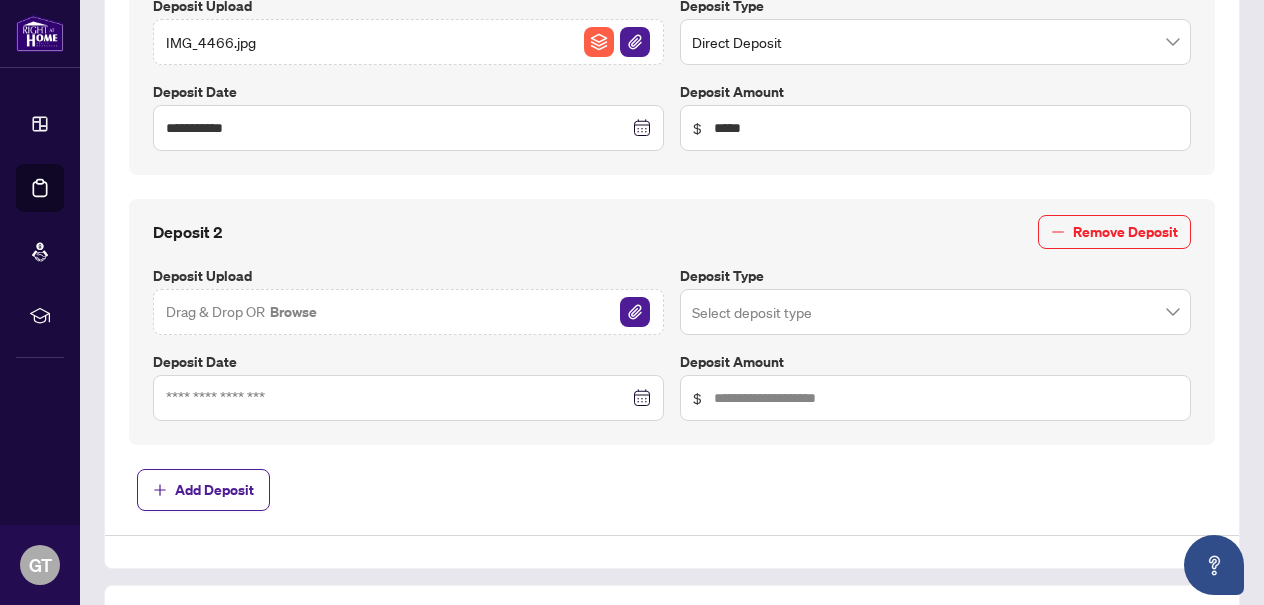 scroll, scrollTop: 904, scrollLeft: 0, axis: vertical 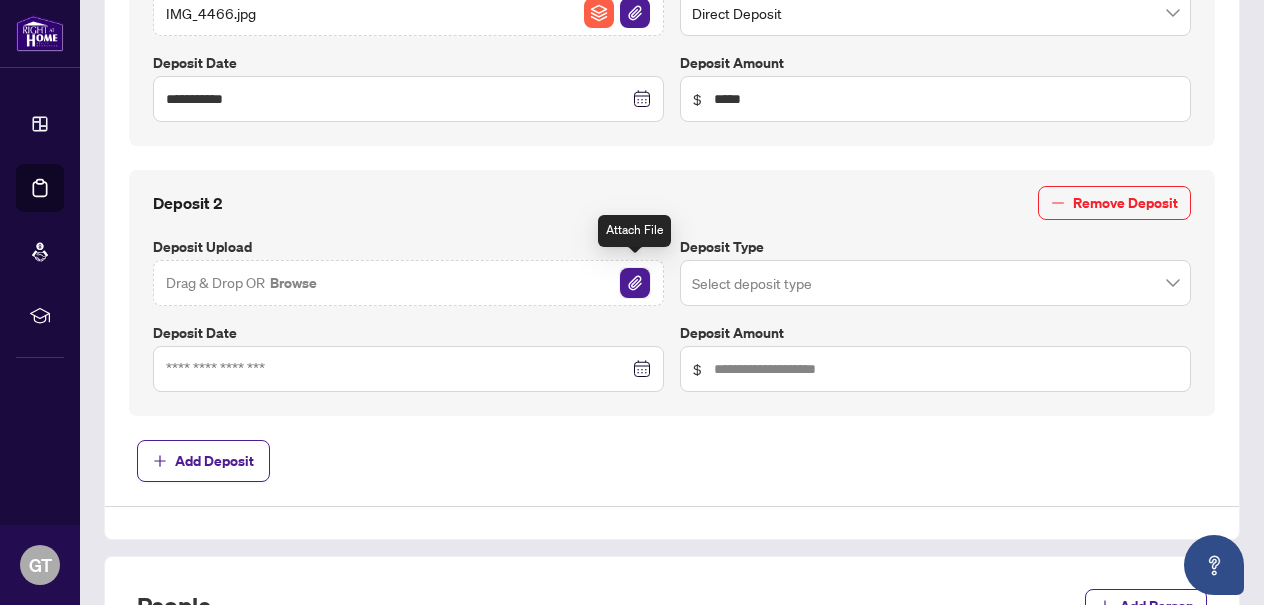 click at bounding box center (635, 283) 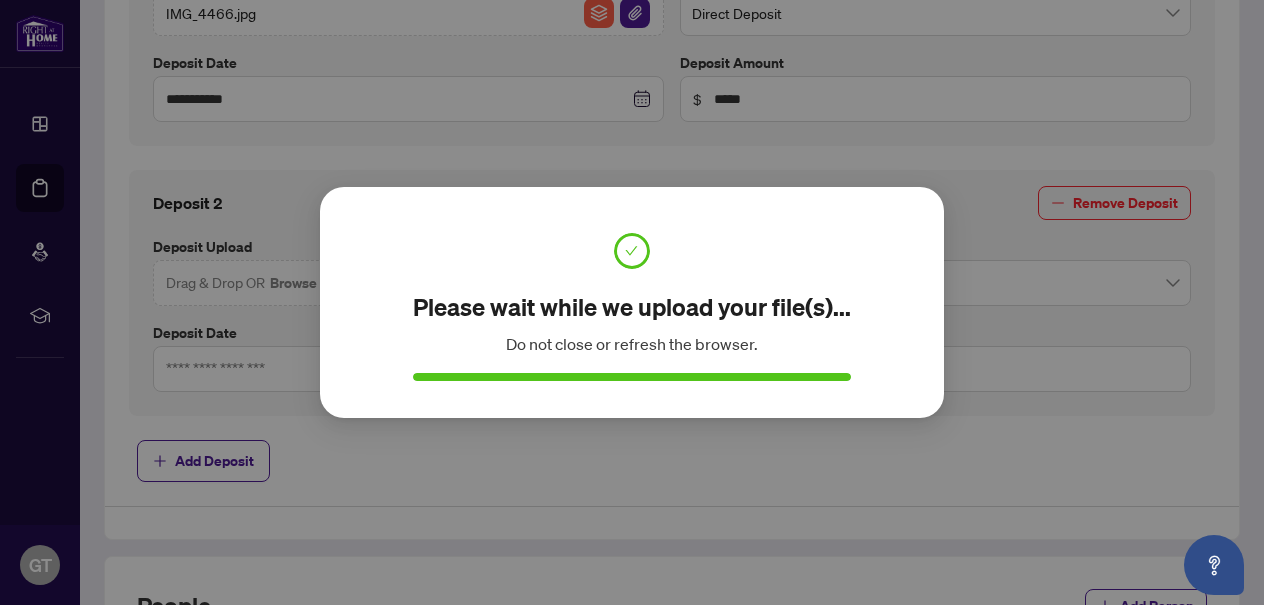 scroll, scrollTop: 0, scrollLeft: 0, axis: both 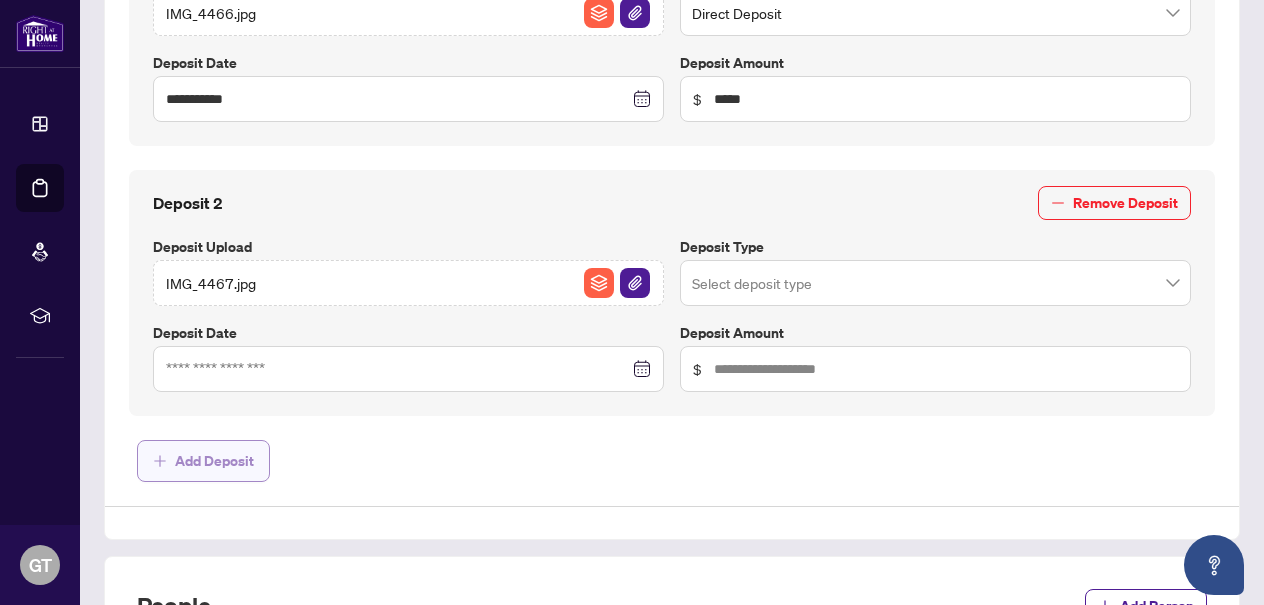 click on "Add Deposit" at bounding box center (214, 461) 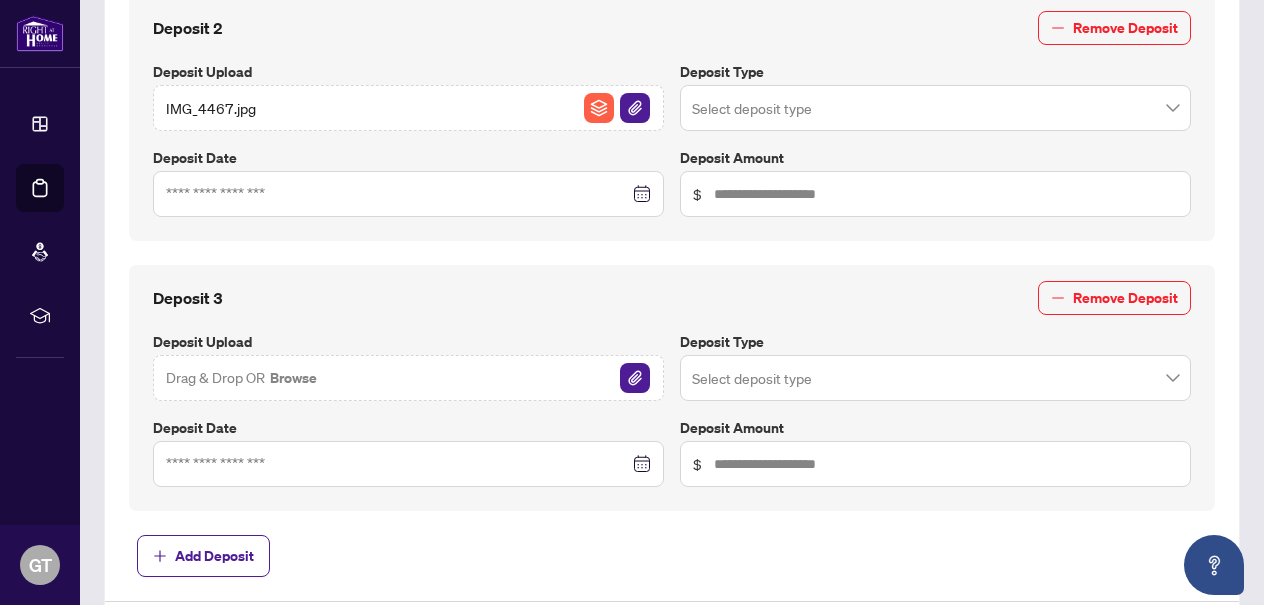 scroll, scrollTop: 1175, scrollLeft: 0, axis: vertical 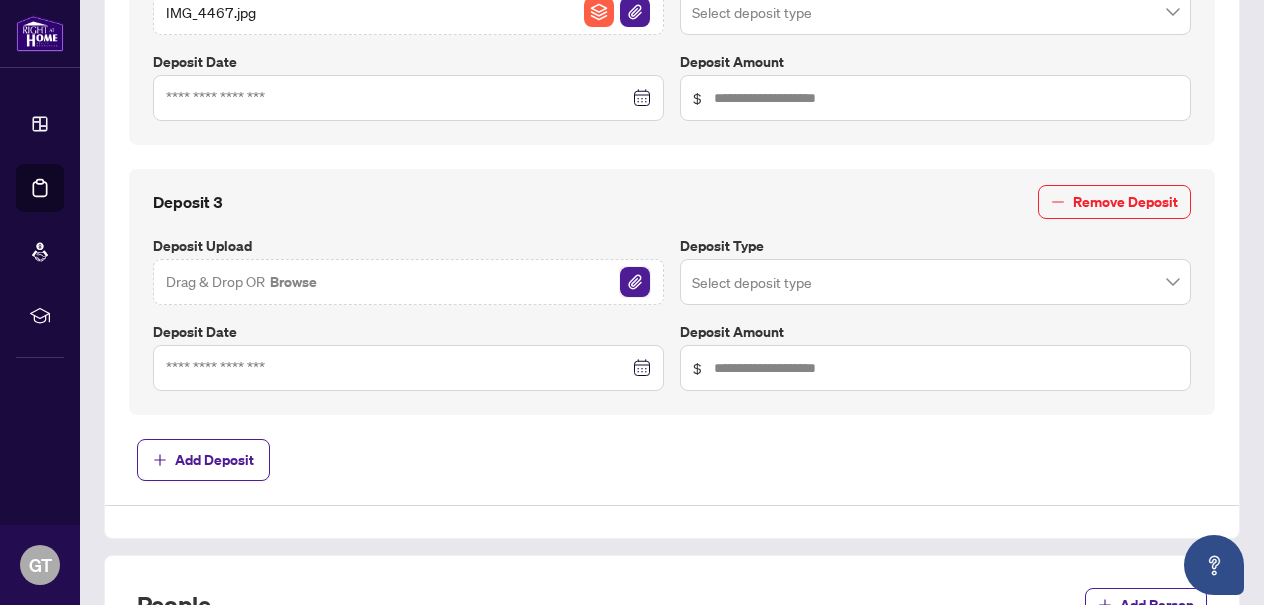 click at bounding box center [635, 282] 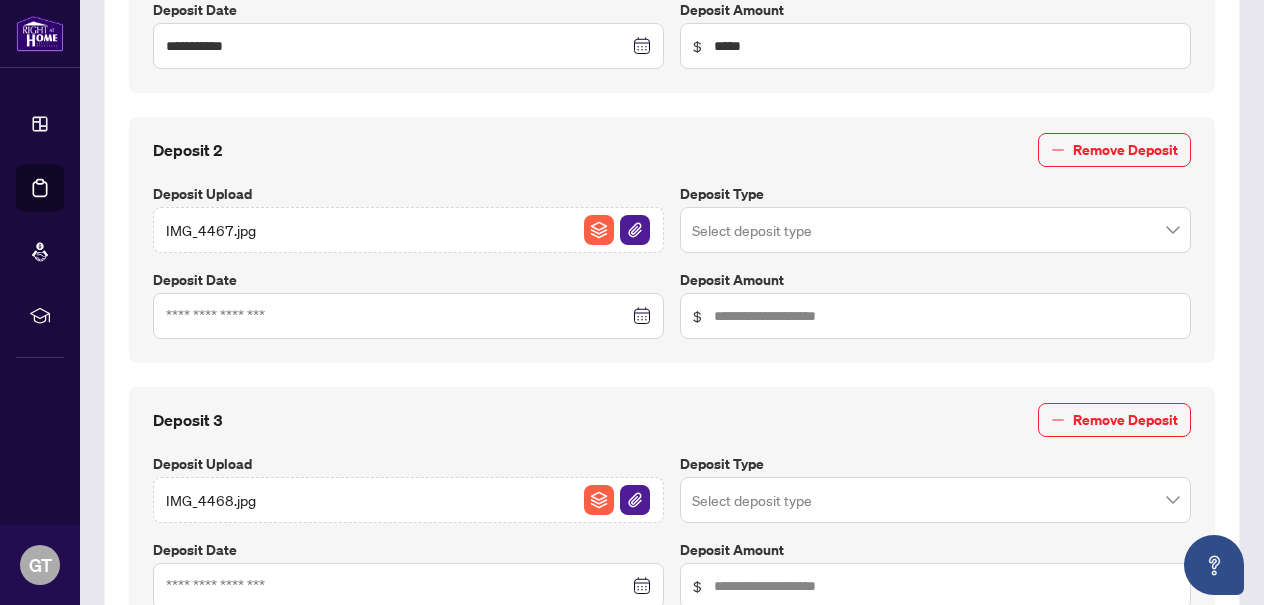 scroll, scrollTop: 980, scrollLeft: 0, axis: vertical 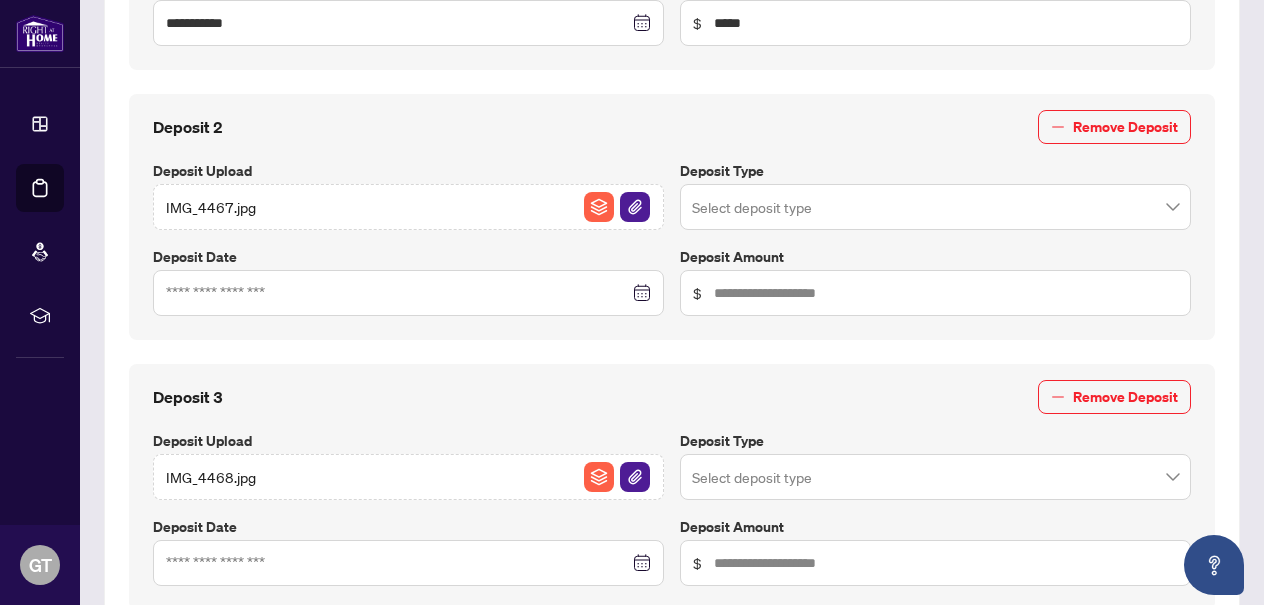 click at bounding box center [408, 293] 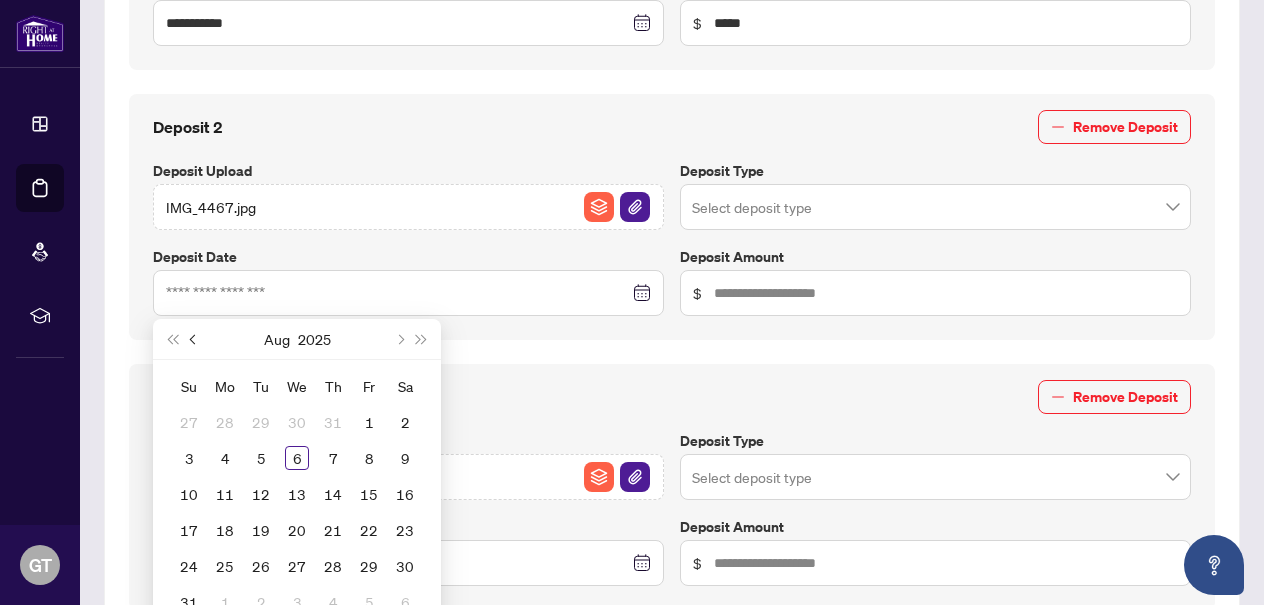 click at bounding box center (195, 339) 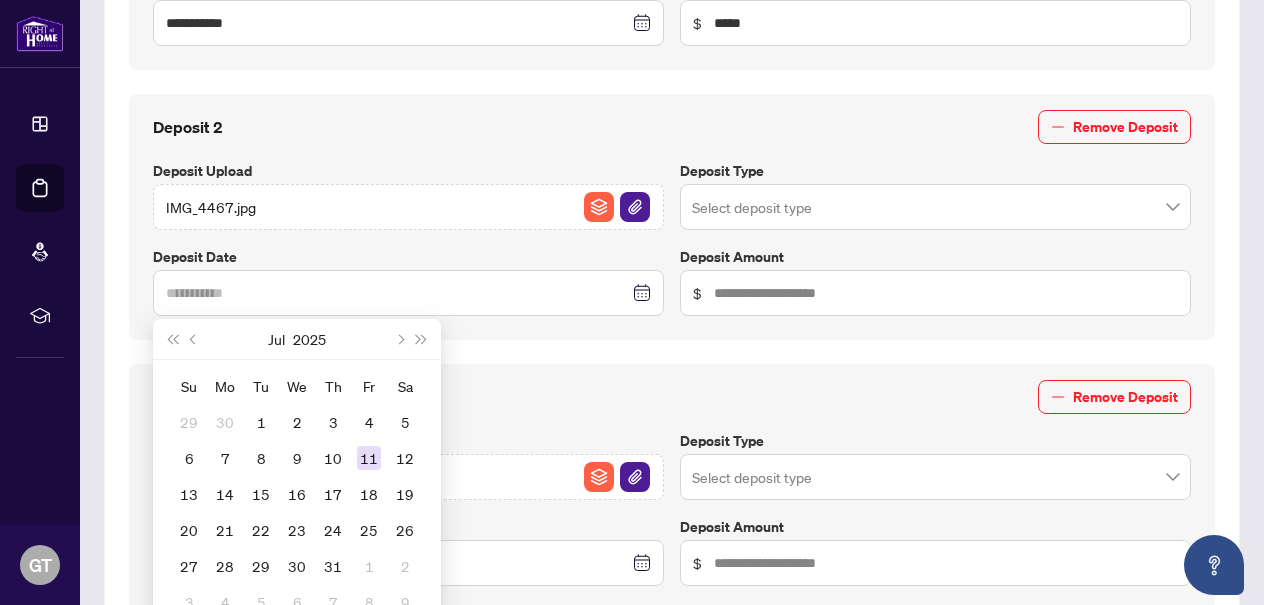 scroll, scrollTop: 1088, scrollLeft: 0, axis: vertical 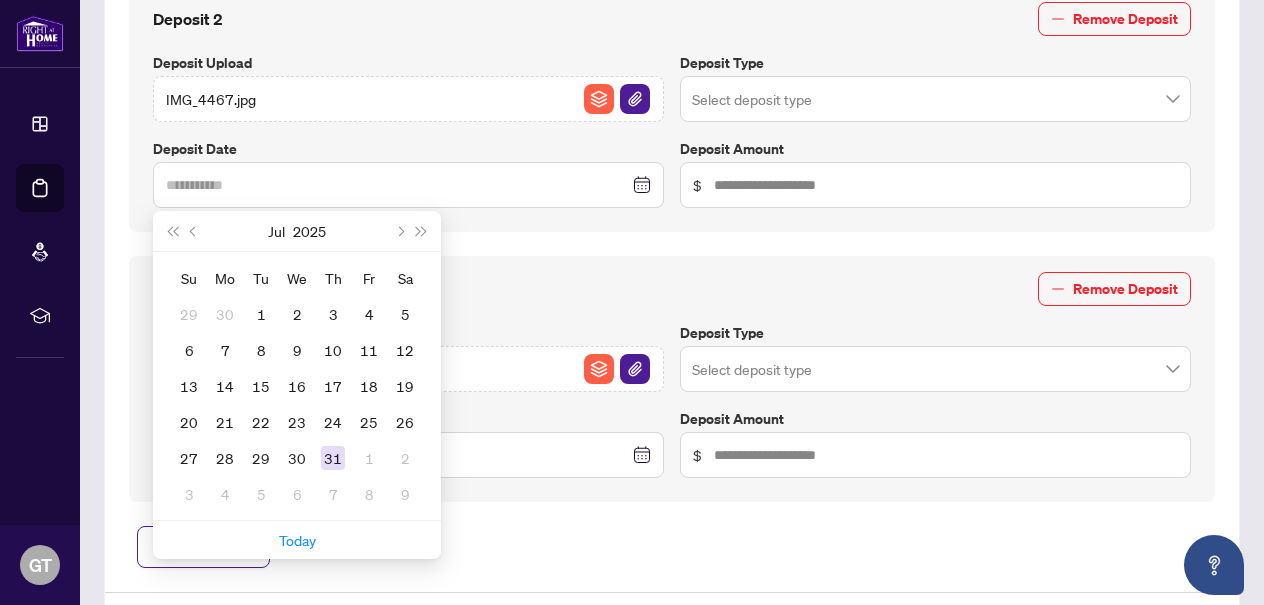 type on "**********" 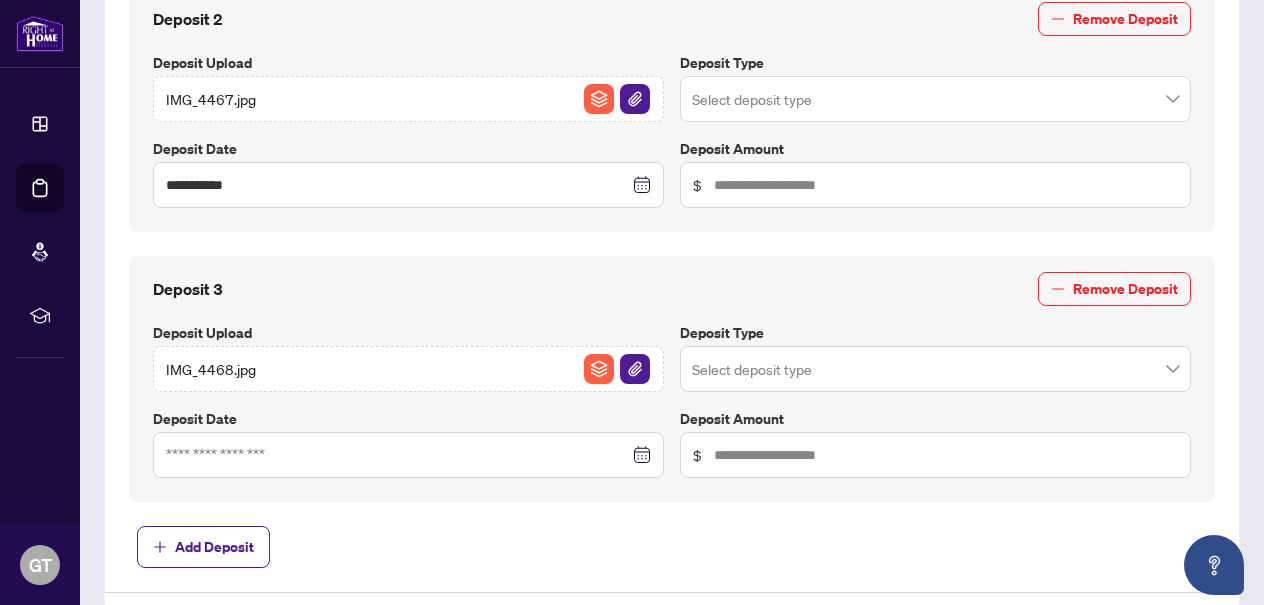 click at bounding box center [408, 455] 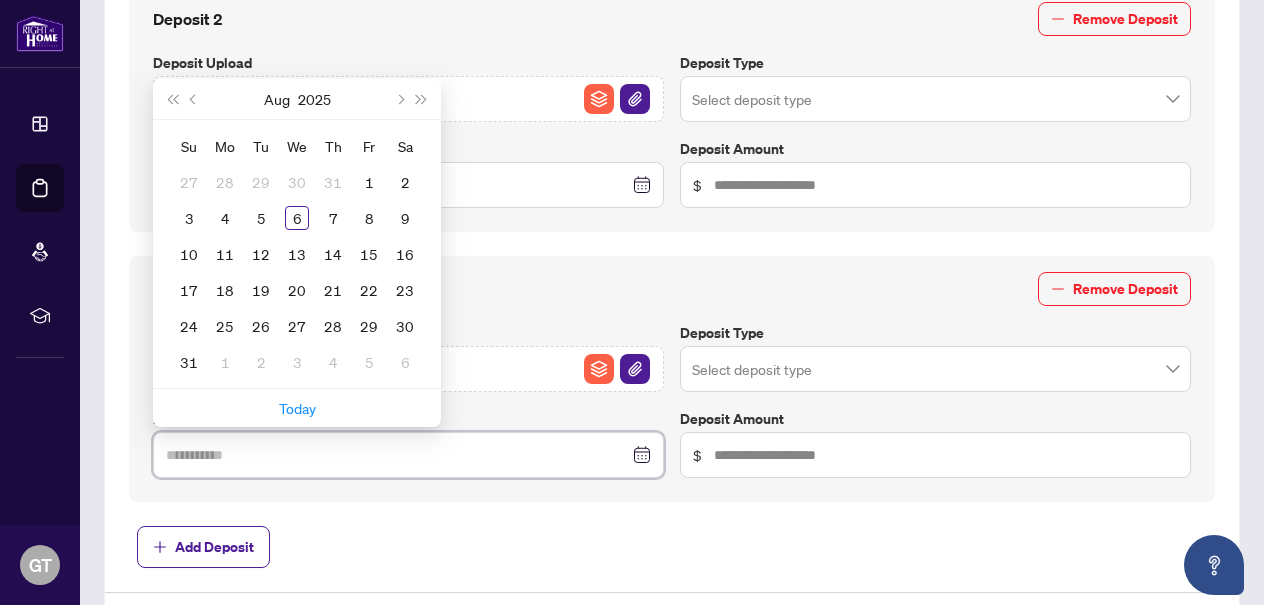 type on "**********" 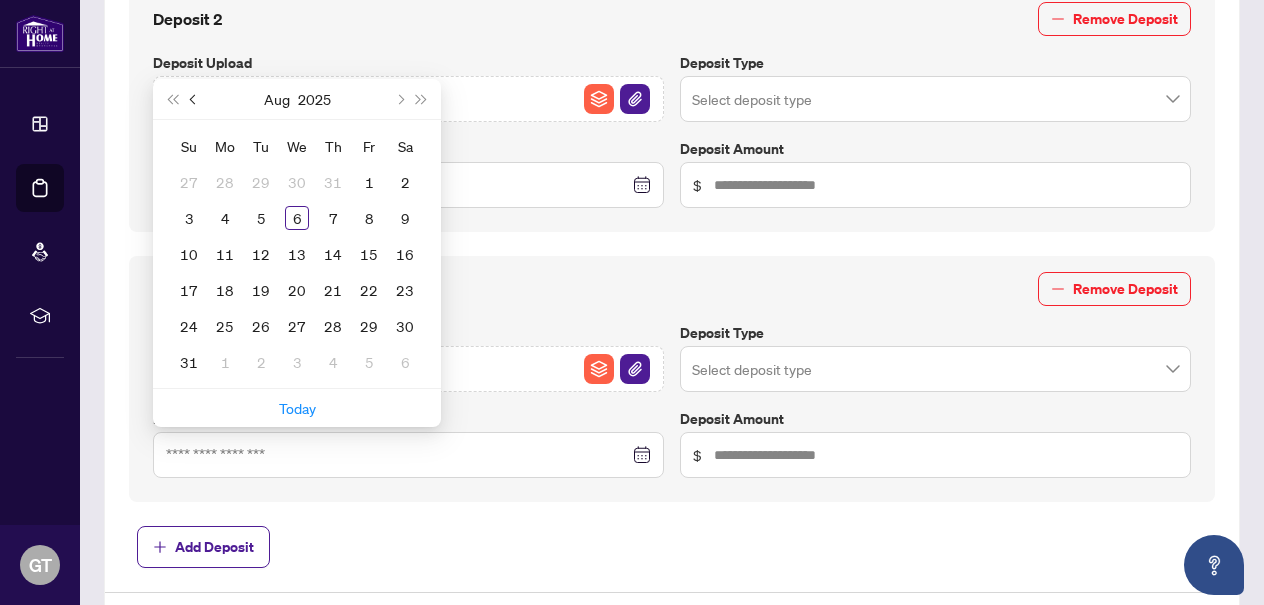 click at bounding box center (195, 99) 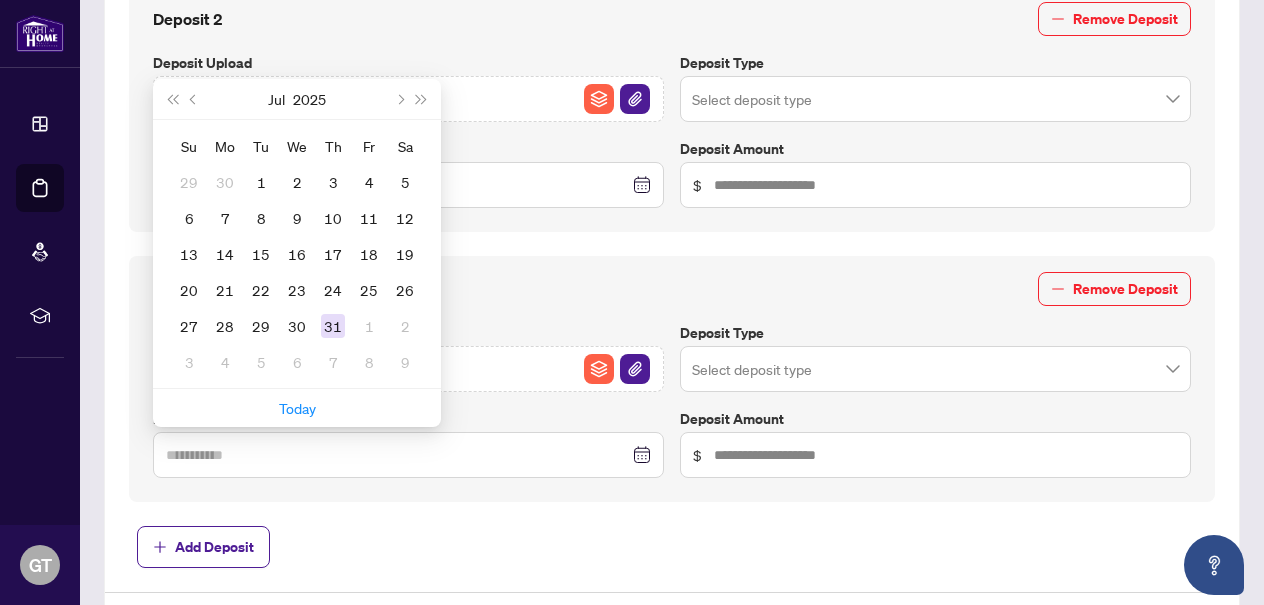 type on "**********" 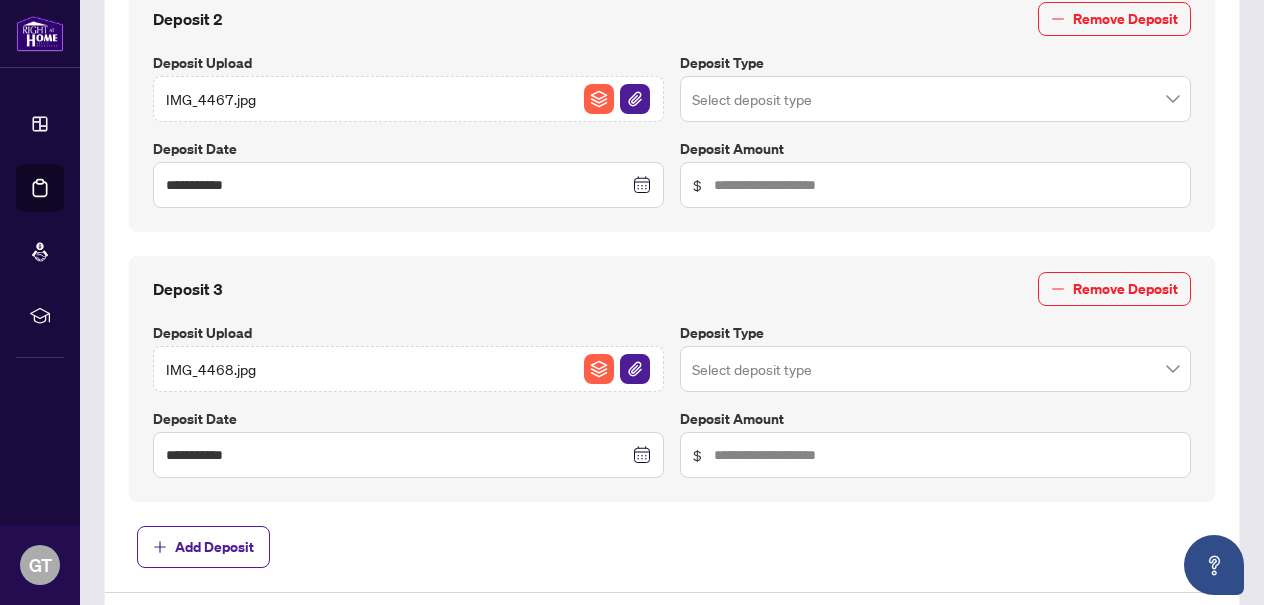 click at bounding box center (935, -171) 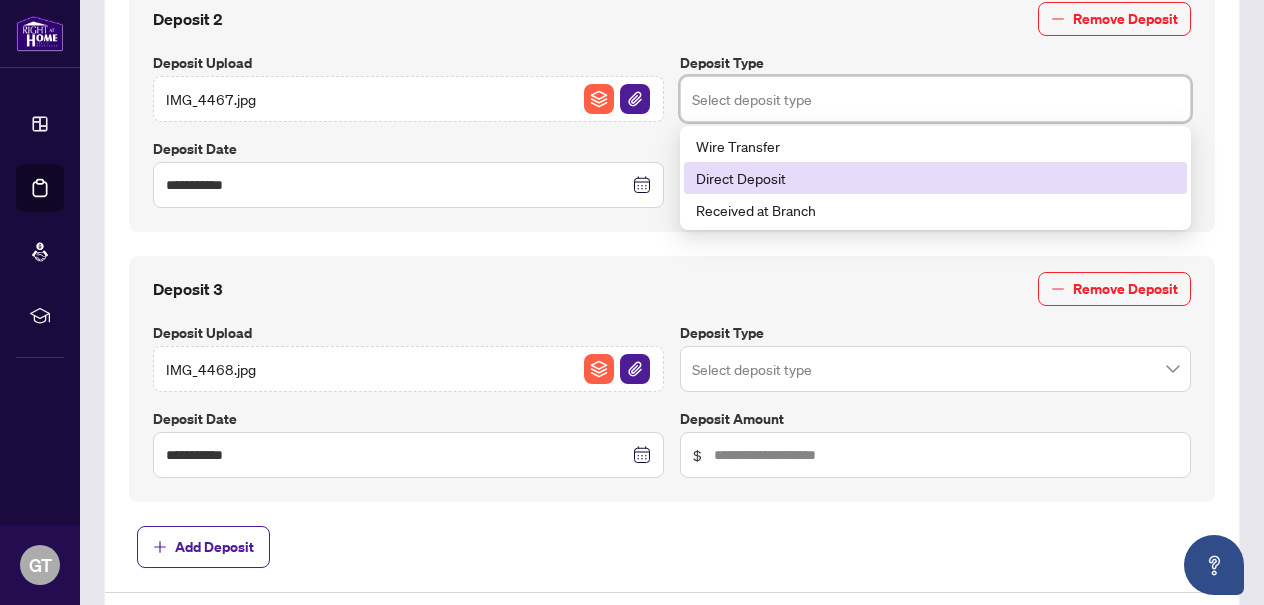 click on "Direct Deposit" at bounding box center (935, 178) 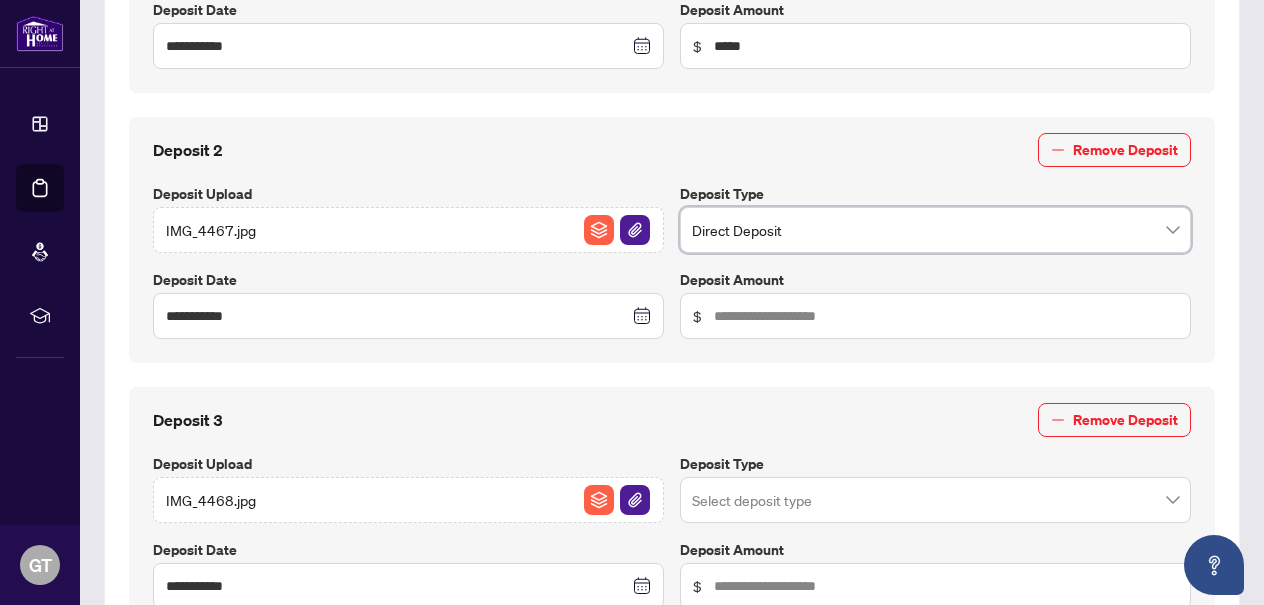 scroll, scrollTop: 968, scrollLeft: 0, axis: vertical 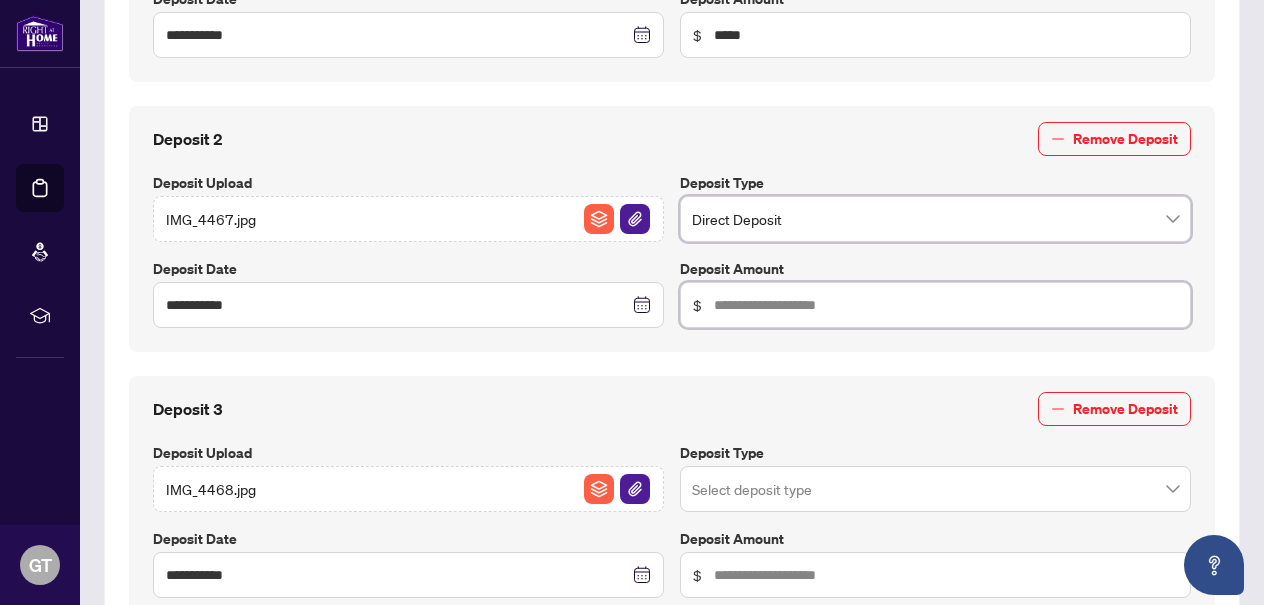 click at bounding box center (946, 35) 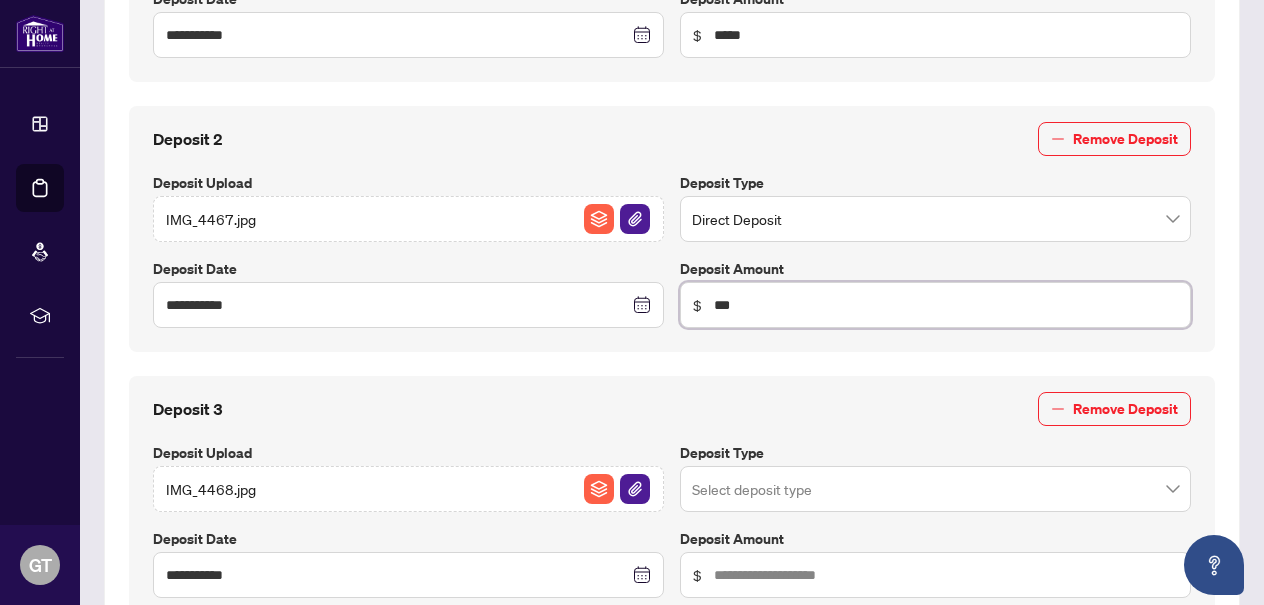 type on "*****" 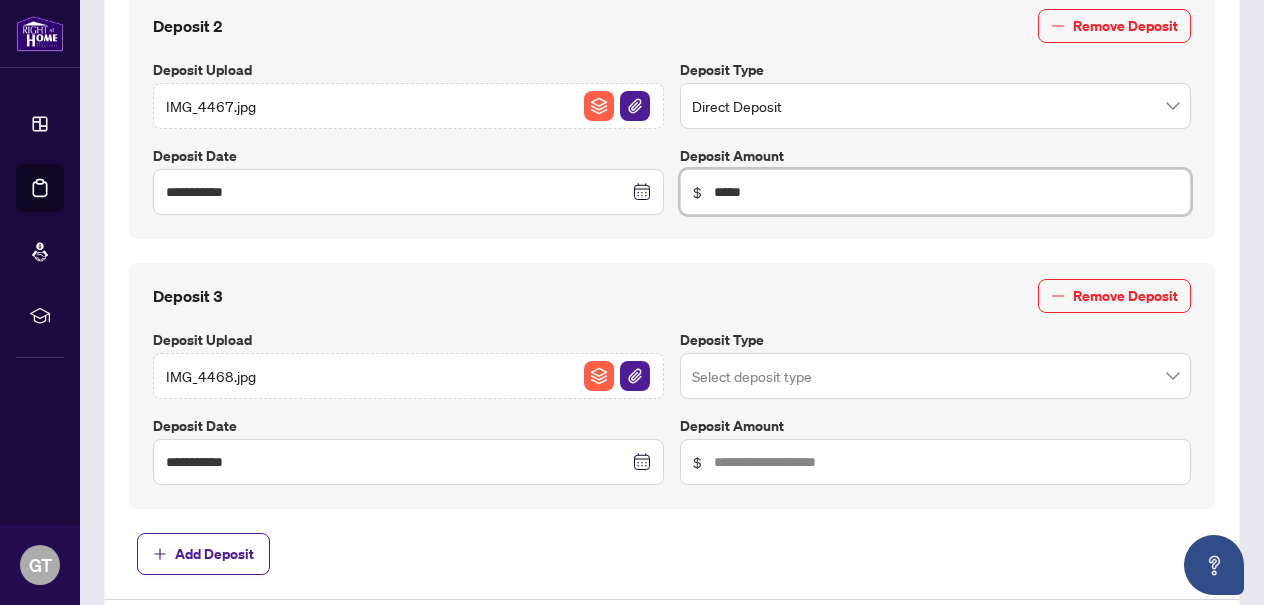 scroll, scrollTop: 1089, scrollLeft: 0, axis: vertical 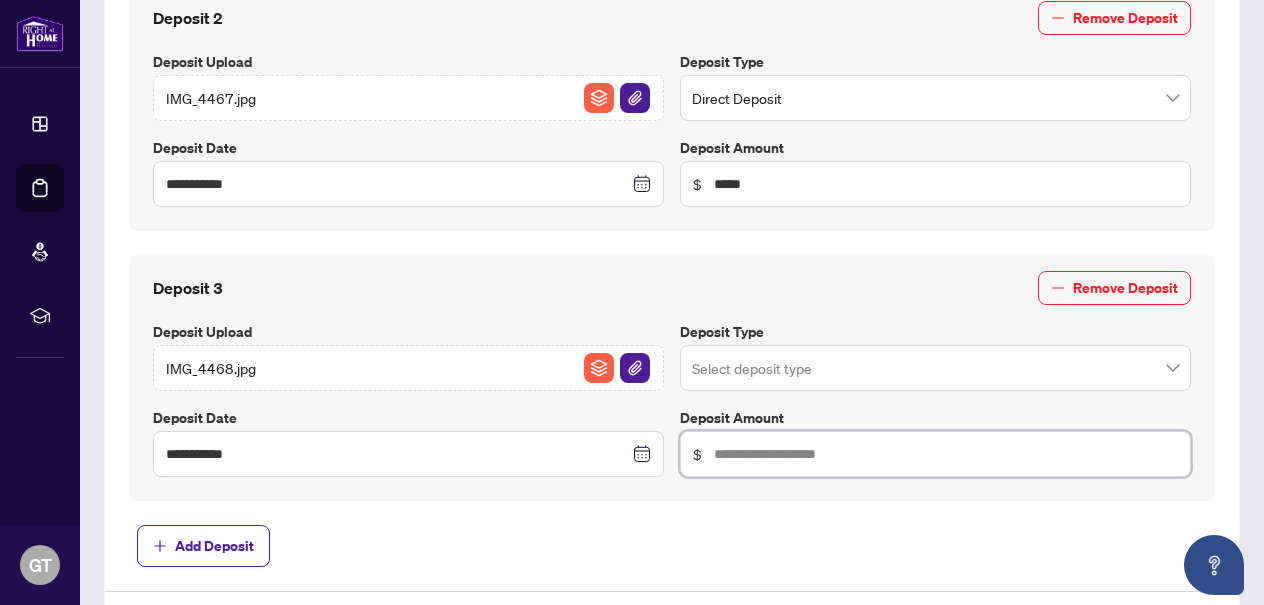 click at bounding box center [946, 454] 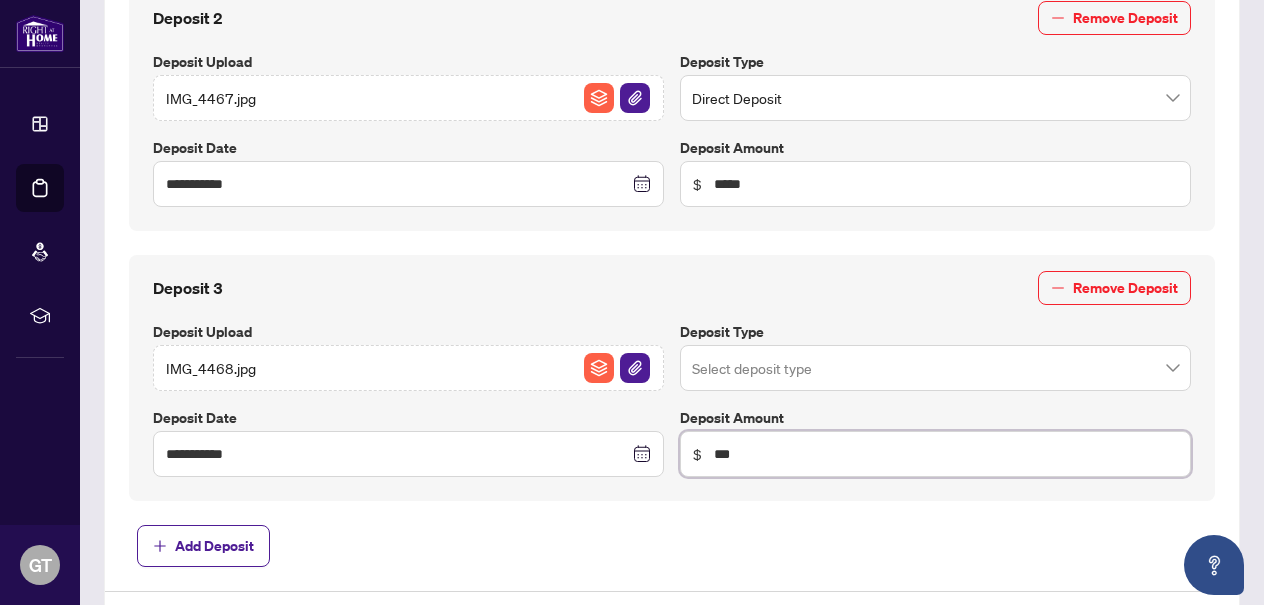 type on "*****" 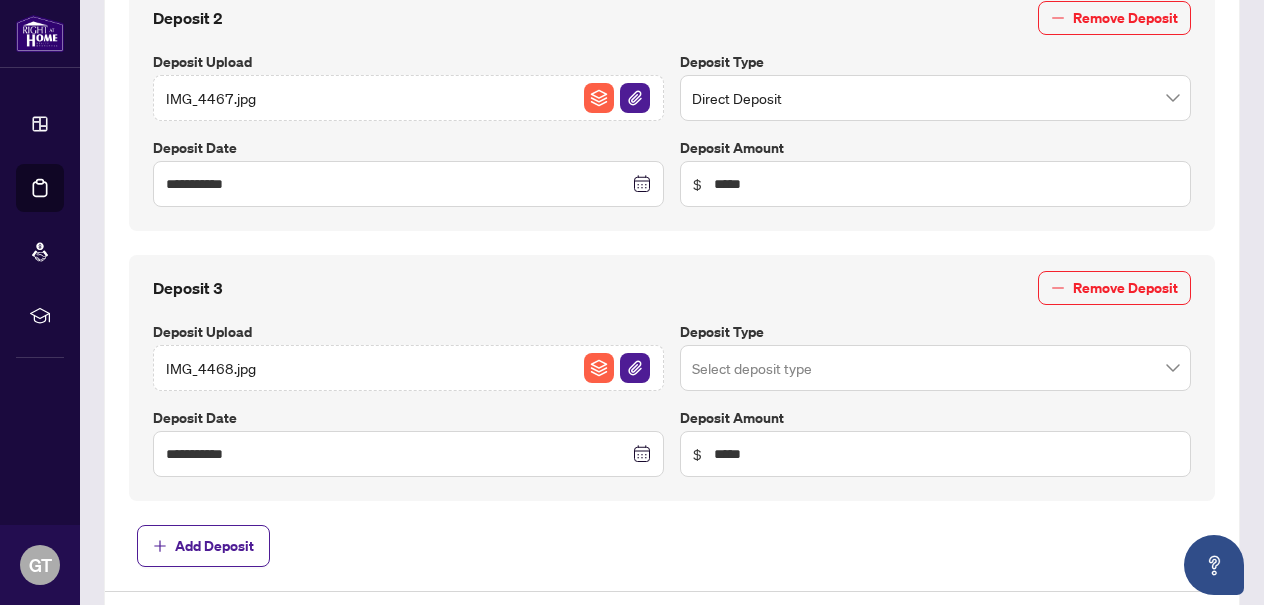 click on "**********" at bounding box center (672, 374) 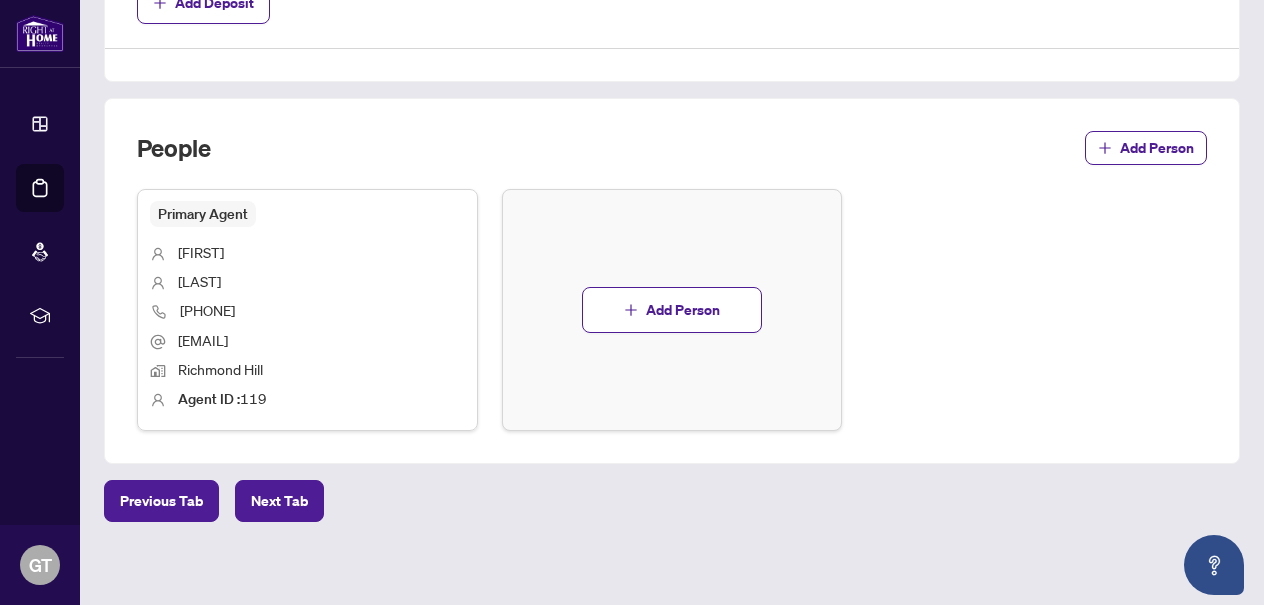scroll, scrollTop: 1631, scrollLeft: 0, axis: vertical 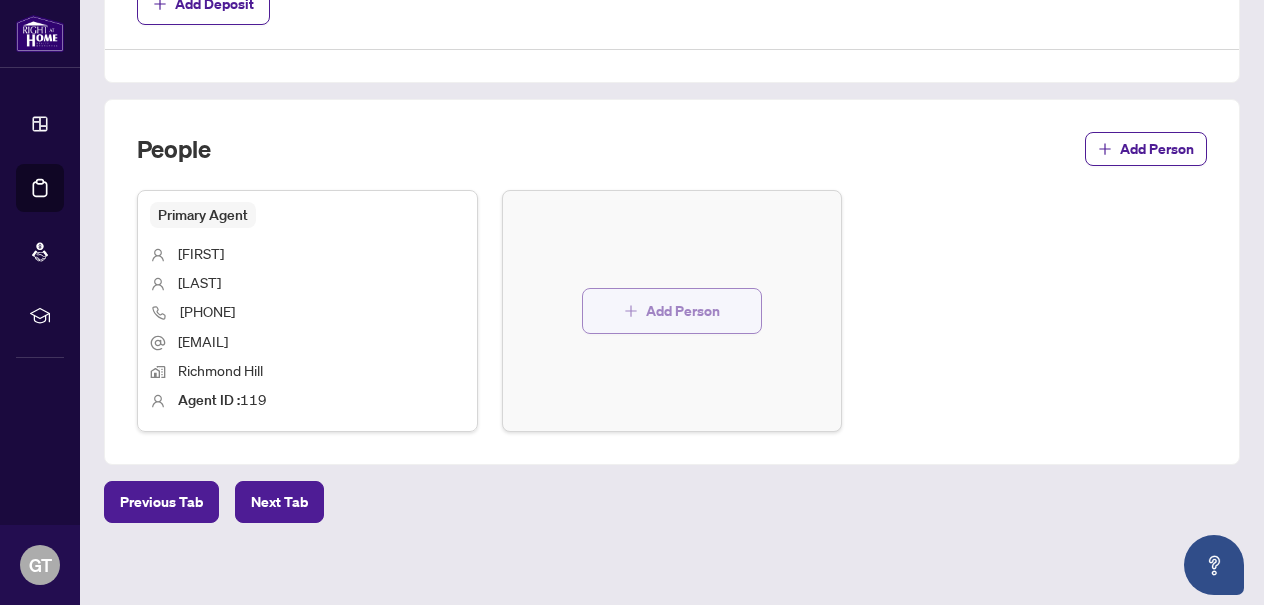 click on "Add Person" at bounding box center (683, 311) 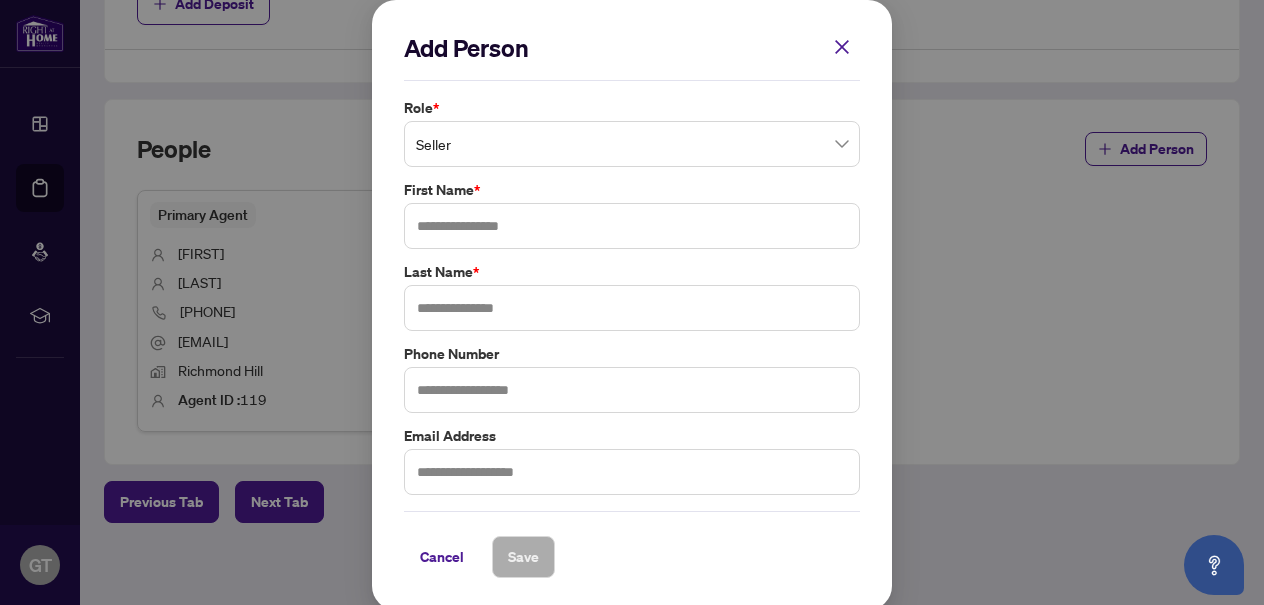 scroll, scrollTop: 0, scrollLeft: 0, axis: both 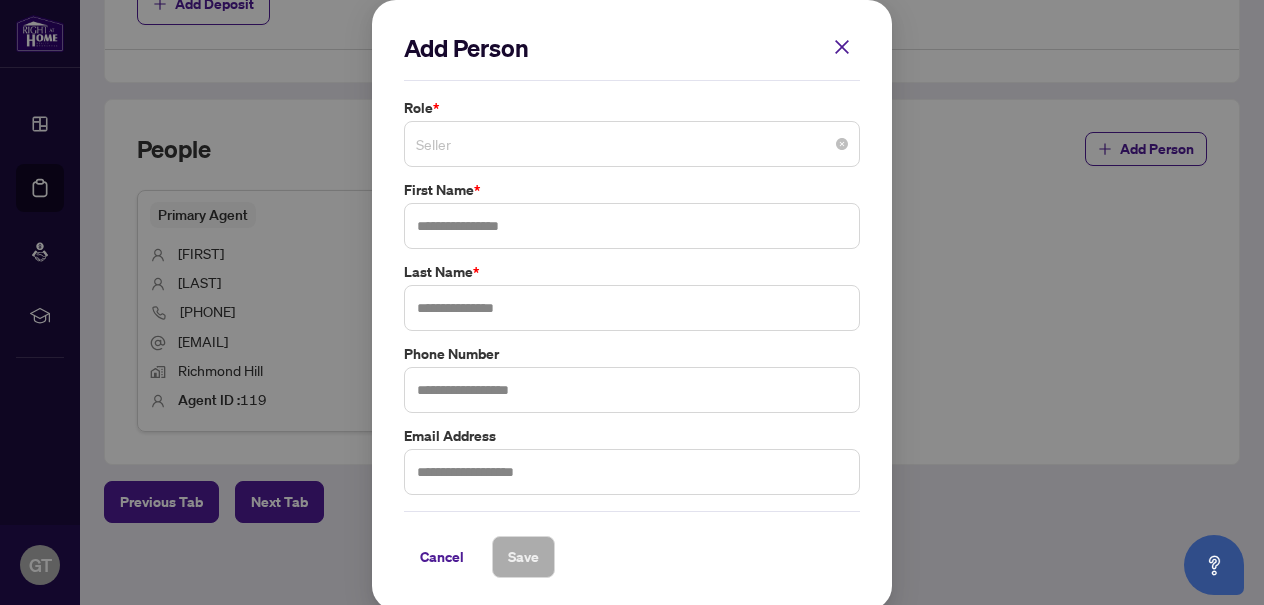 click on "Seller" at bounding box center (632, 144) 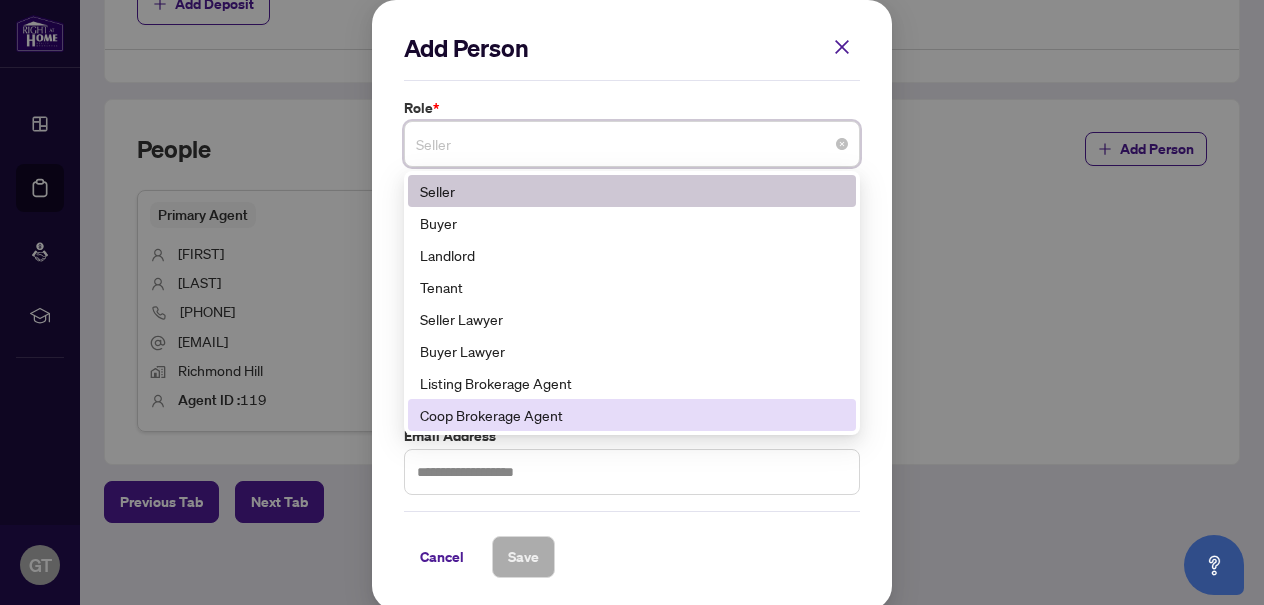 click on "Coop Brokerage Agent" at bounding box center [632, 415] 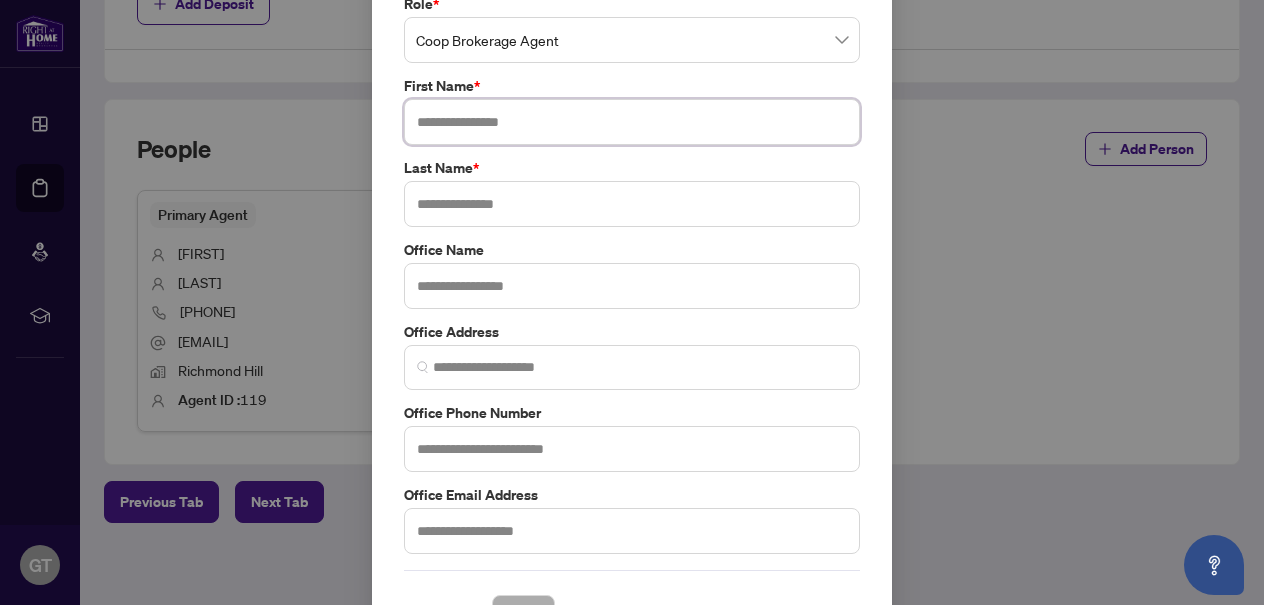 scroll, scrollTop: 109, scrollLeft: 0, axis: vertical 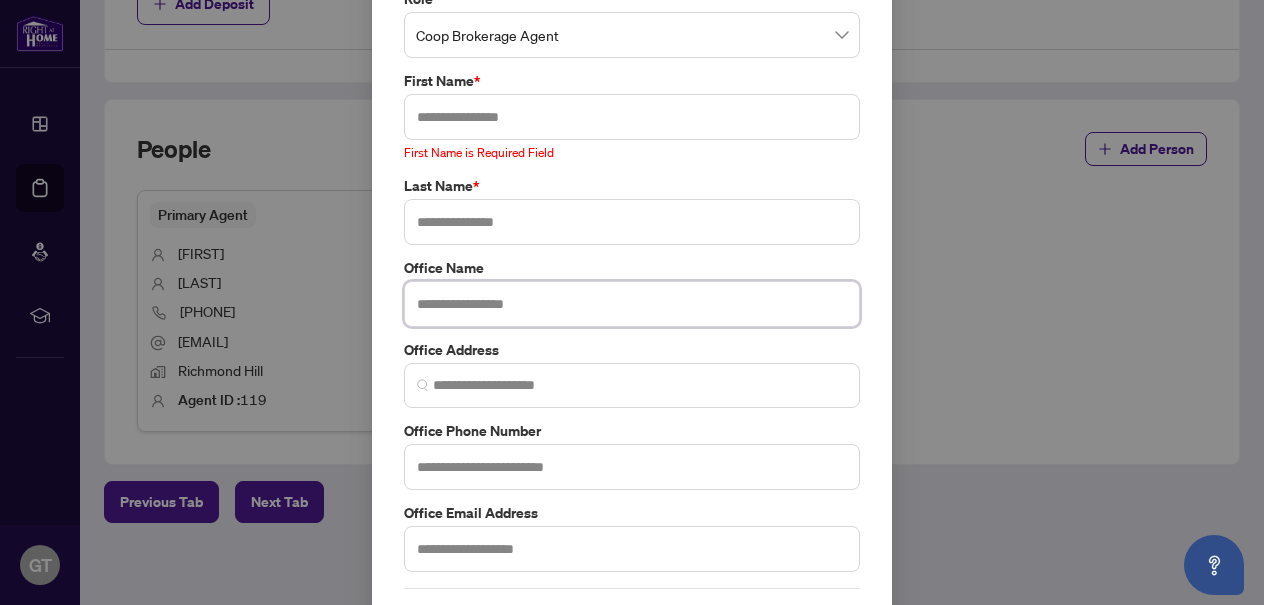 paste on "**********" 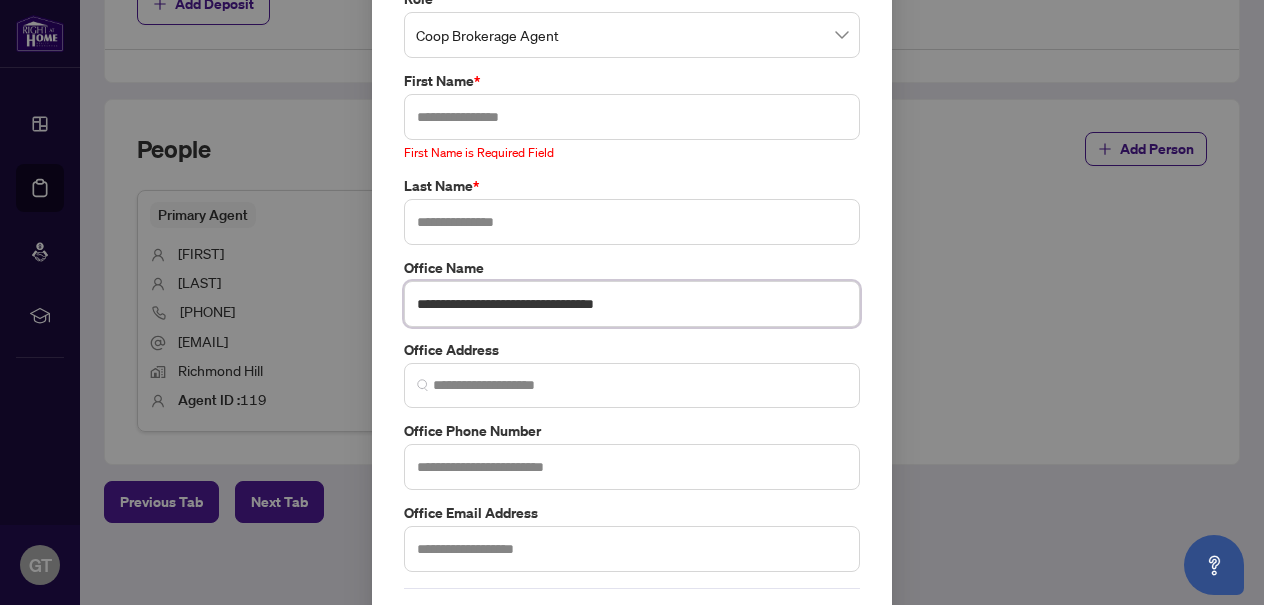 type on "**********" 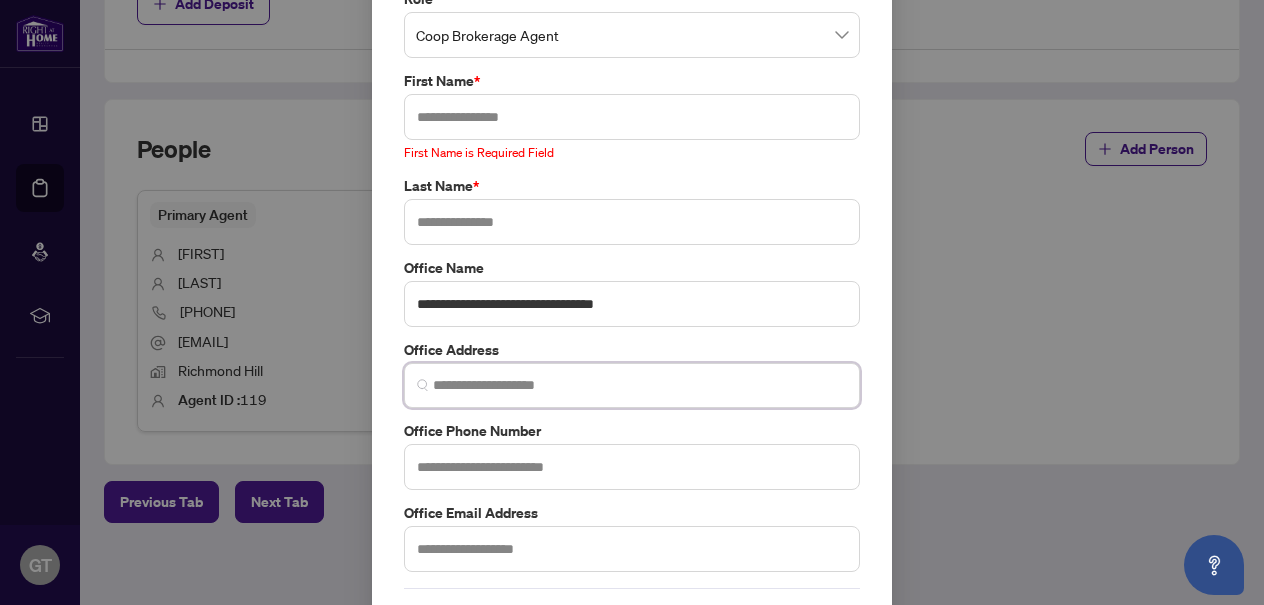 click at bounding box center (640, 385) 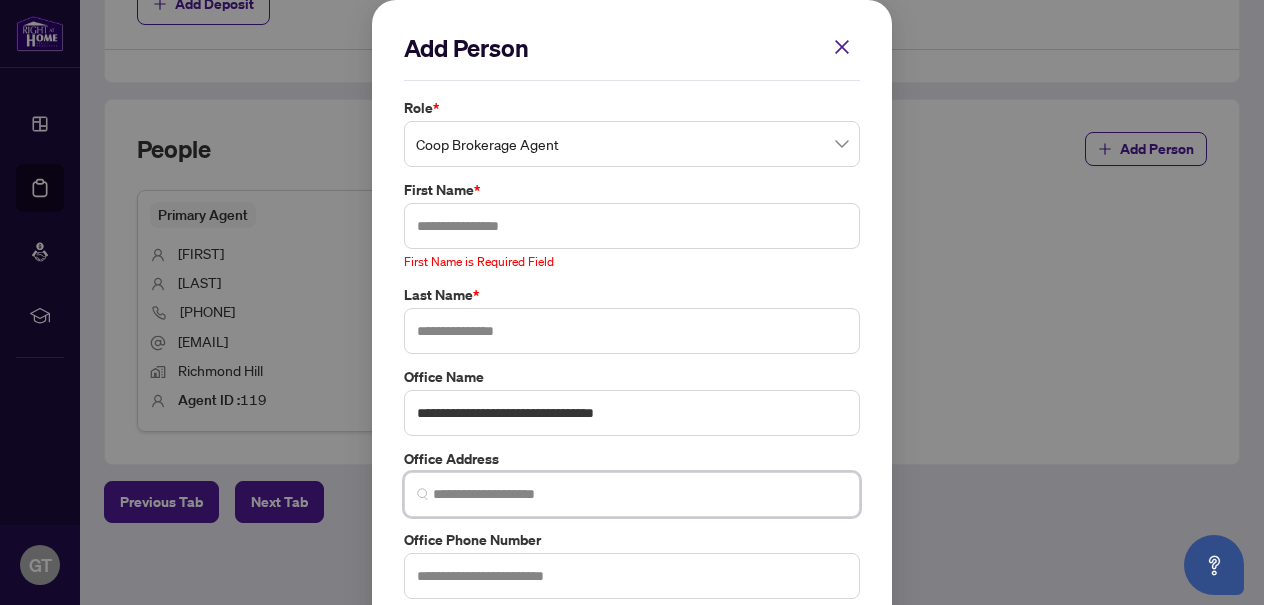 scroll, scrollTop: 0, scrollLeft: 0, axis: both 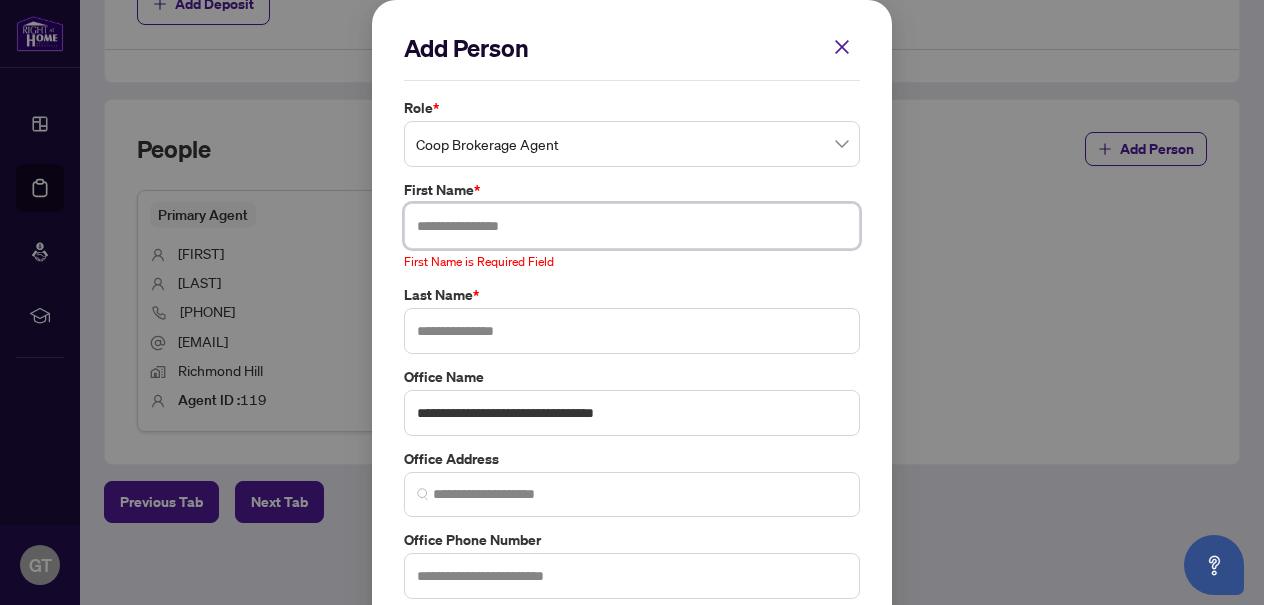 click at bounding box center [632, 226] 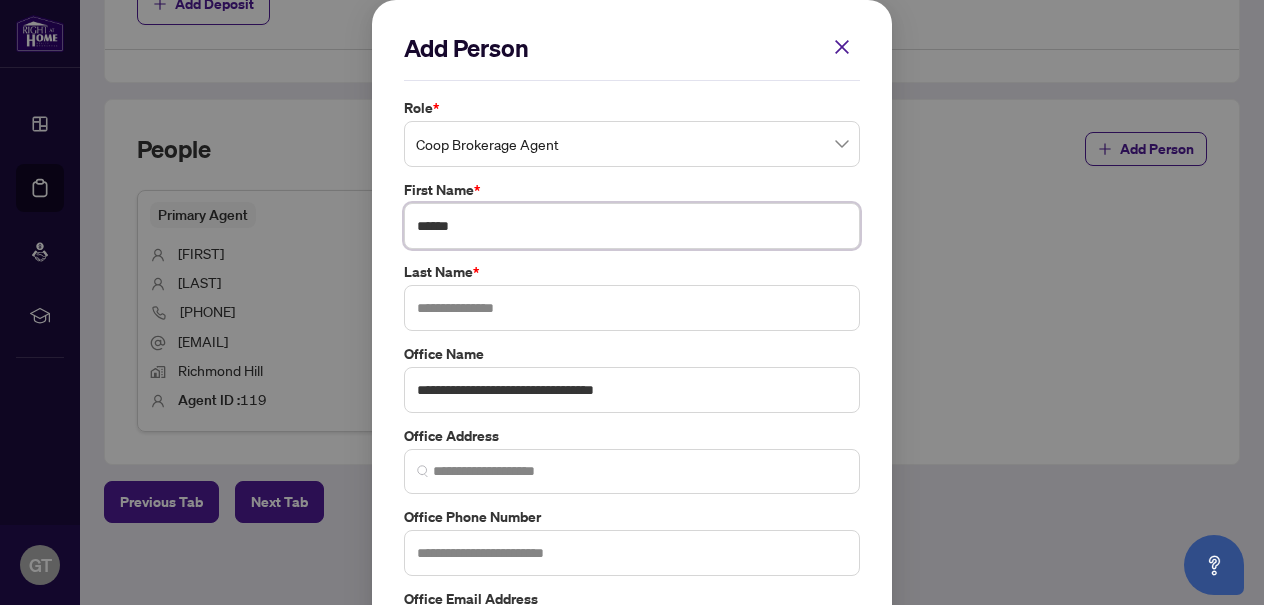 type on "******" 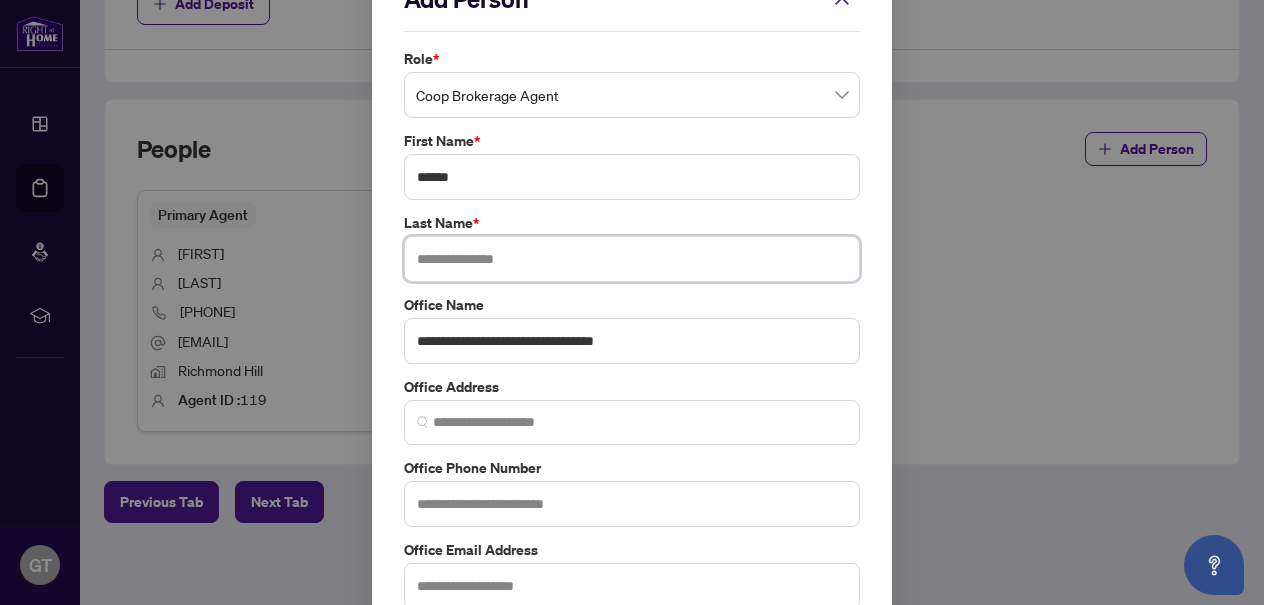 scroll, scrollTop: 53, scrollLeft: 0, axis: vertical 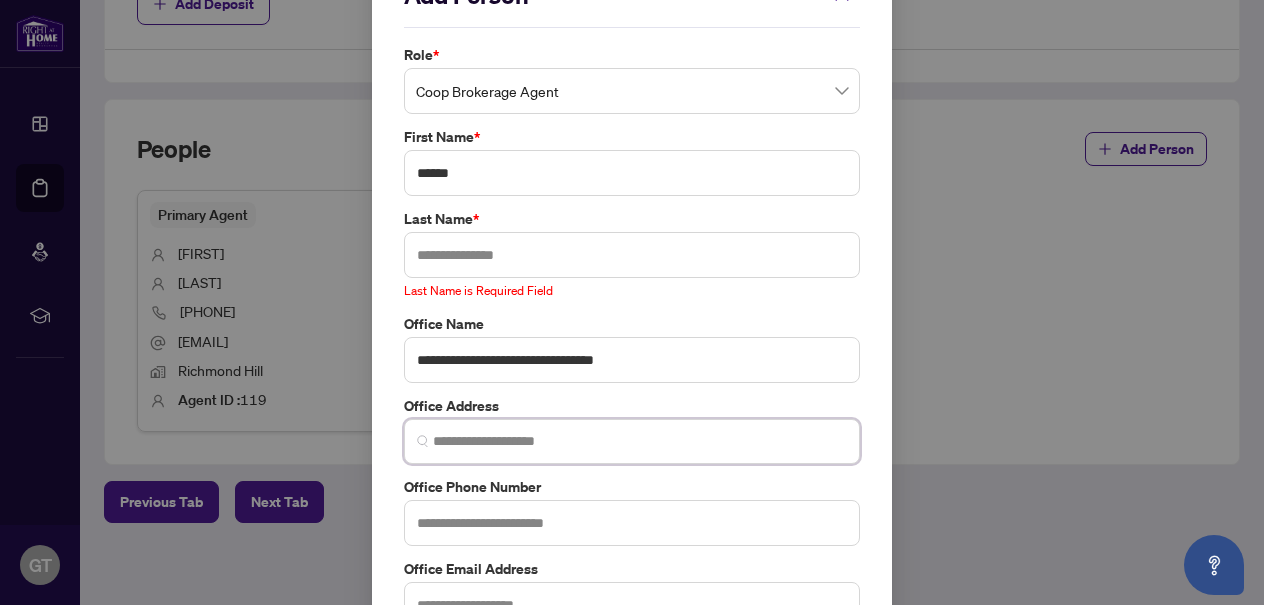click at bounding box center [632, 441] 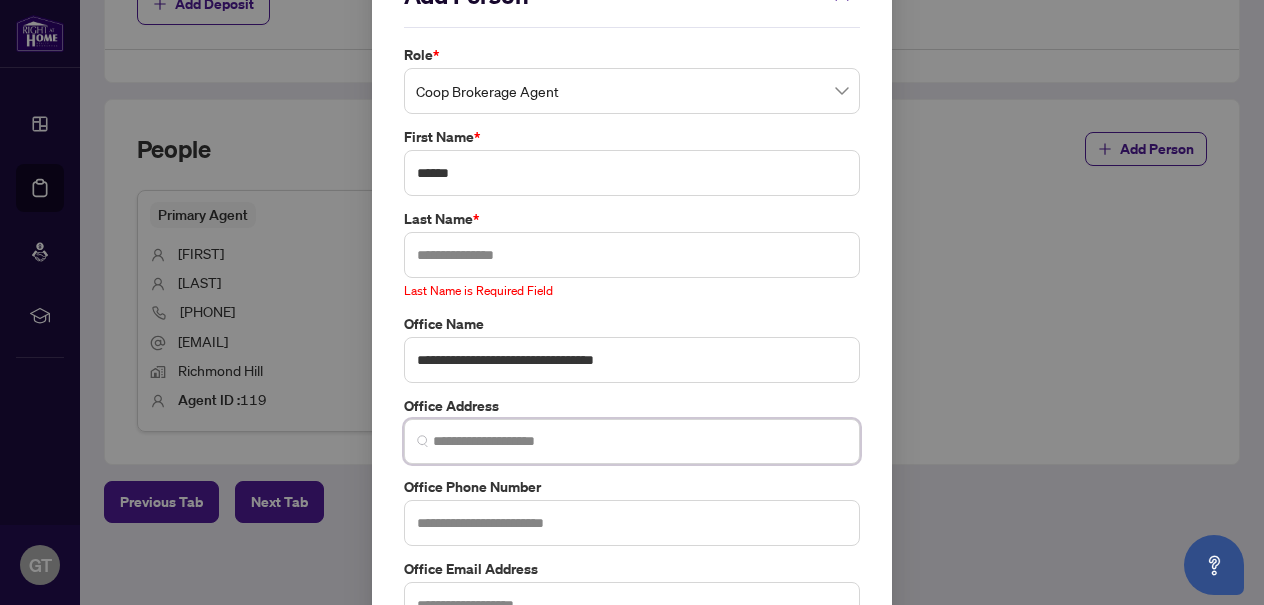 paste on "**********" 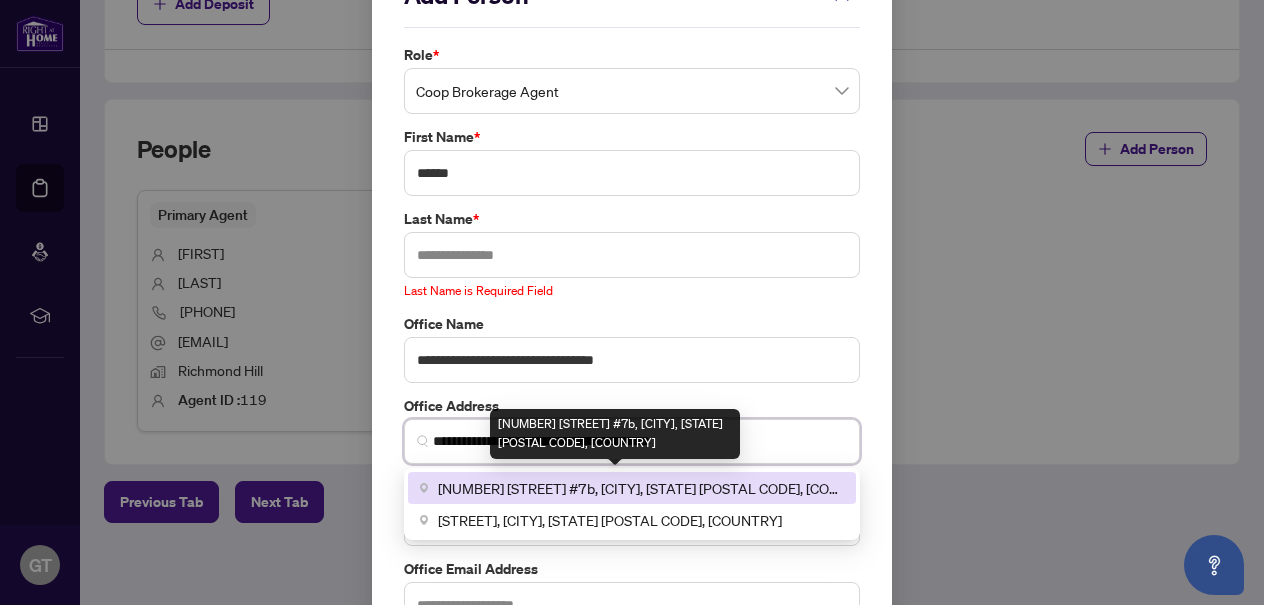 click on "[NUMBER] [STREET] #7b, [CITY], [STATE] [POSTAL CODE], [COUNTRY]" at bounding box center [641, 488] 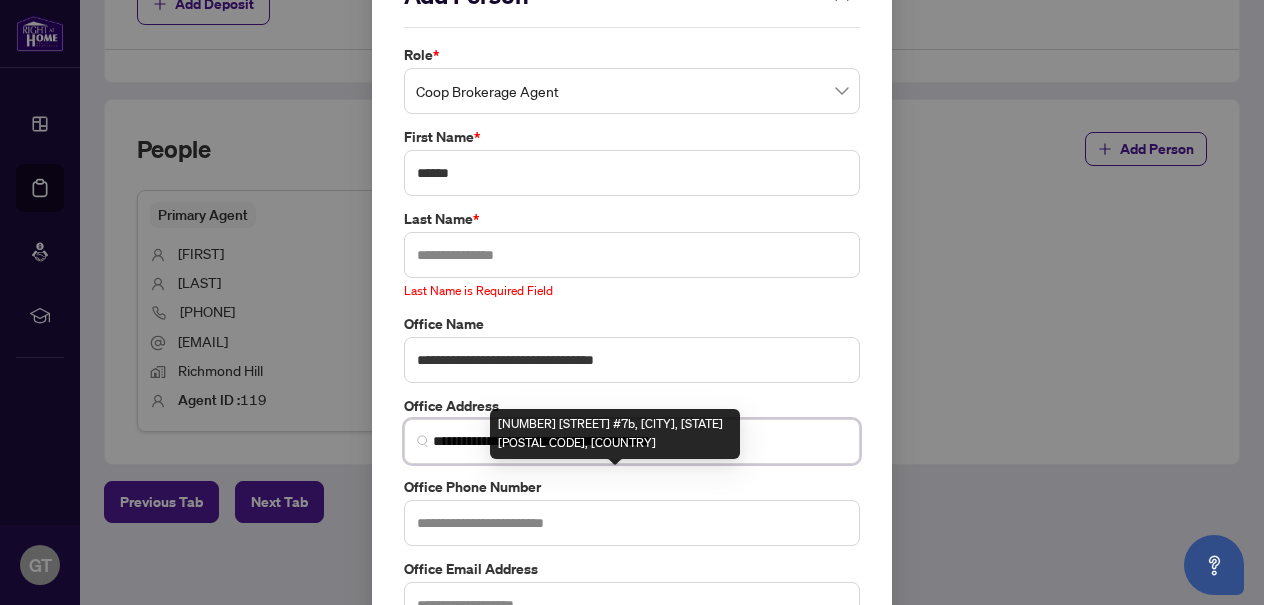 type on "**********" 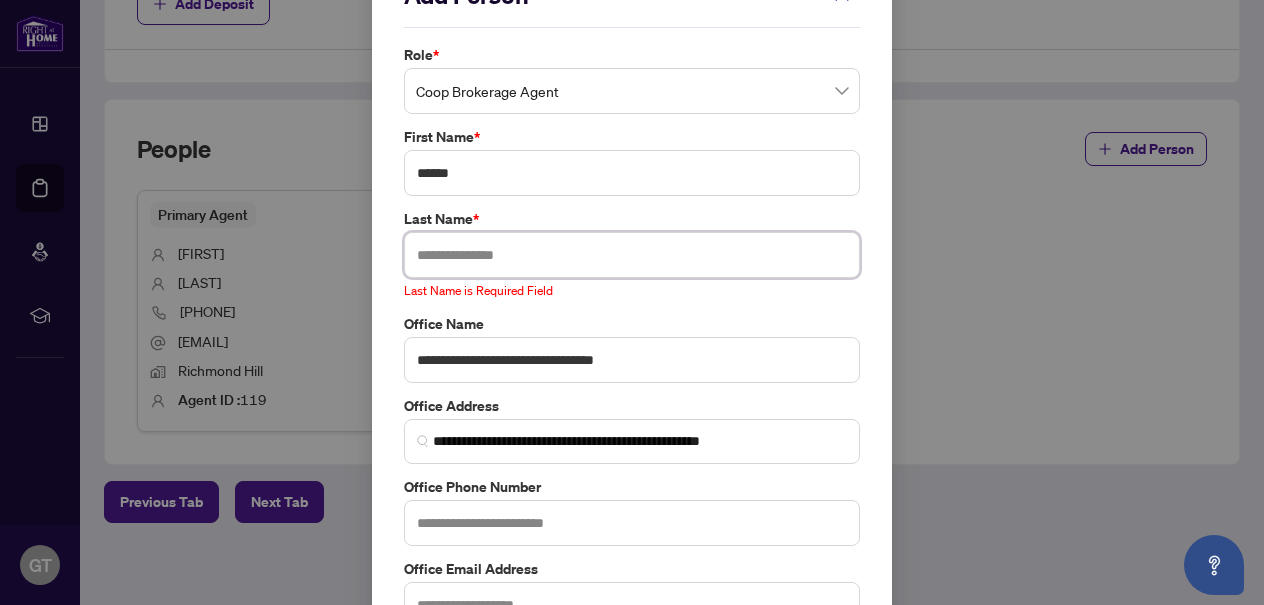 click at bounding box center [632, 255] 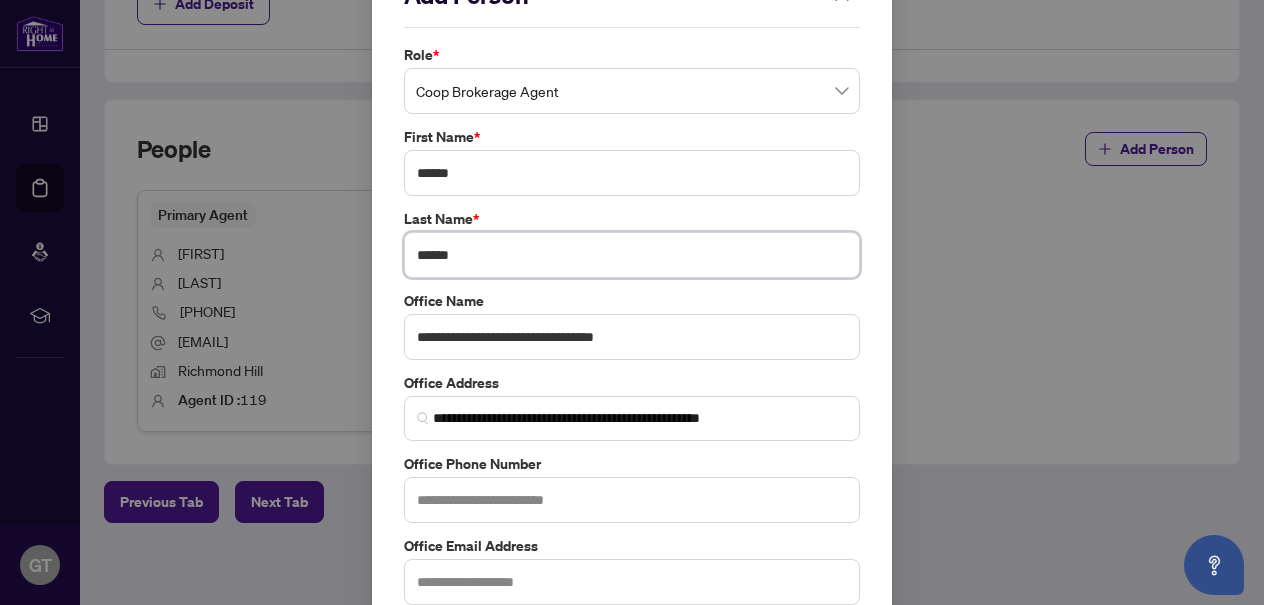 type on "******" 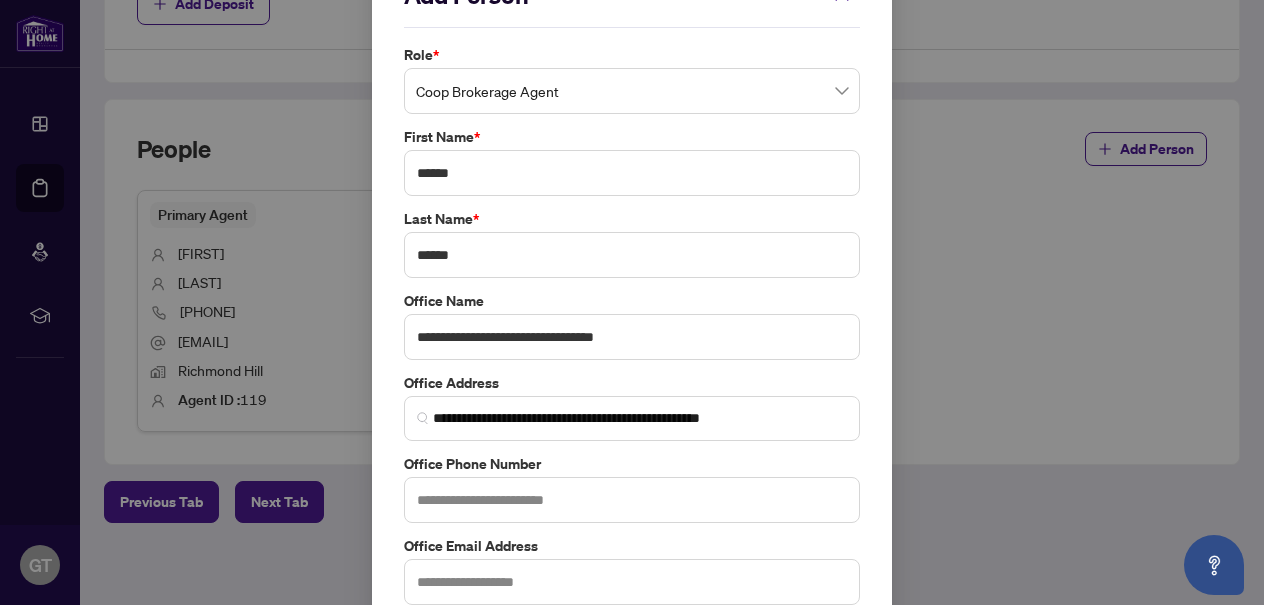 click on "Office Name" at bounding box center [632, 301] 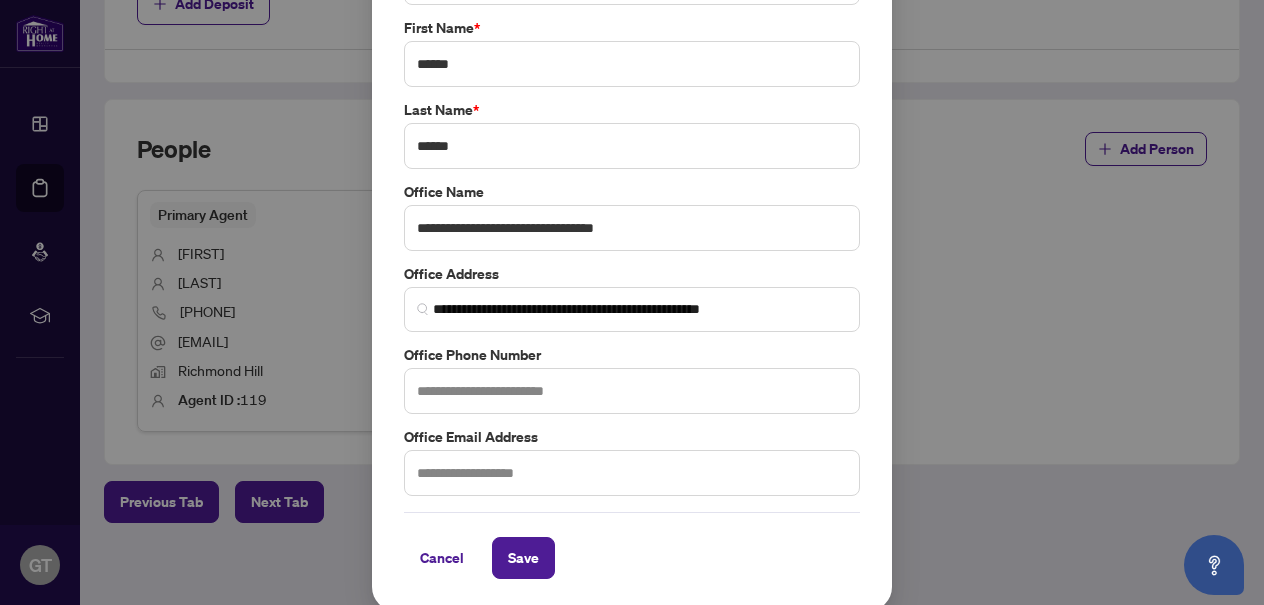 scroll, scrollTop: 161, scrollLeft: 0, axis: vertical 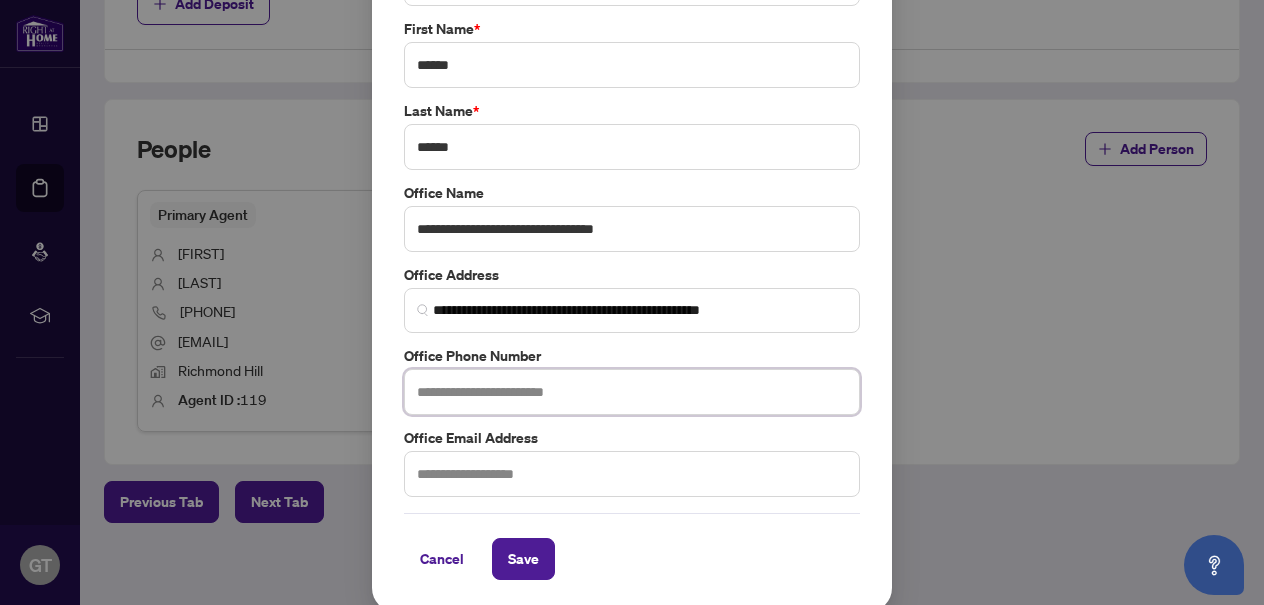paste on "**********" 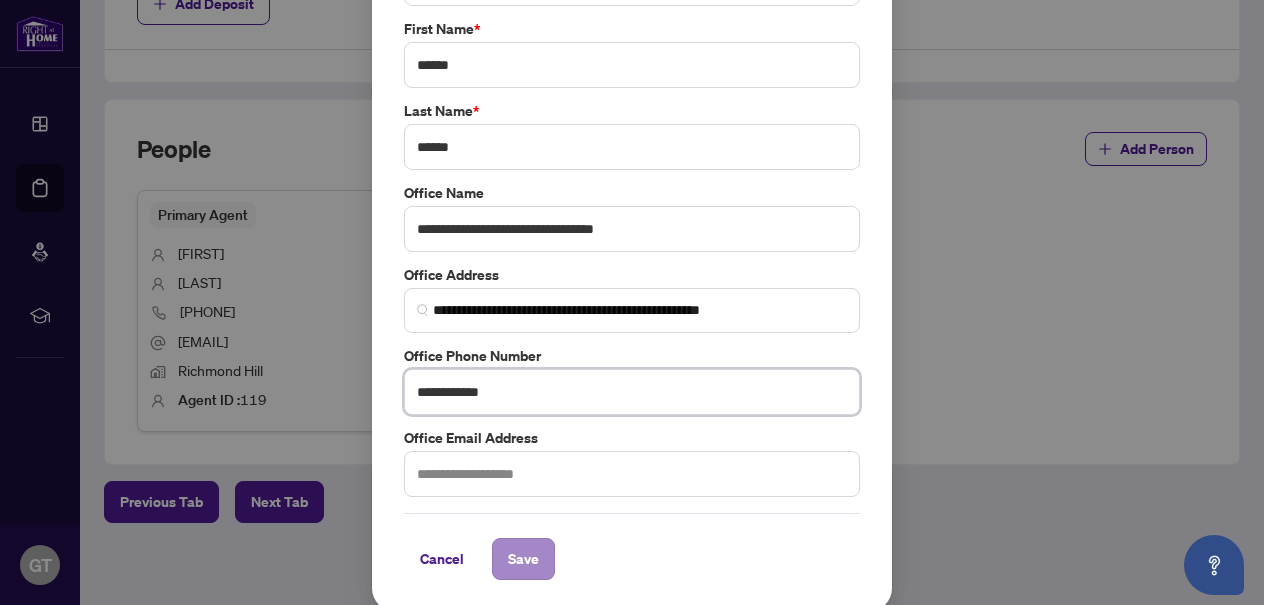 type on "**********" 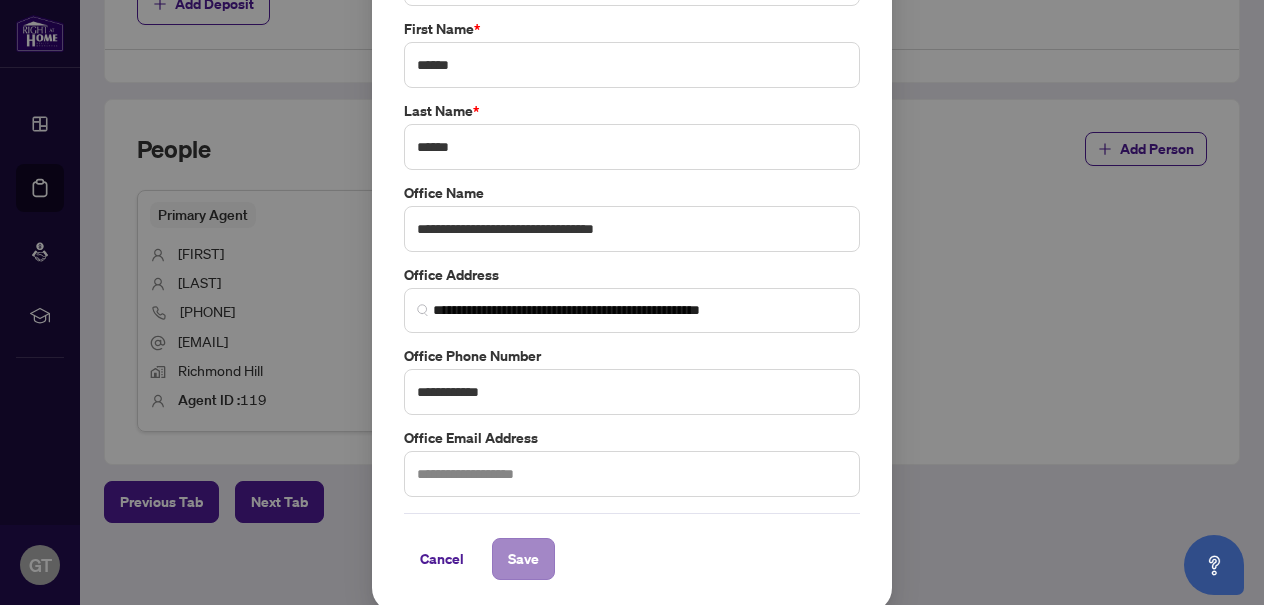 click on "Save" at bounding box center [523, 559] 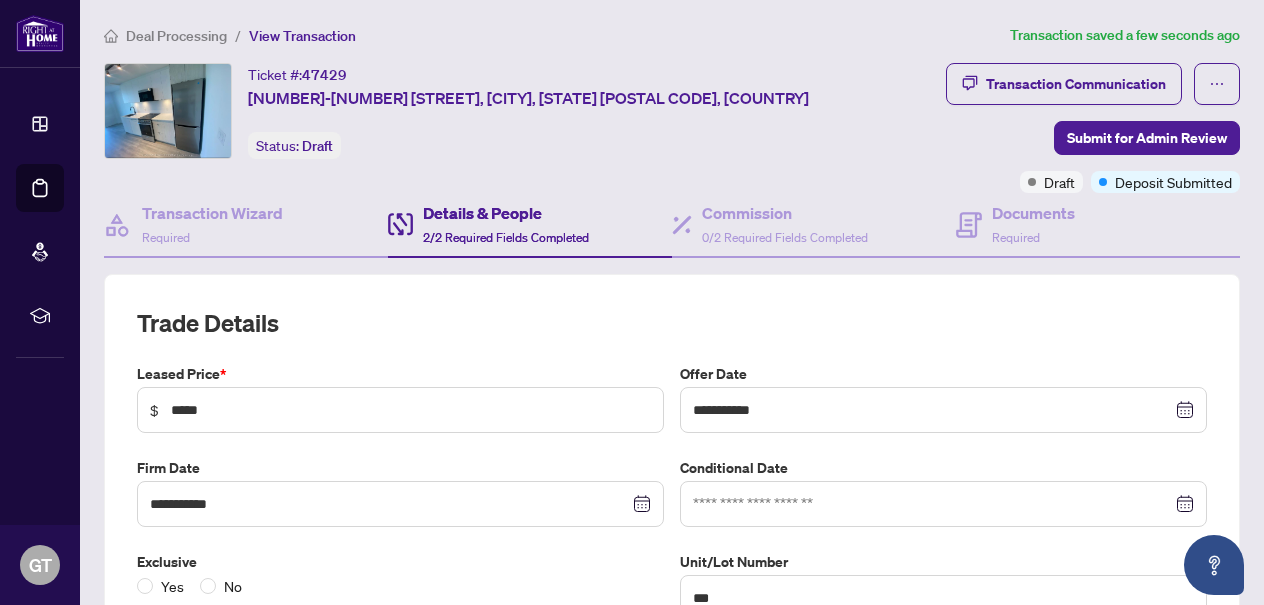 scroll, scrollTop: 0, scrollLeft: 0, axis: both 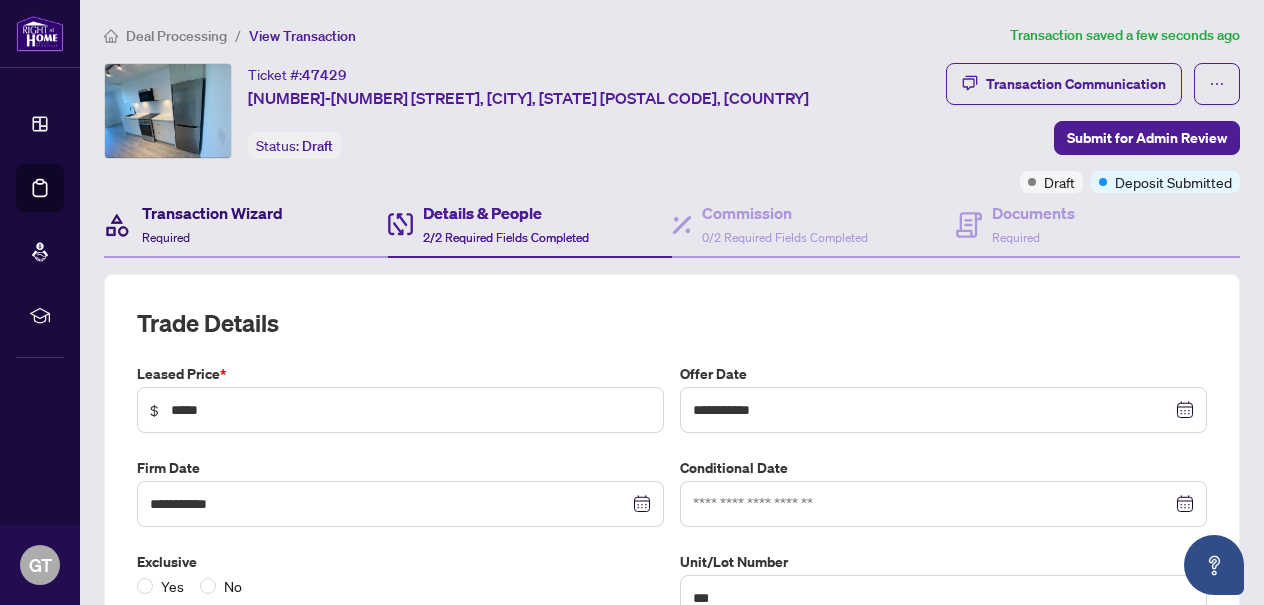 click on "Transaction Wizard" at bounding box center (212, 213) 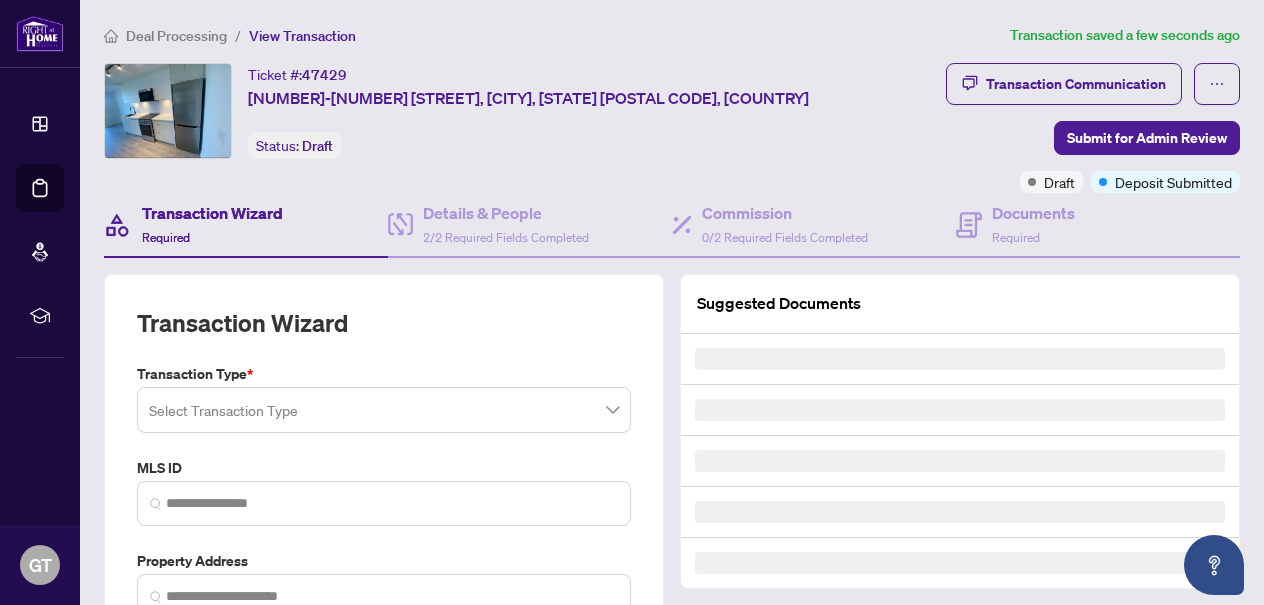 type on "*********" 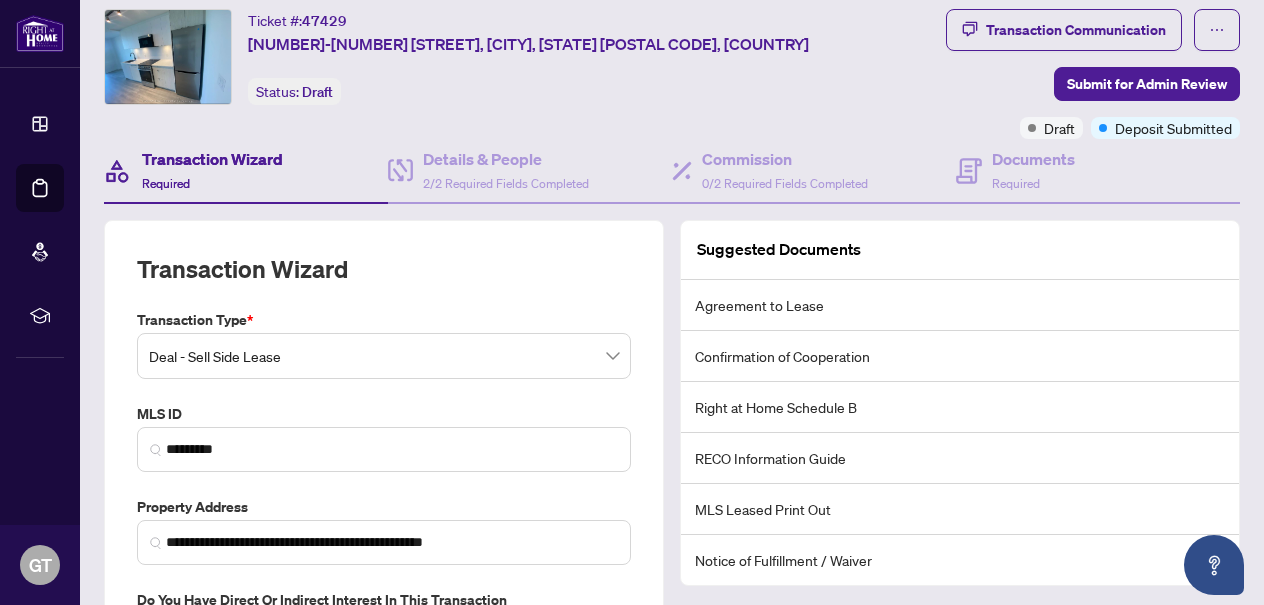 scroll, scrollTop: 55, scrollLeft: 0, axis: vertical 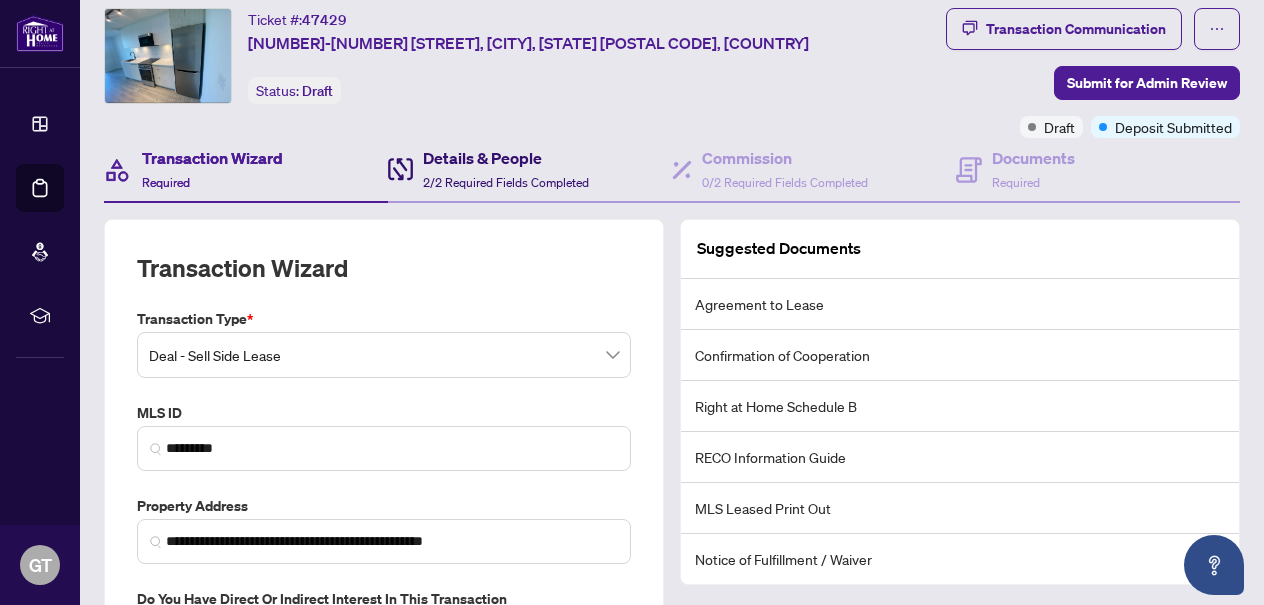 click on "Details & People" at bounding box center (506, 158) 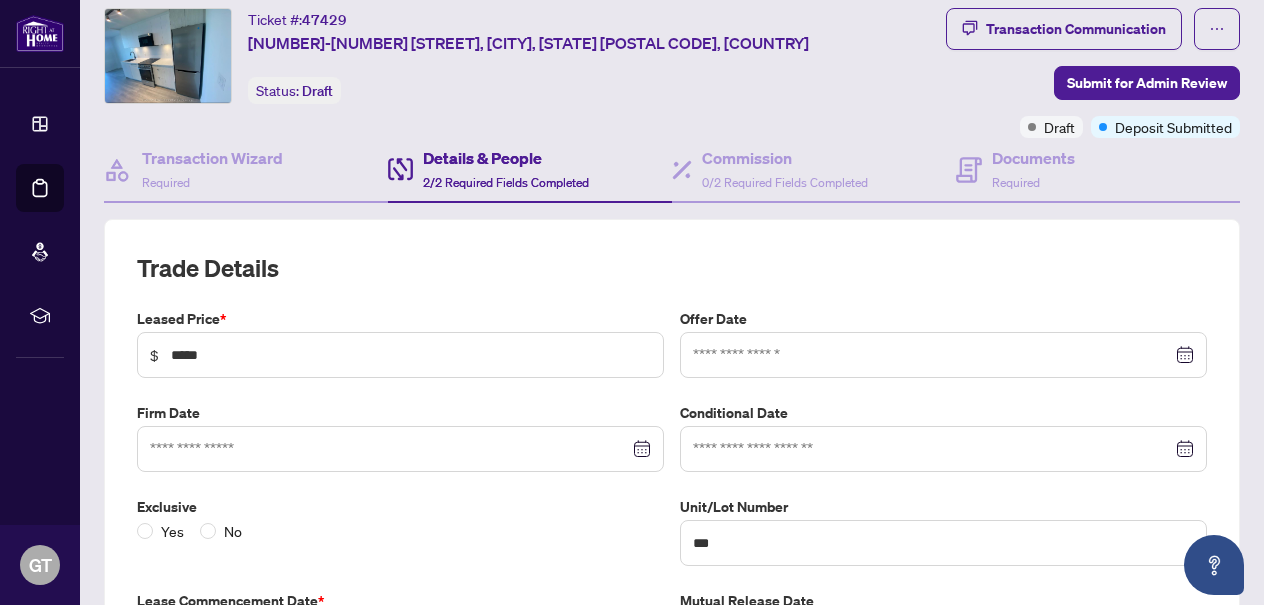 type on "**********" 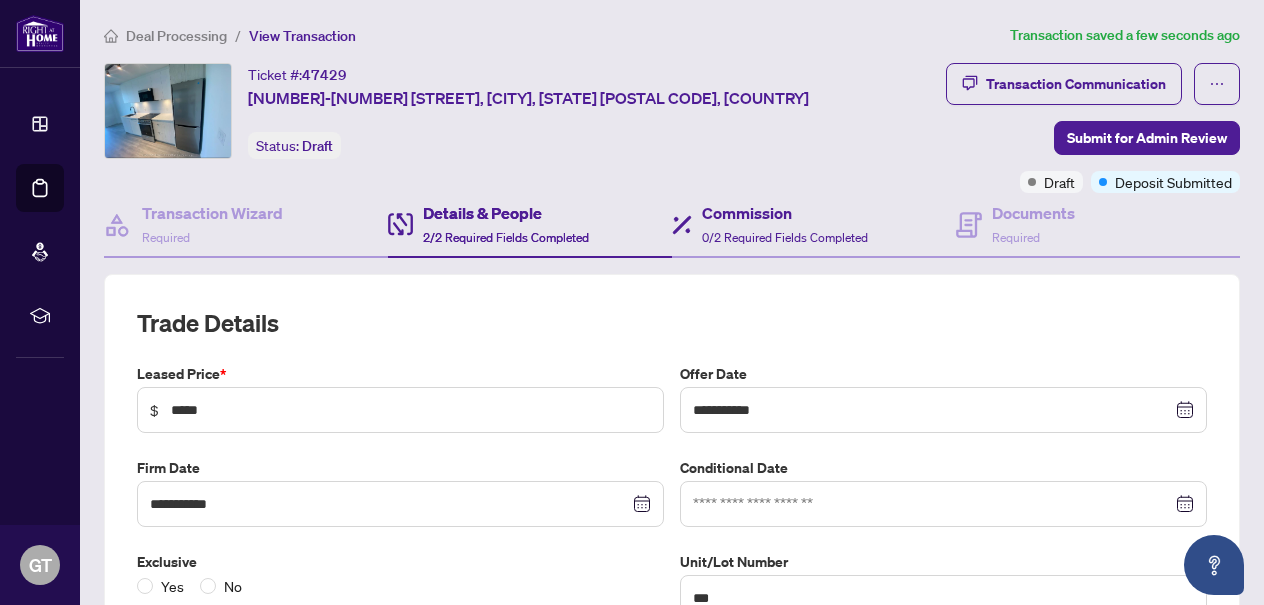 scroll, scrollTop: 0, scrollLeft: 0, axis: both 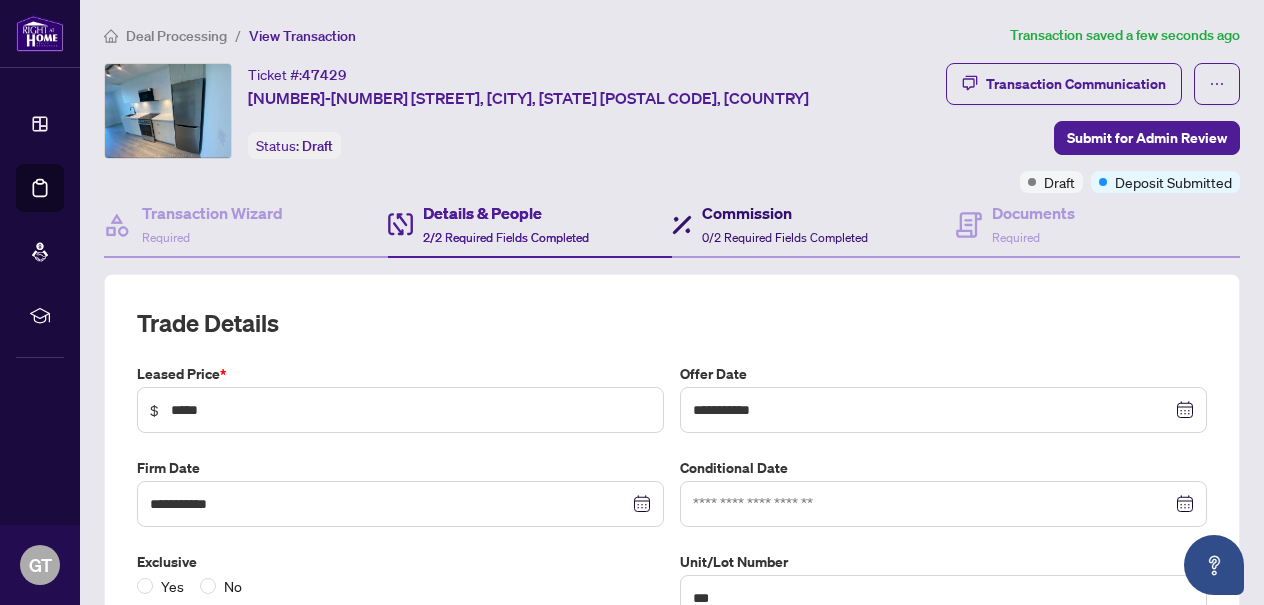 click on "Commission" at bounding box center [785, 213] 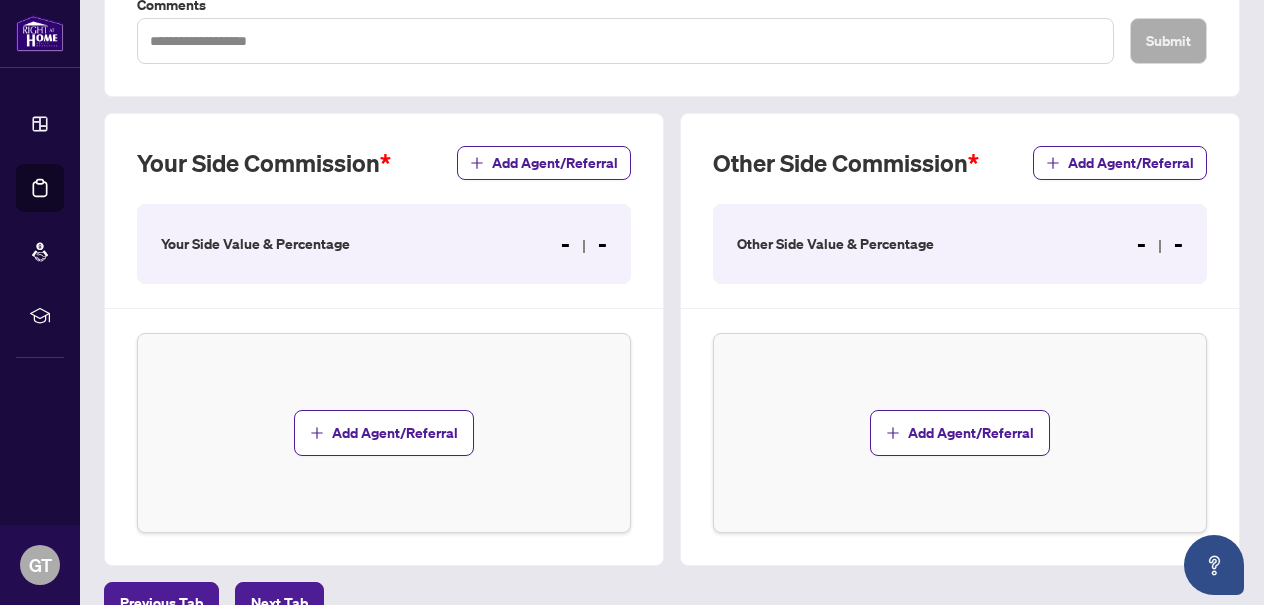 scroll, scrollTop: 476, scrollLeft: 0, axis: vertical 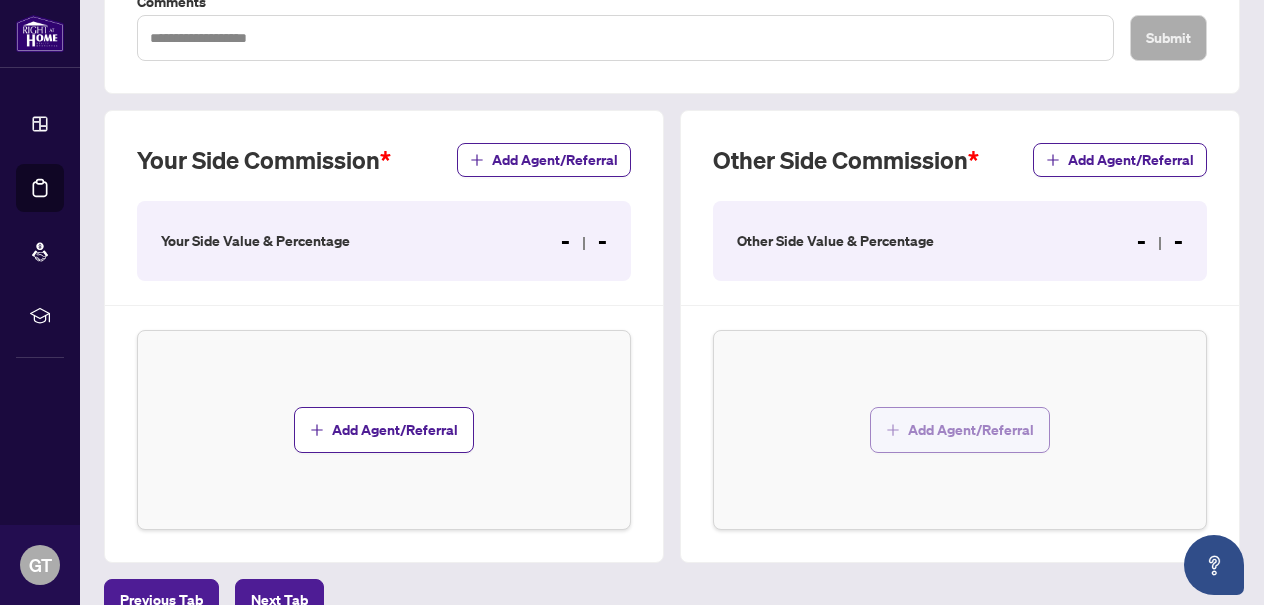 click on "Add Agent/Referral" at bounding box center (971, 430) 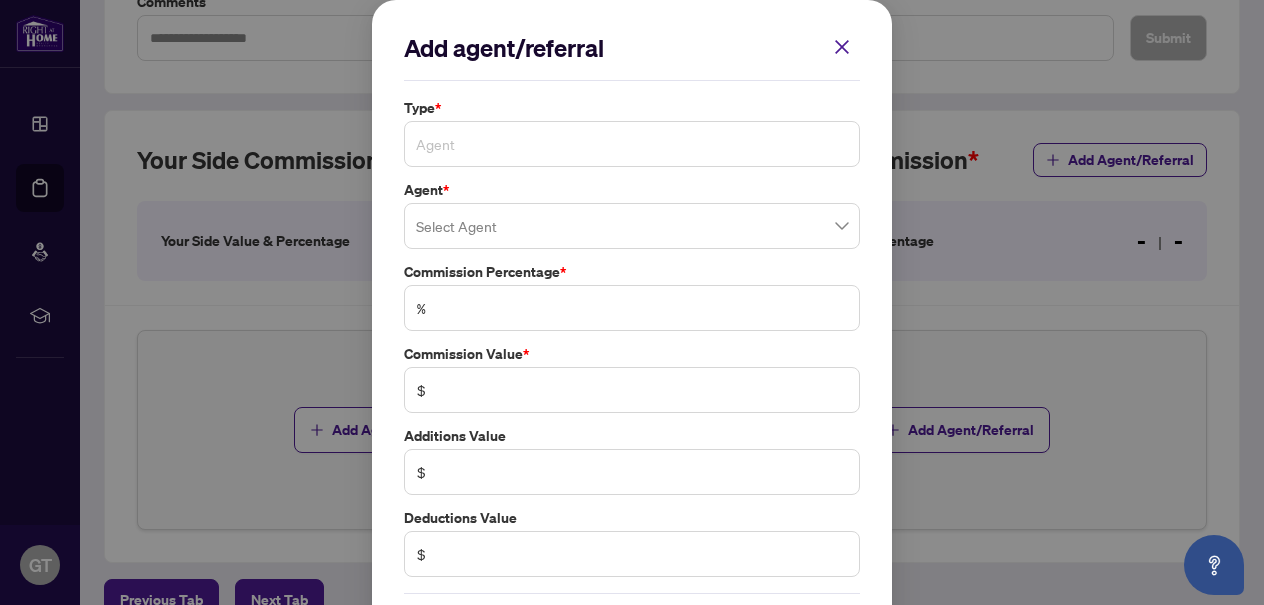 click on "Agent" at bounding box center (632, 144) 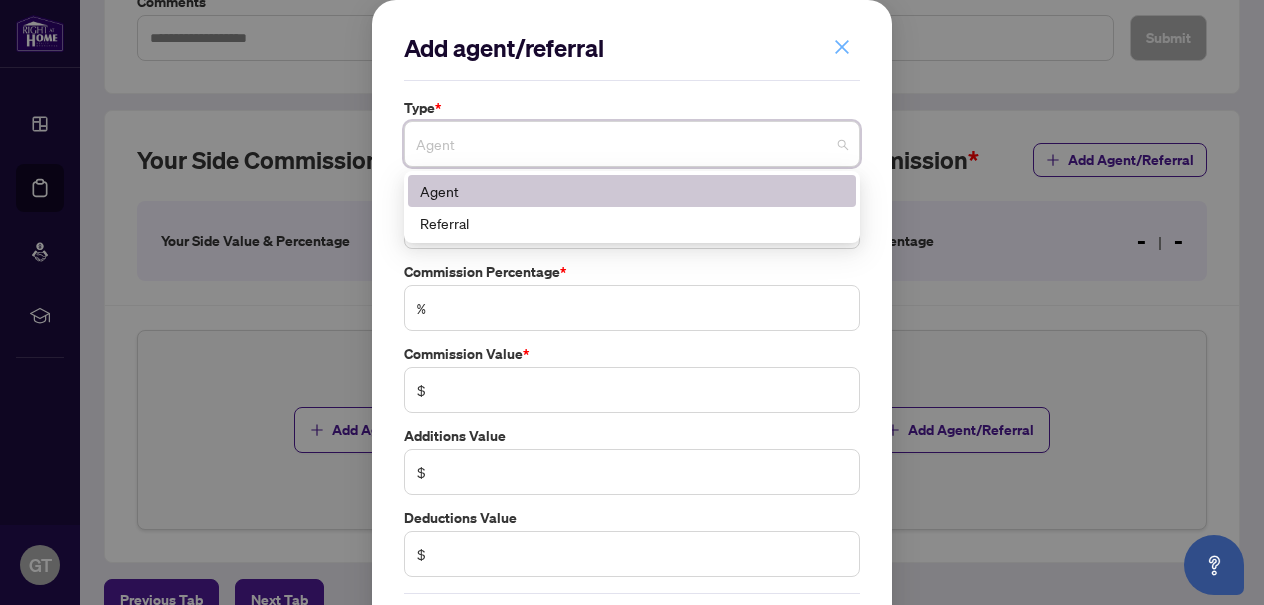 click 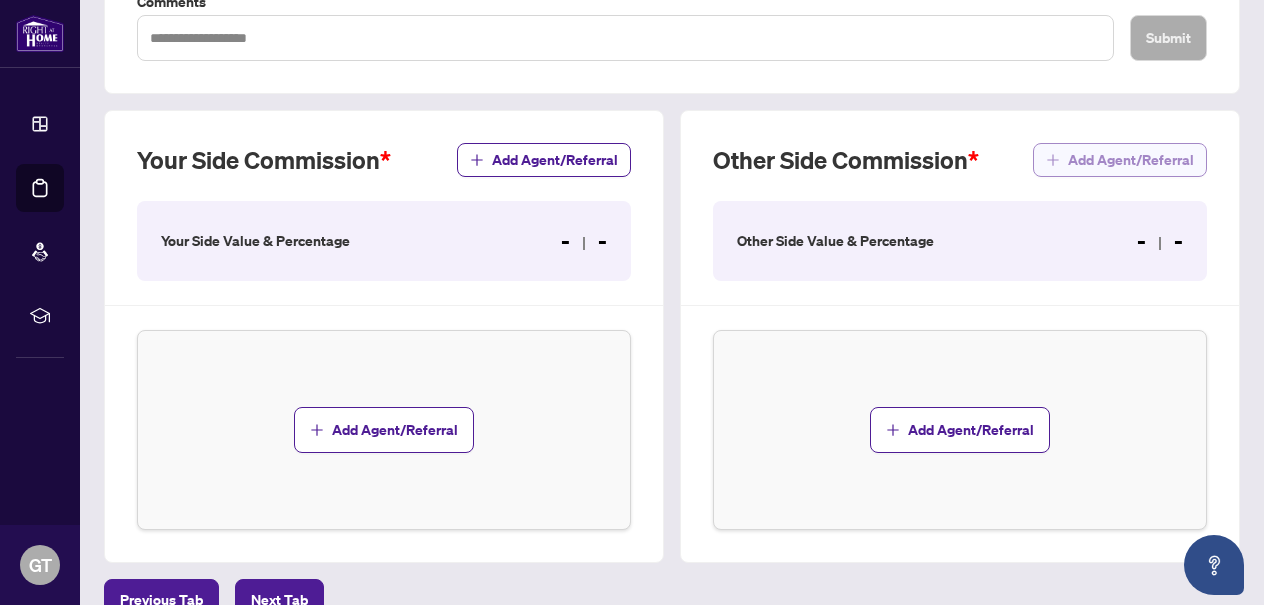 click on "Add Agent/Referral" at bounding box center (1131, 160) 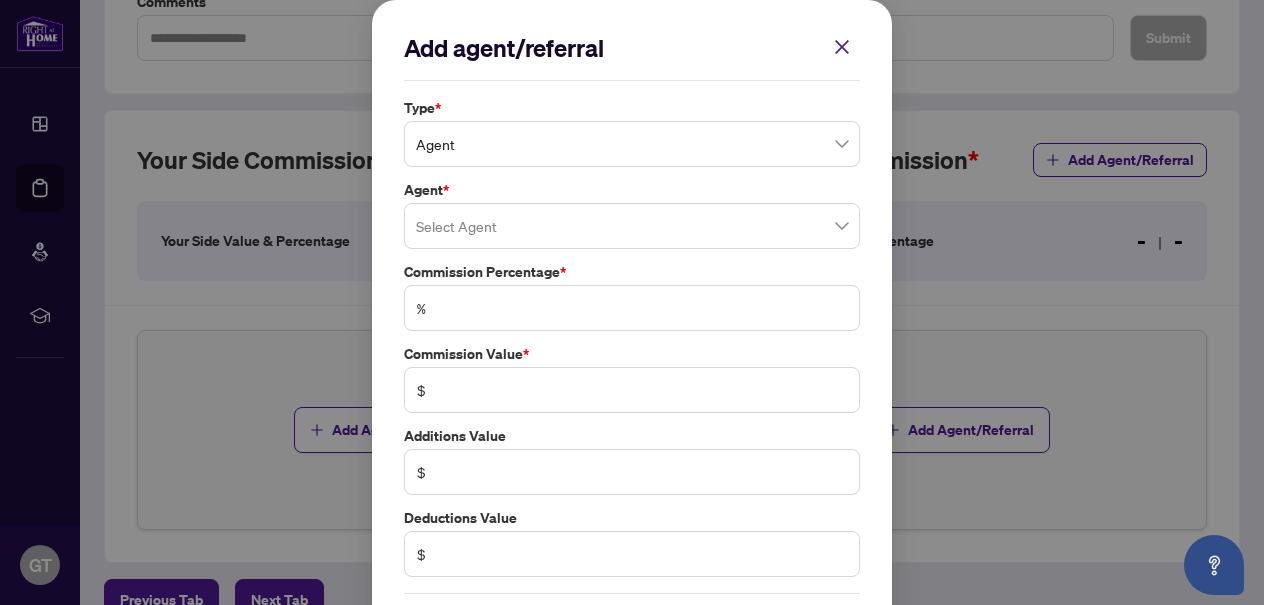 click on "Agent" at bounding box center [632, 144] 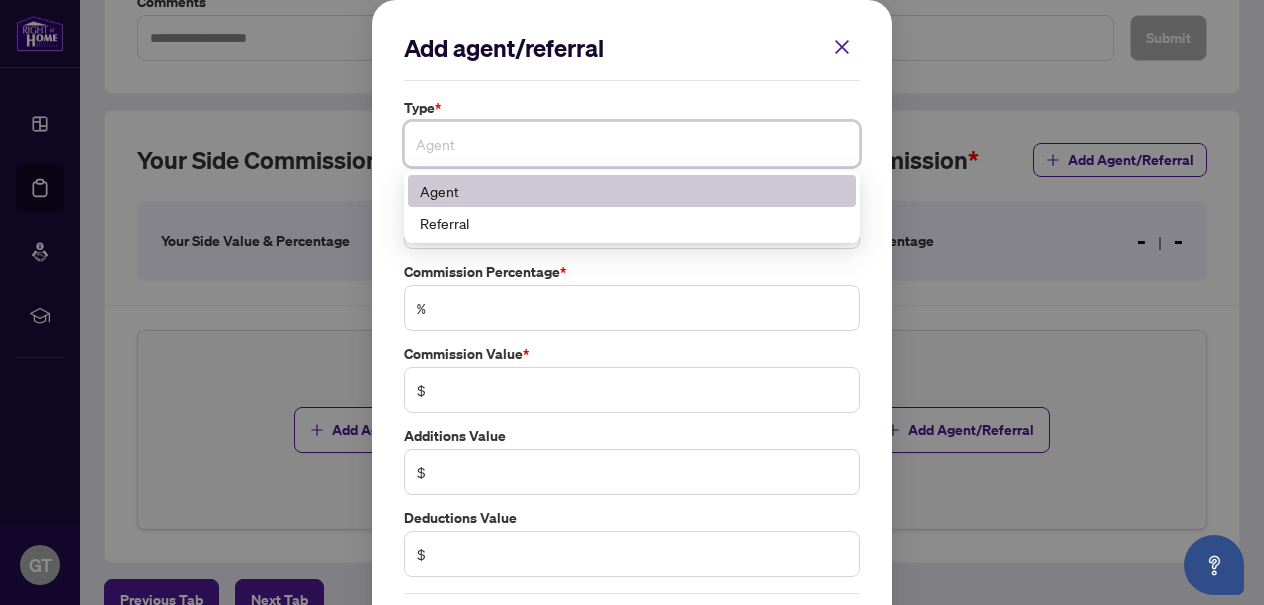 click on "Agent" at bounding box center [632, 144] 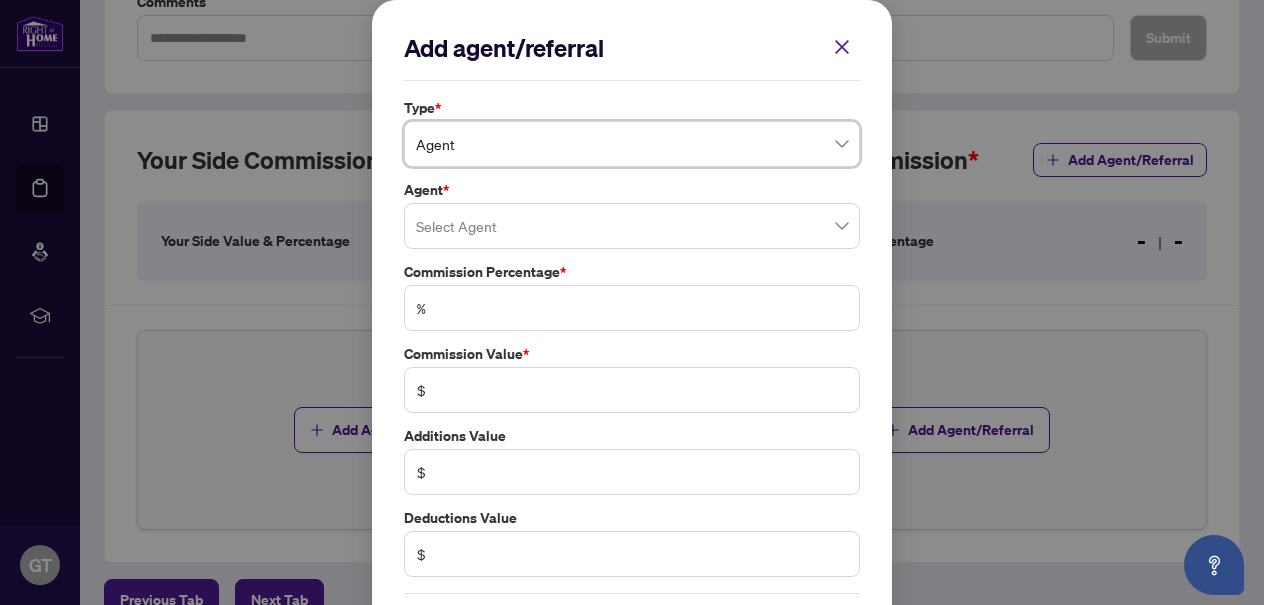 click at bounding box center (632, 226) 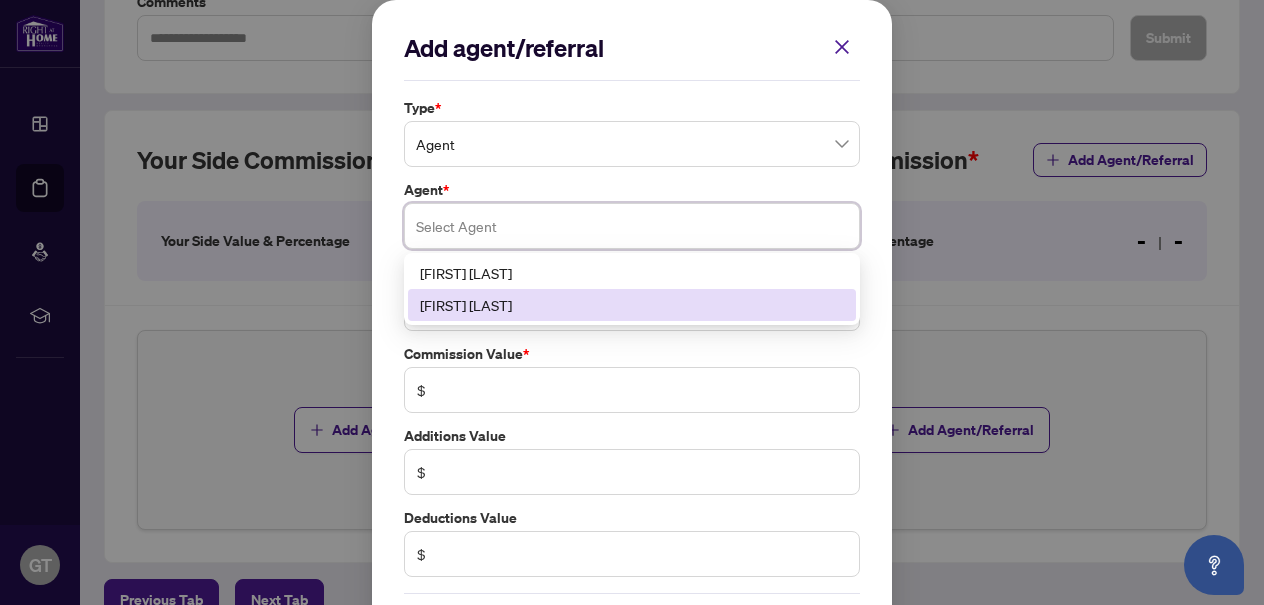 click on "[FIRST] [LAST]" at bounding box center (632, 305) 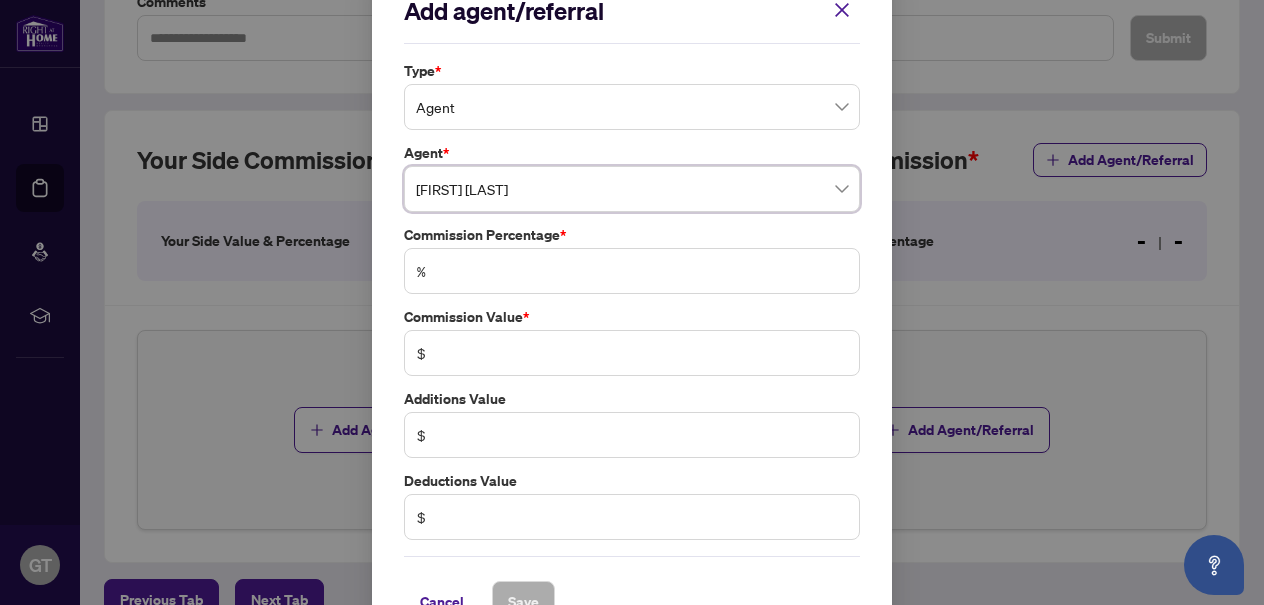 scroll, scrollTop: 39, scrollLeft: 0, axis: vertical 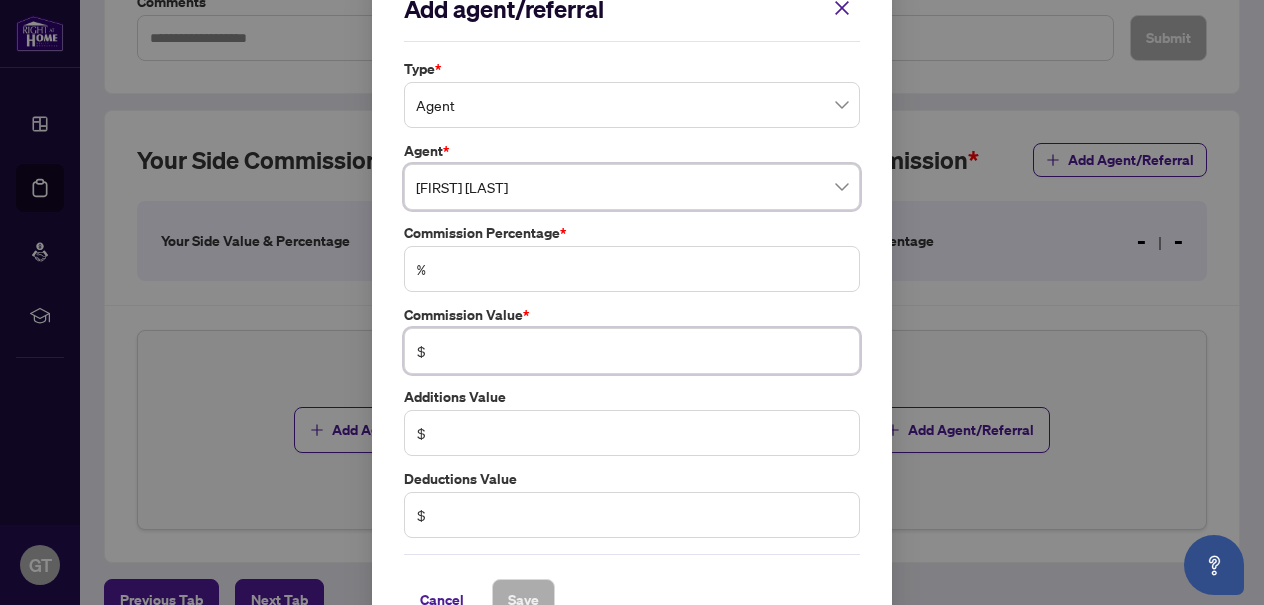 click at bounding box center (642, 351) 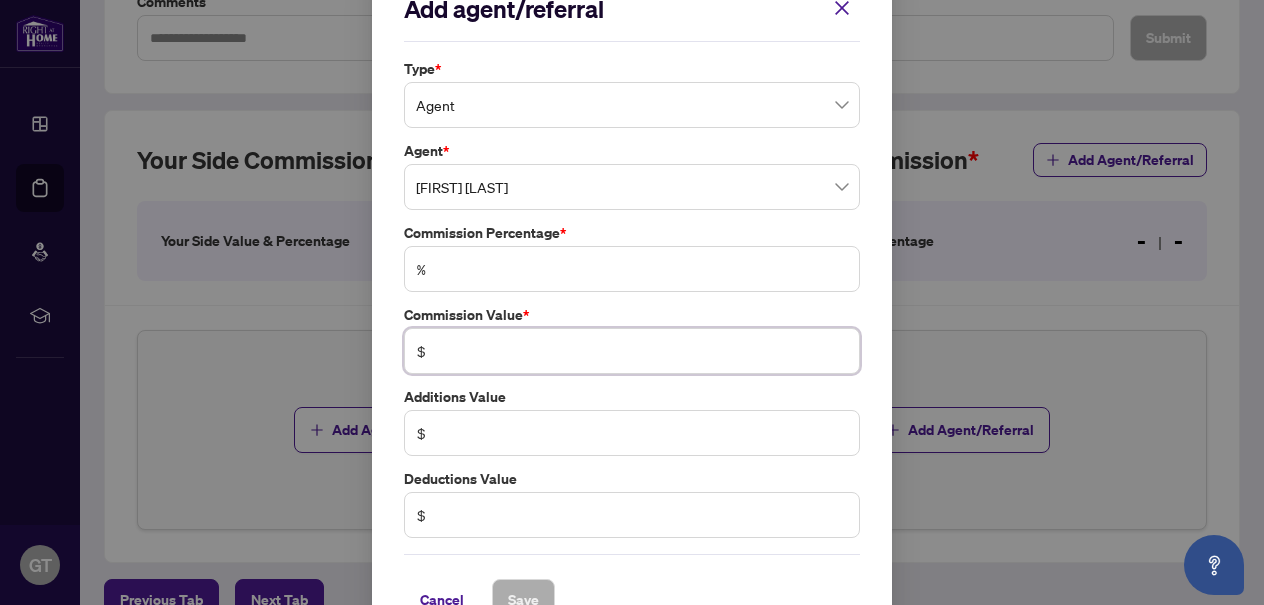 type on "******" 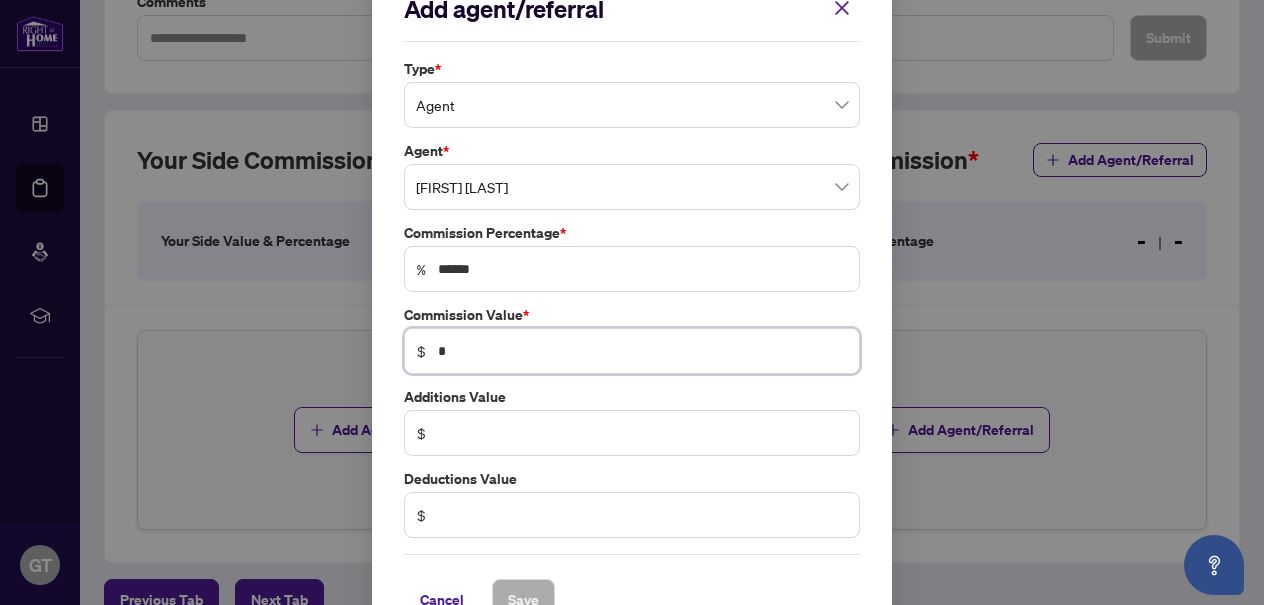 type on "******" 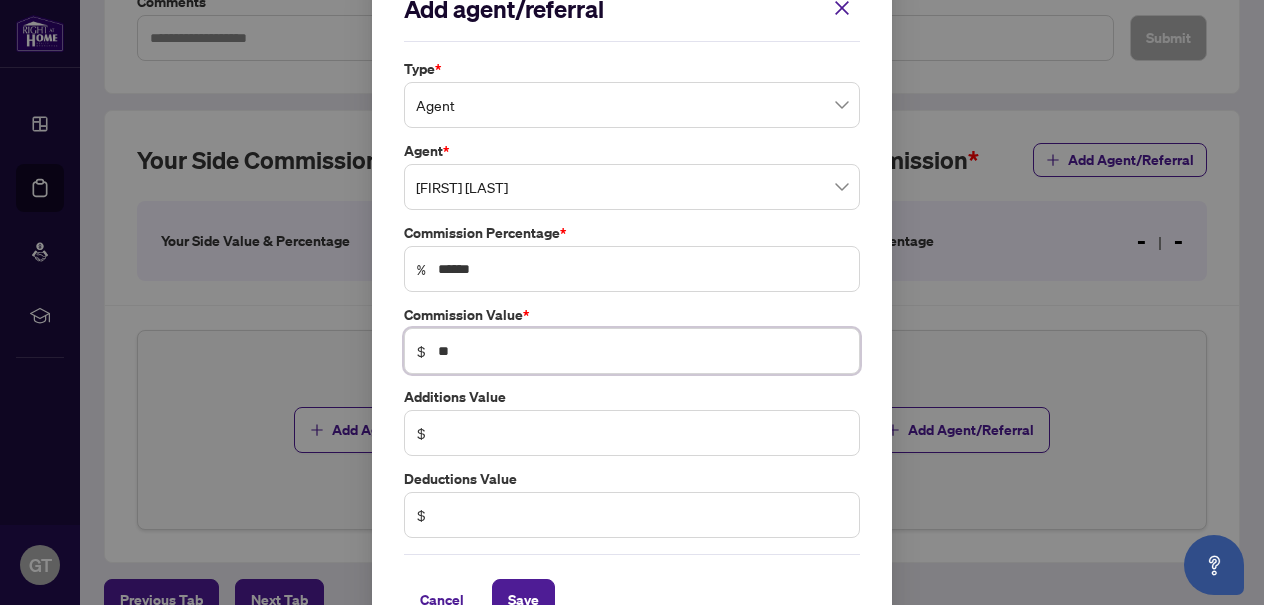type on "******" 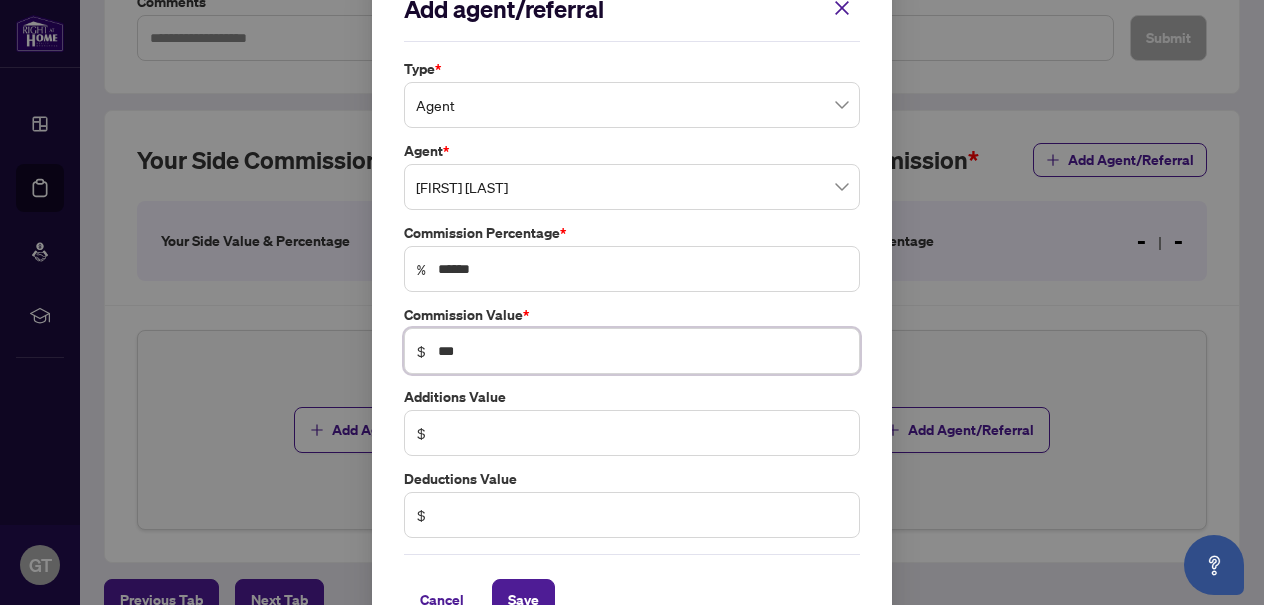 type on "**" 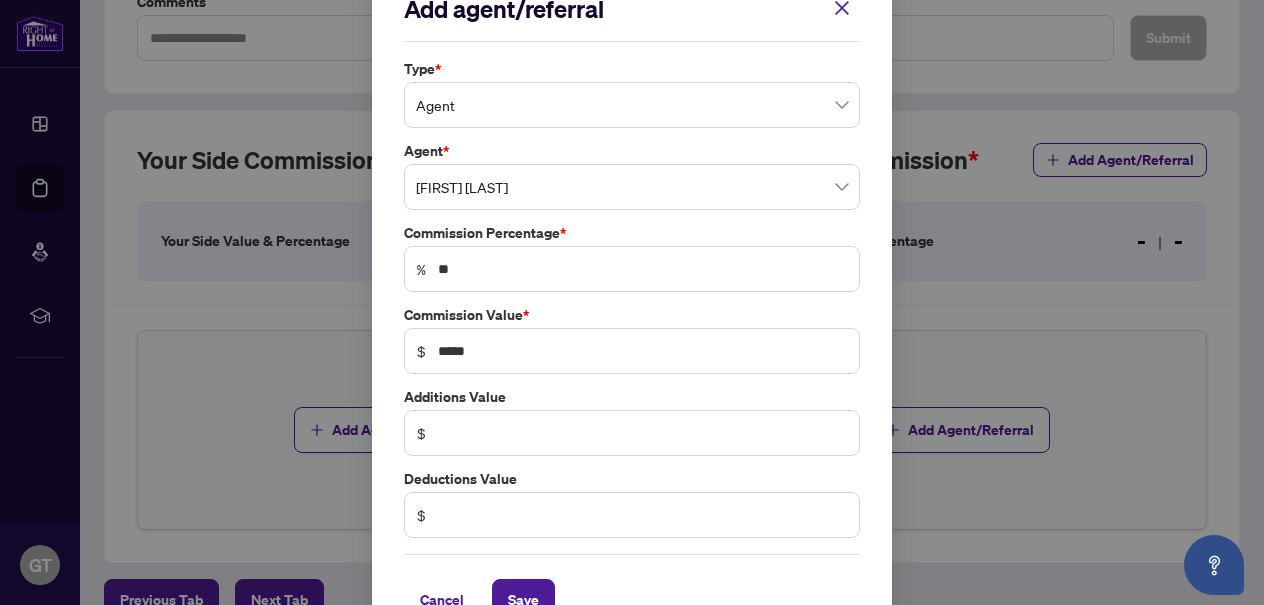 click on "Commission Value *" at bounding box center (632, 315) 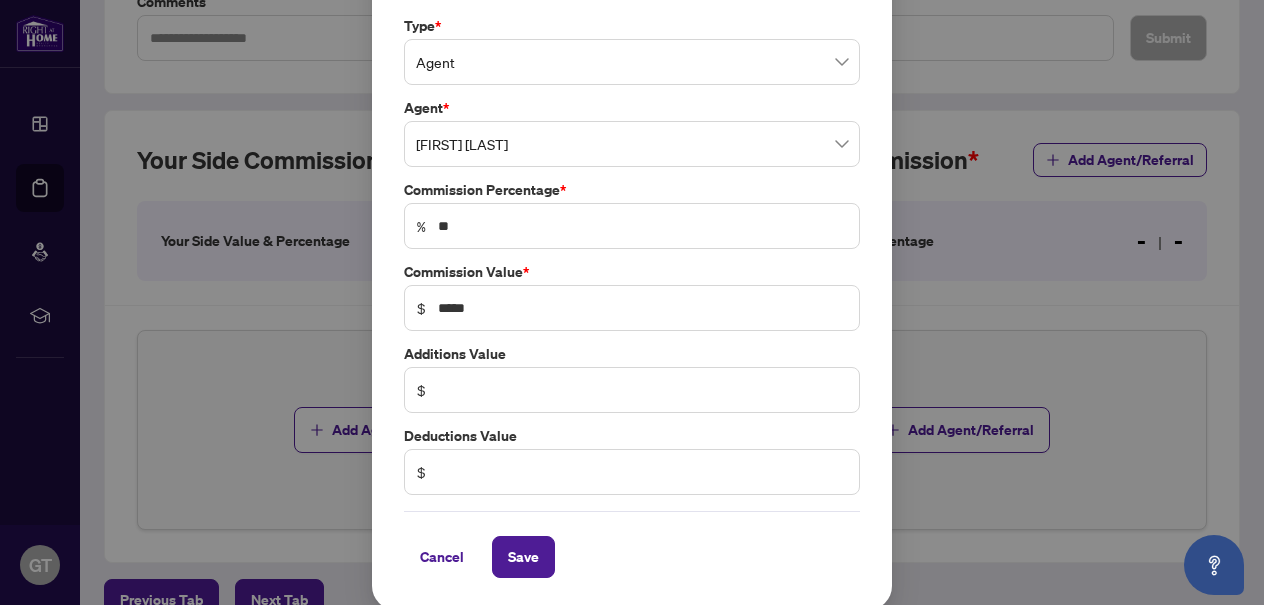 scroll, scrollTop: 81, scrollLeft: 0, axis: vertical 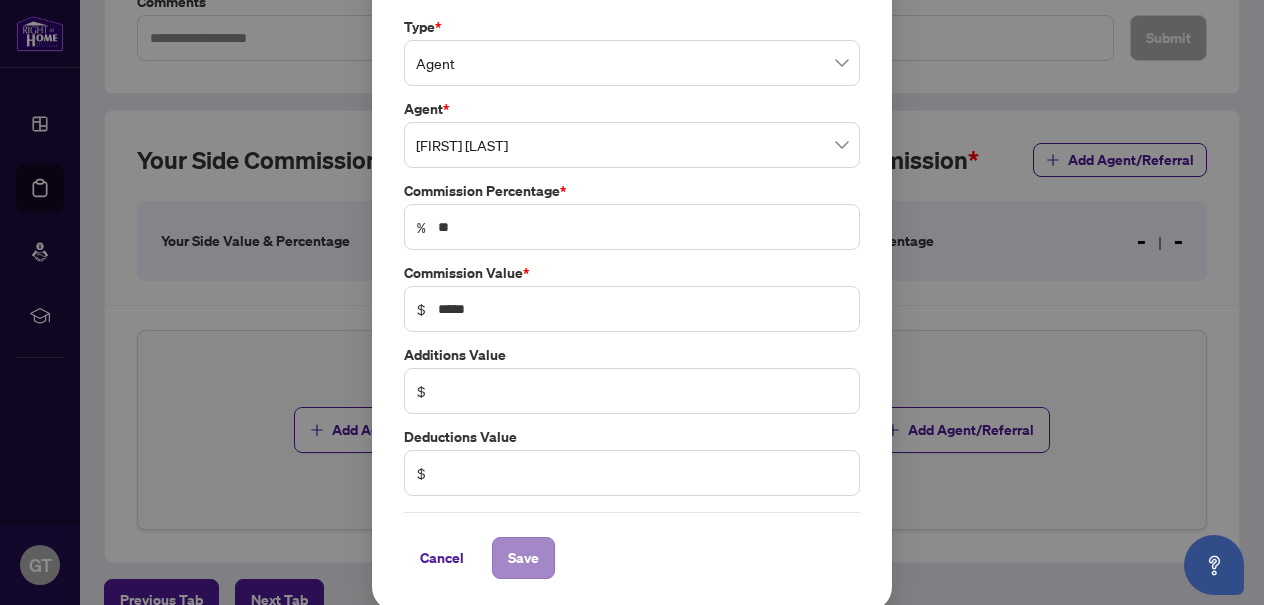 click on "Save" at bounding box center [523, 558] 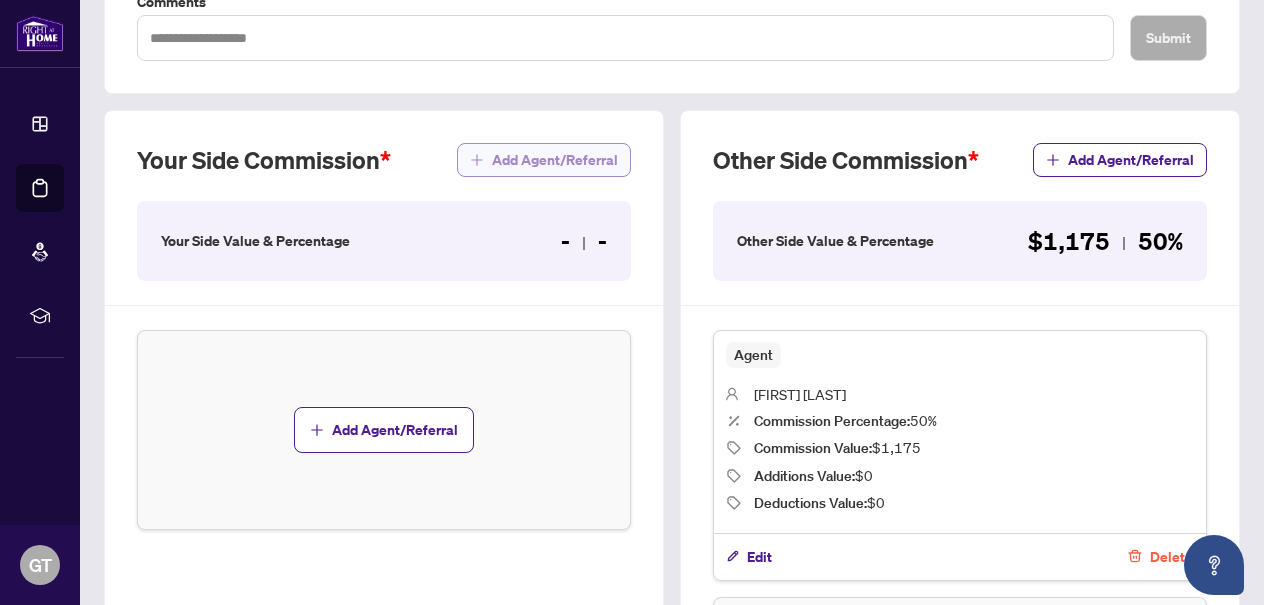 click on "Add Agent/Referral" at bounding box center (555, 160) 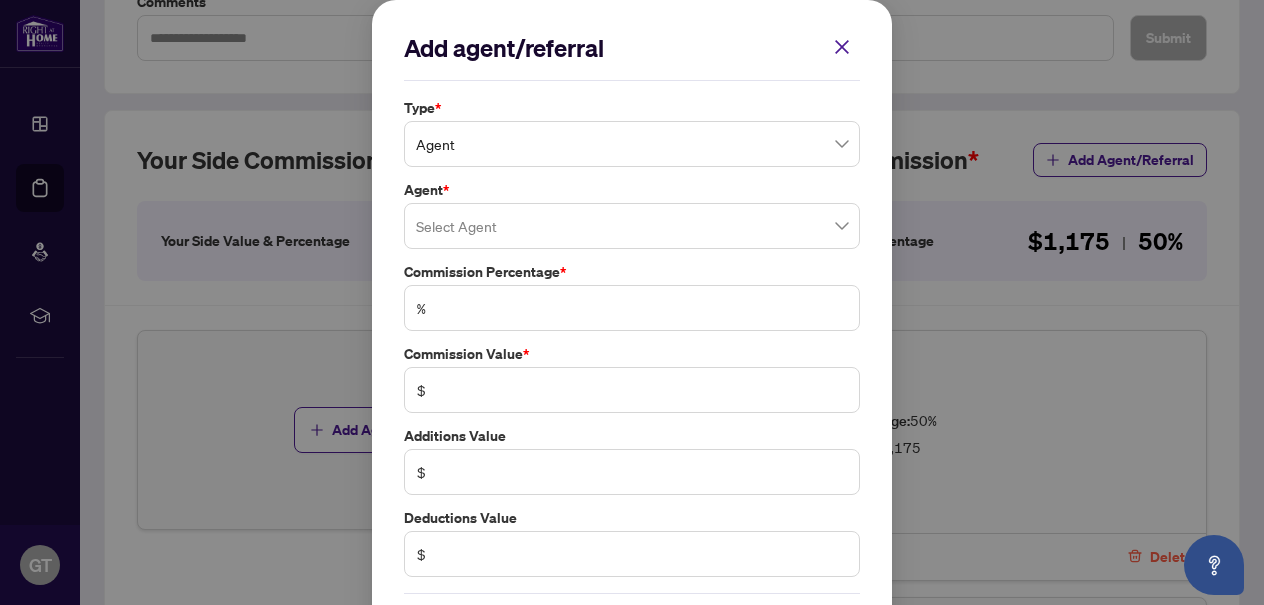 click on "Agent" at bounding box center (632, 144) 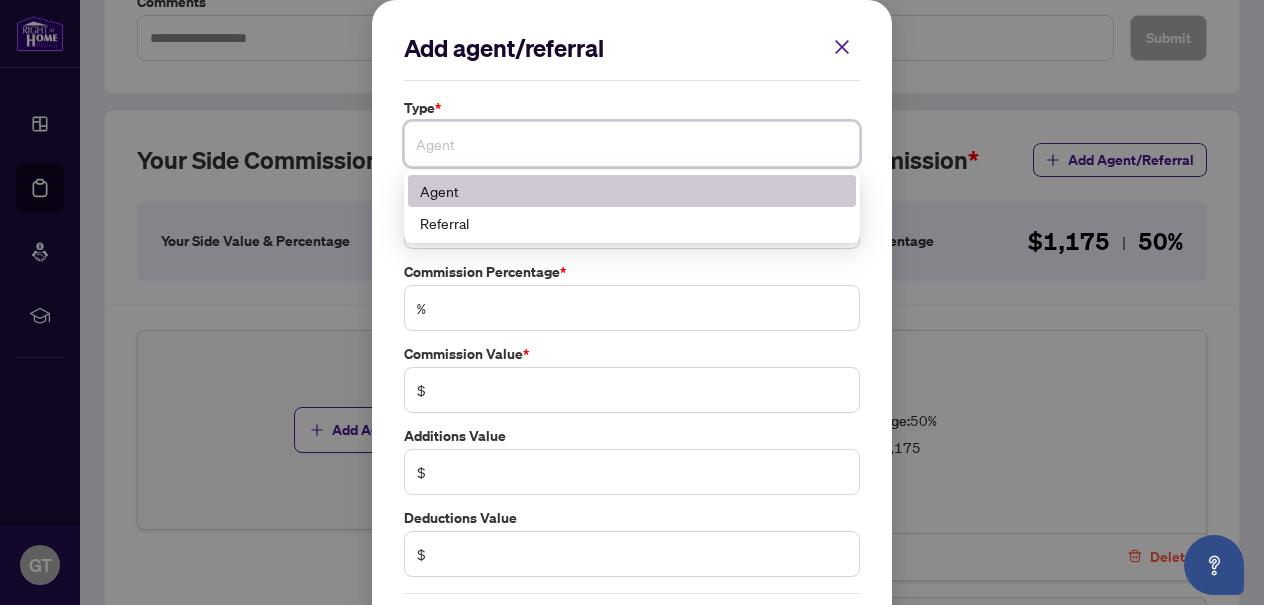 click on "Agent" at bounding box center [632, 191] 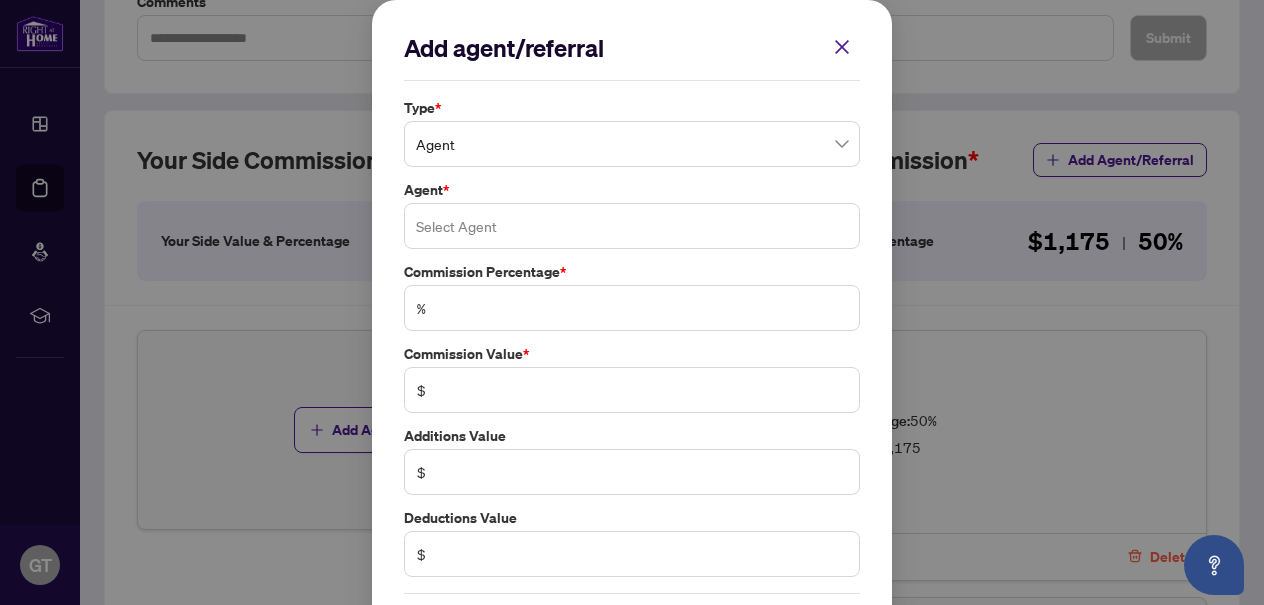 click at bounding box center (632, 226) 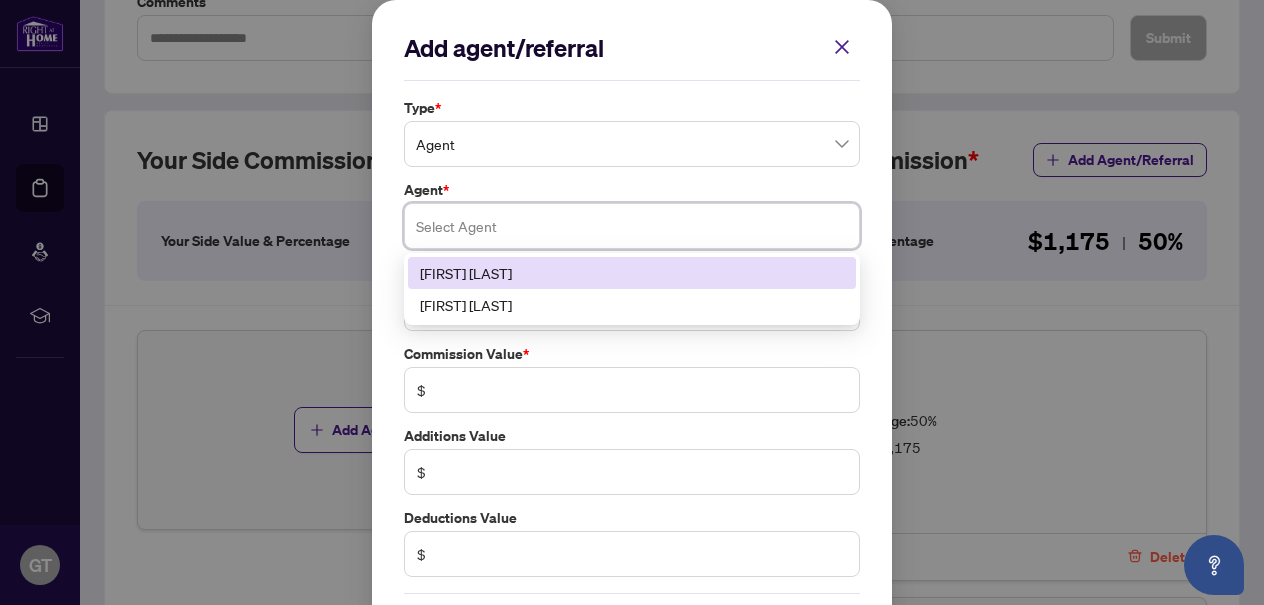 click on "[FIRST] [LAST]" at bounding box center [632, 273] 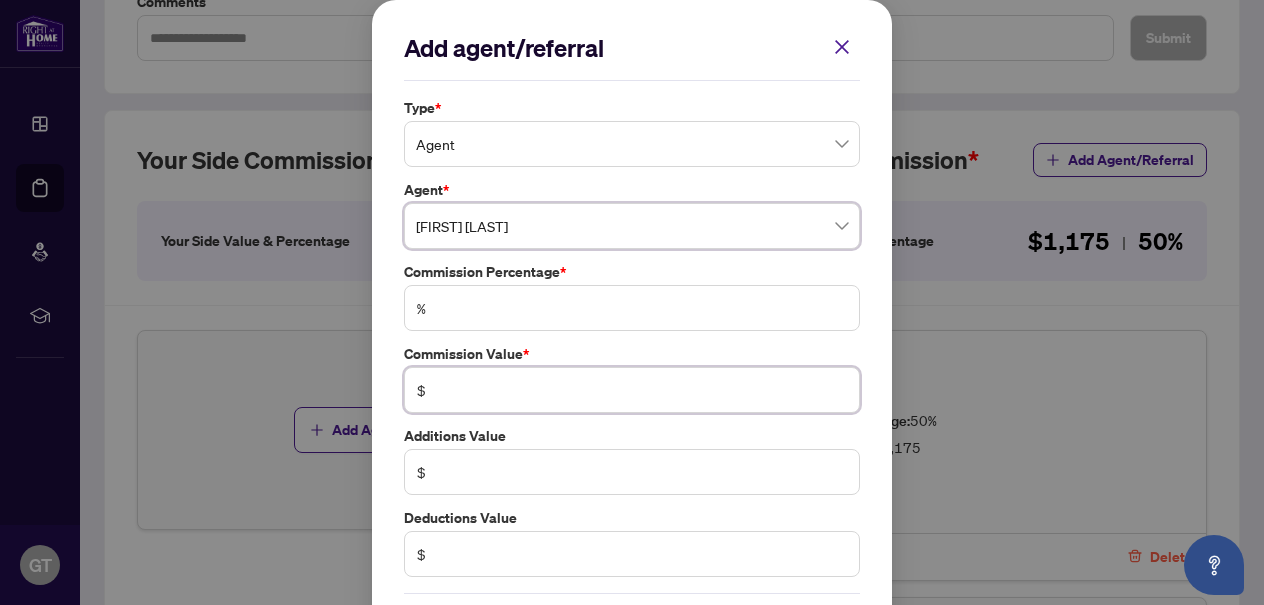 click at bounding box center [642, 390] 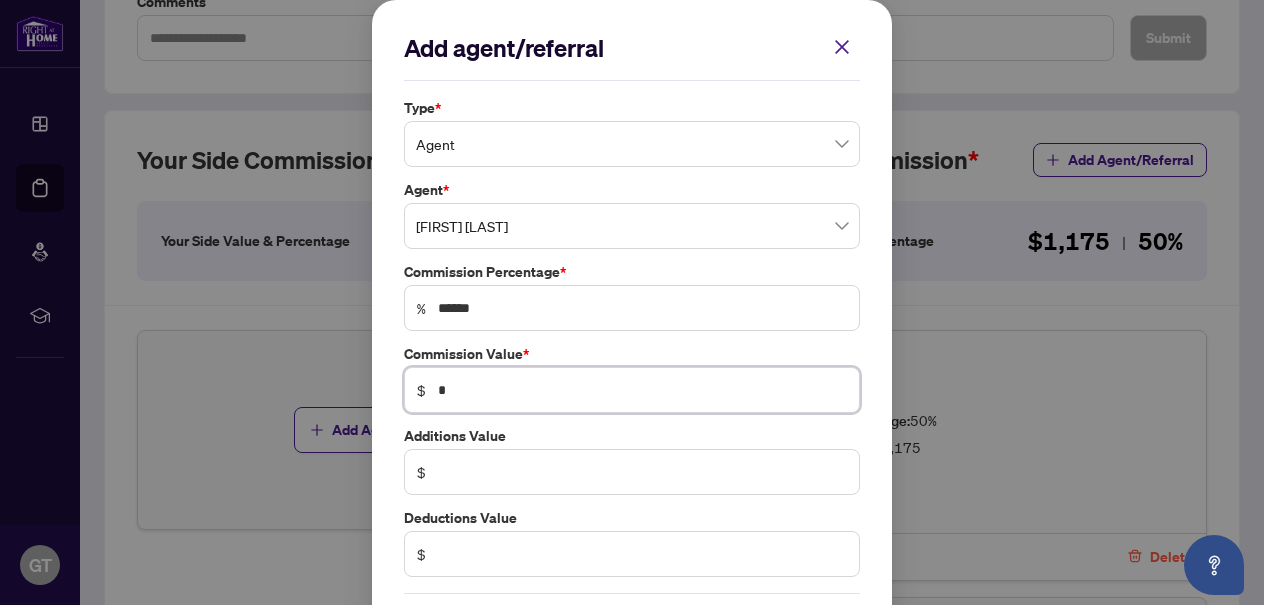 type on "******" 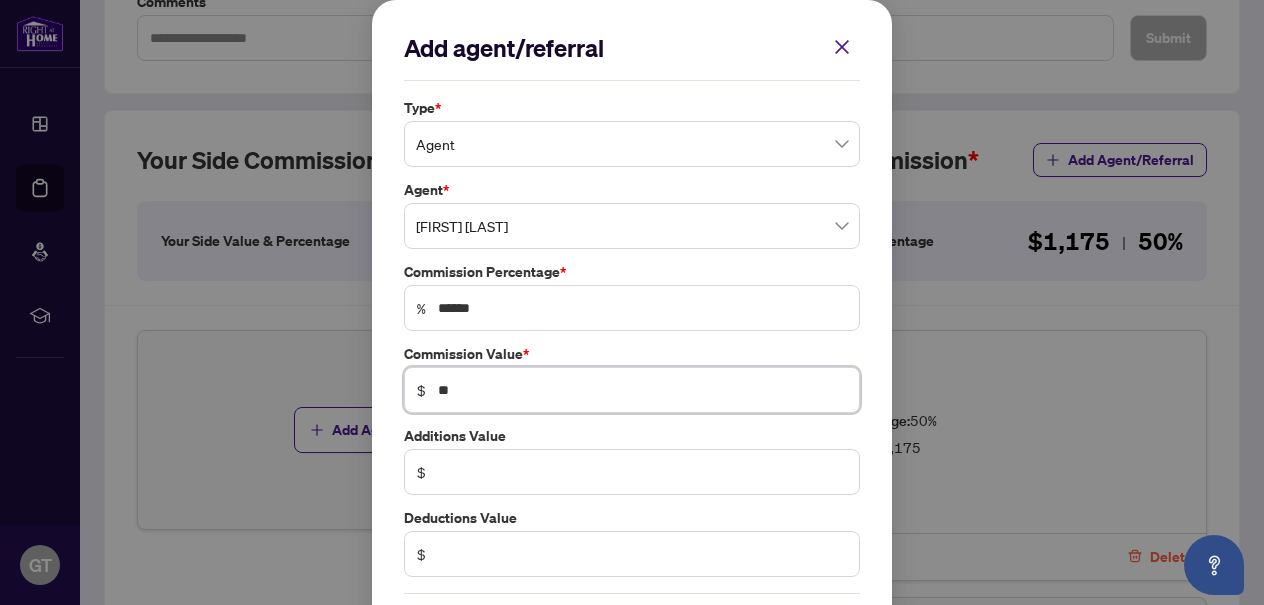 type on "*******" 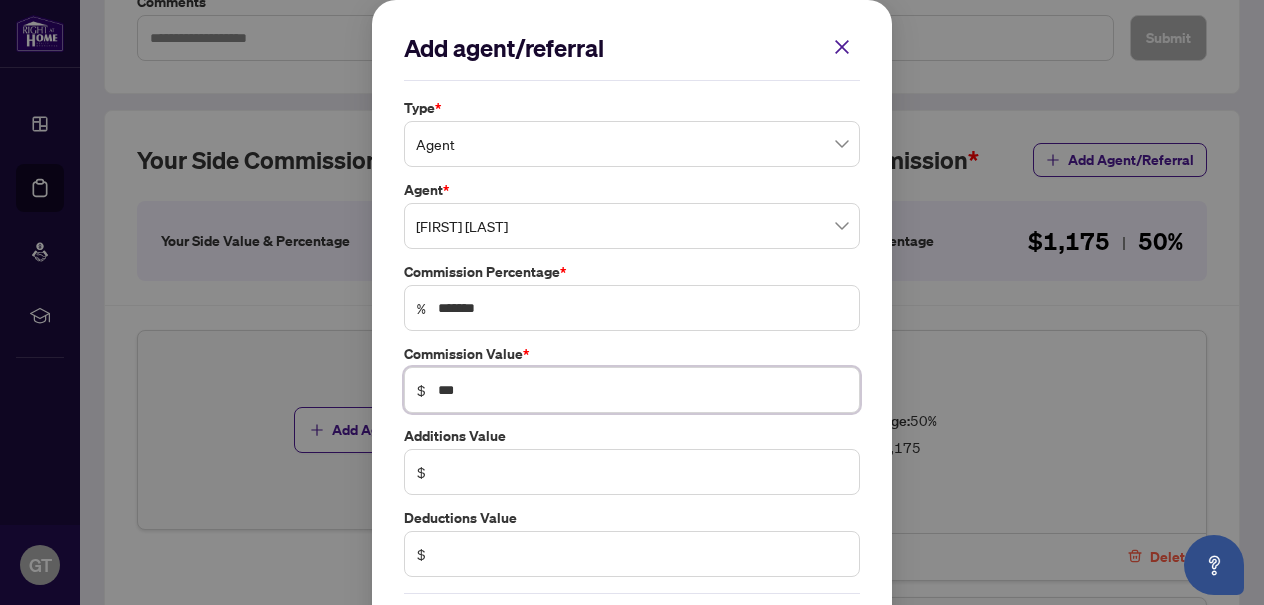 type on "***" 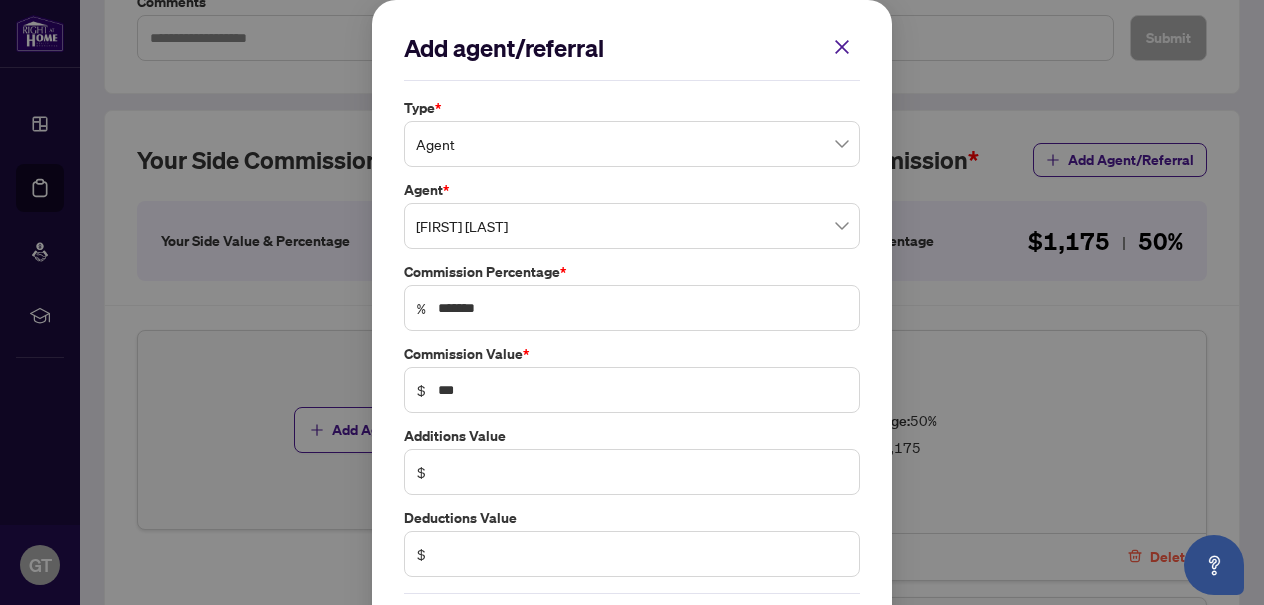 click on "Type * Agent 0 1 Agent Referral Agent * [FIRST] [LAST] 93531 93533 [FIRST] [LAST] Debbie WALTER Commission Percentage * % ******* Commission Value * $ *** Additions Value $ Deductions Value $" at bounding box center (632, 337) 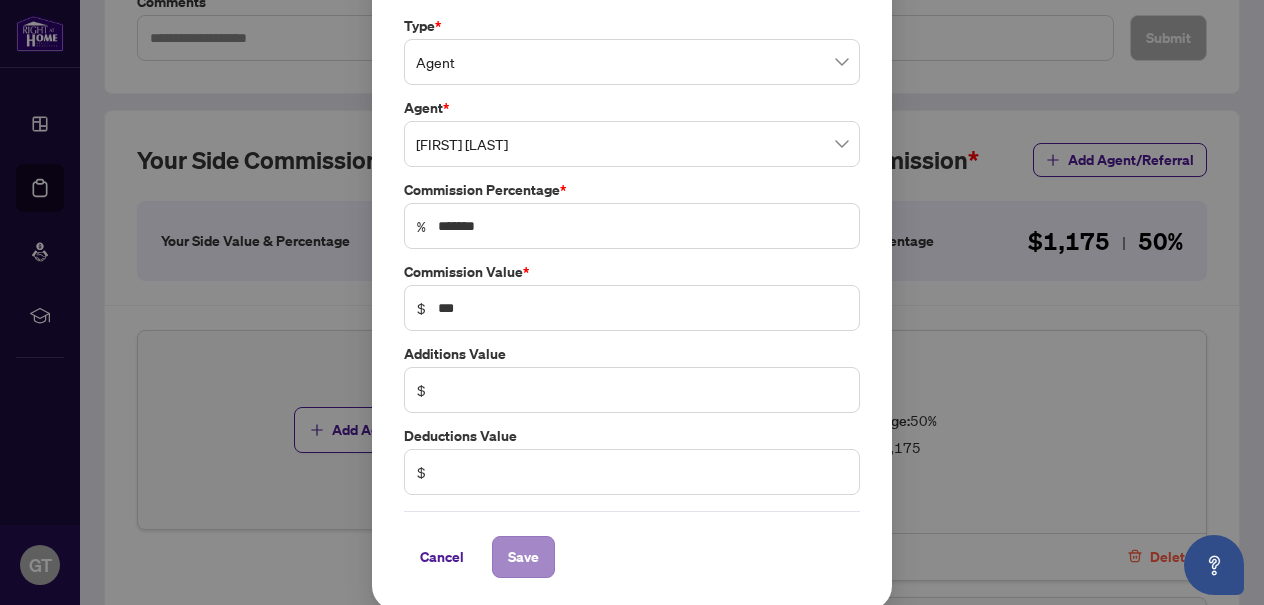 scroll, scrollTop: 81, scrollLeft: 0, axis: vertical 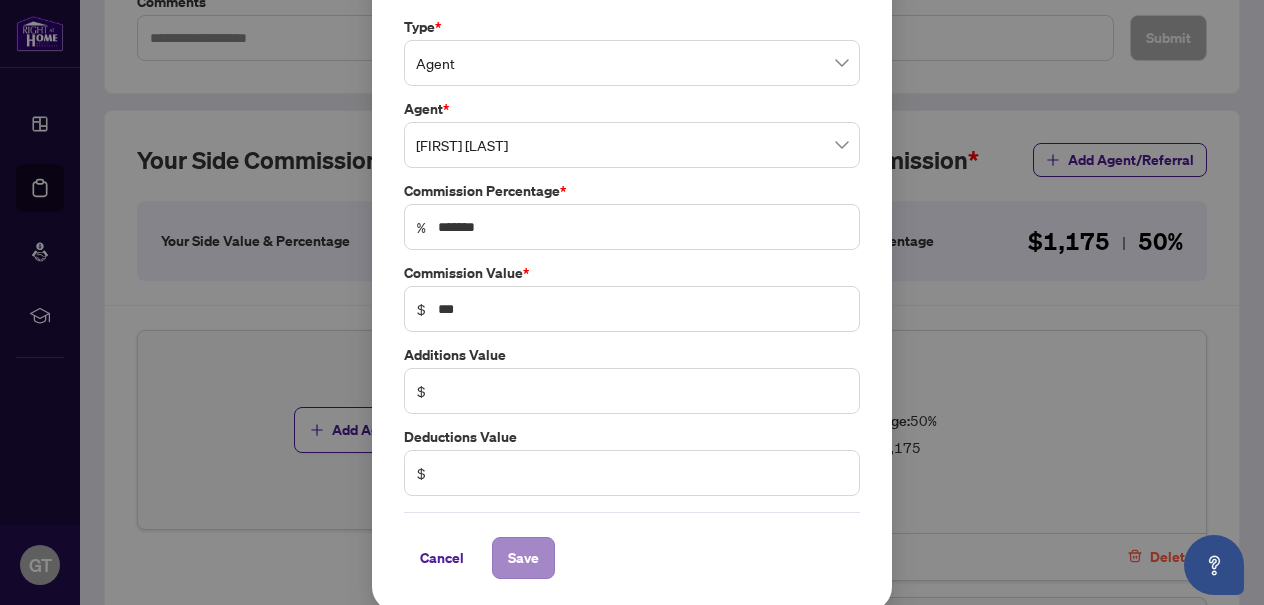 click on "Save" at bounding box center [523, 558] 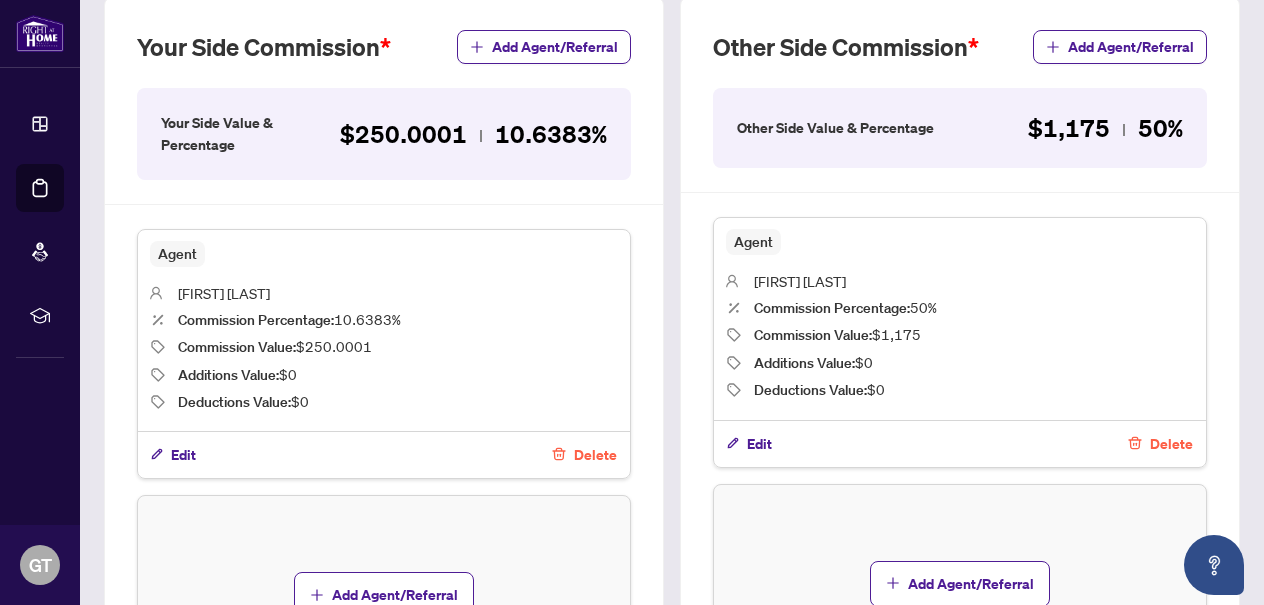 scroll, scrollTop: 831, scrollLeft: 0, axis: vertical 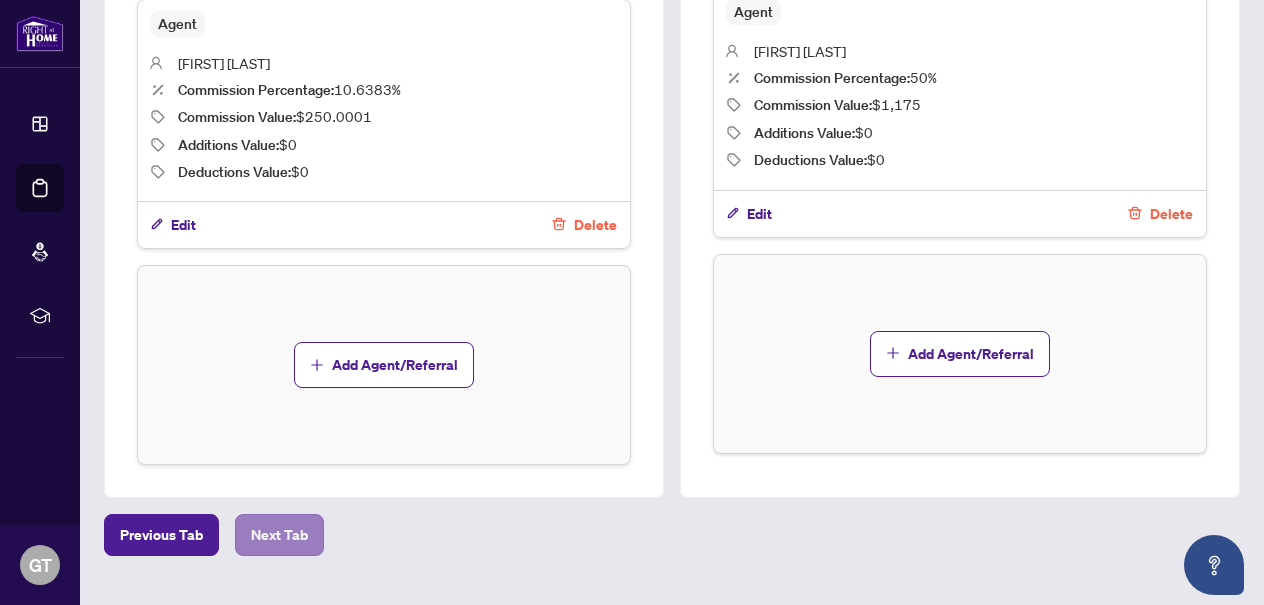 click on "Next Tab" at bounding box center [279, 535] 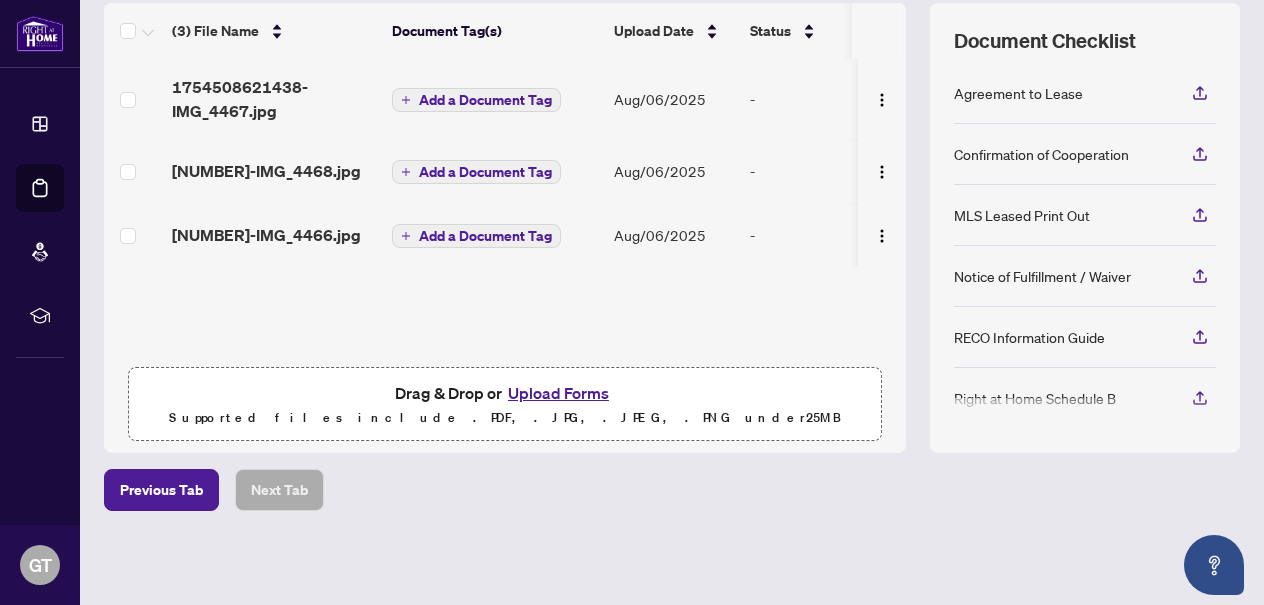 scroll, scrollTop: 270, scrollLeft: 0, axis: vertical 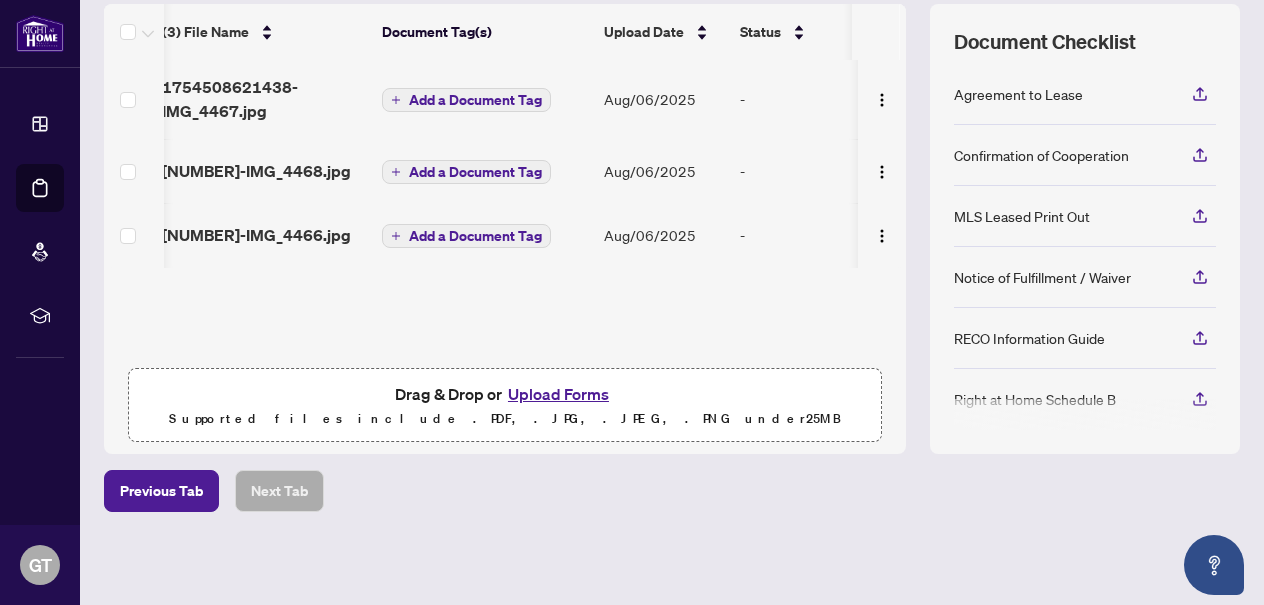 click on "Drag & Drop or Upload Forms" at bounding box center (505, 394) 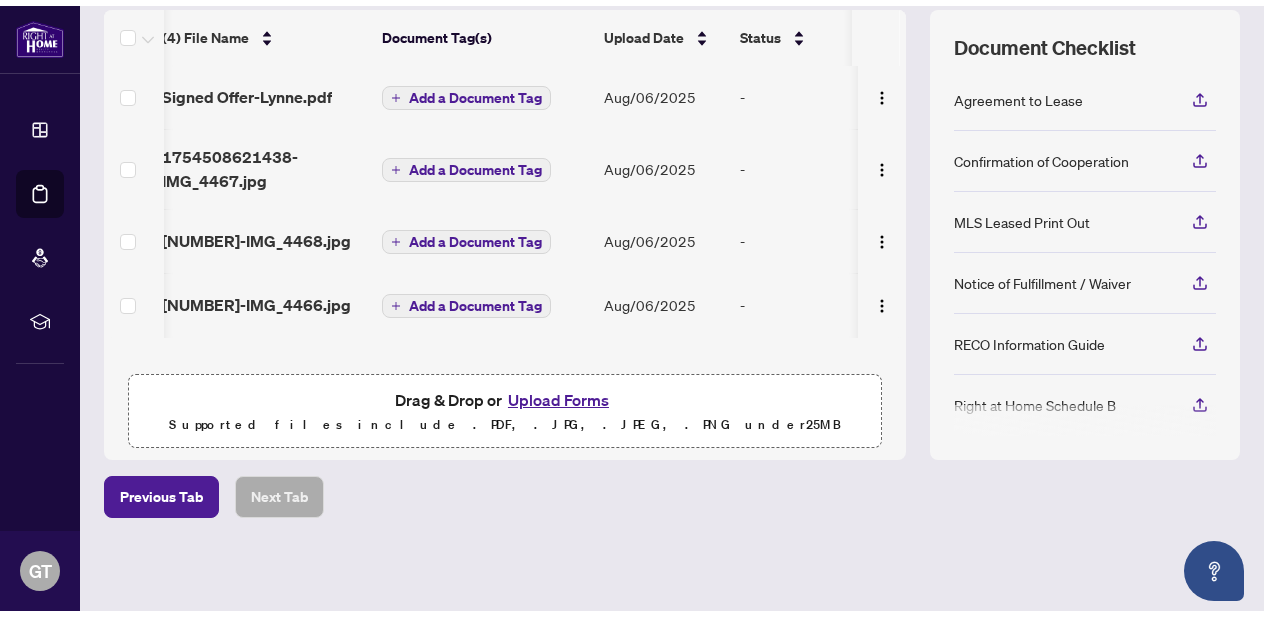 scroll, scrollTop: 258, scrollLeft: 0, axis: vertical 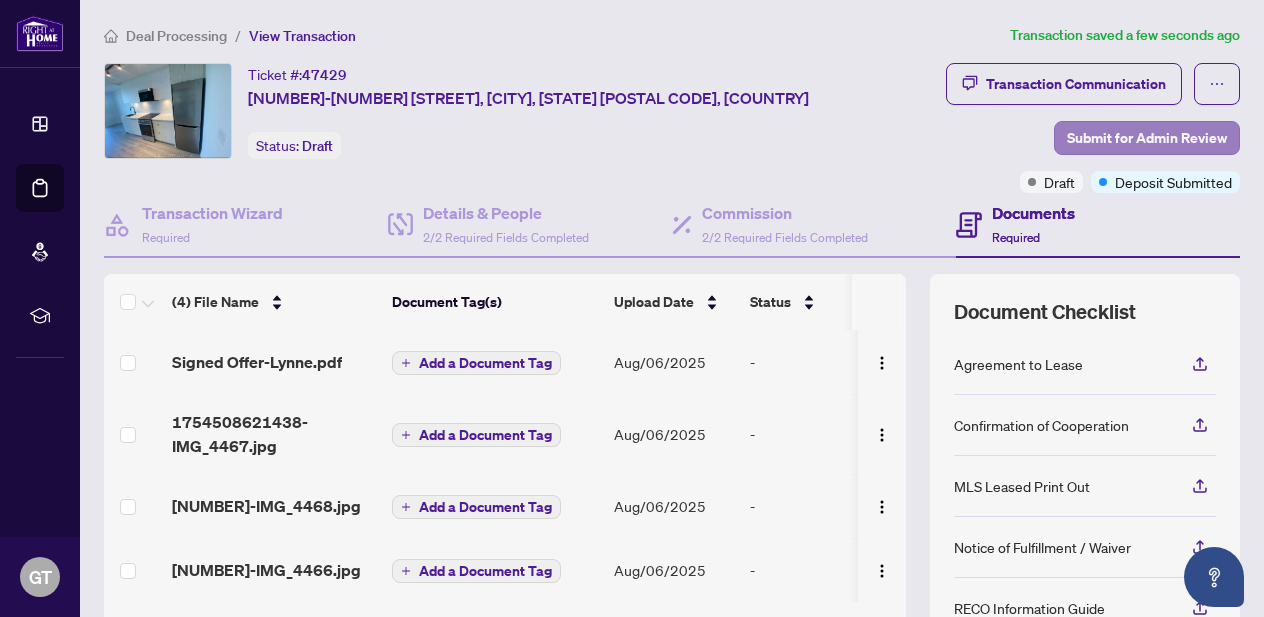 click on "Submit for Admin Review" at bounding box center [1147, 138] 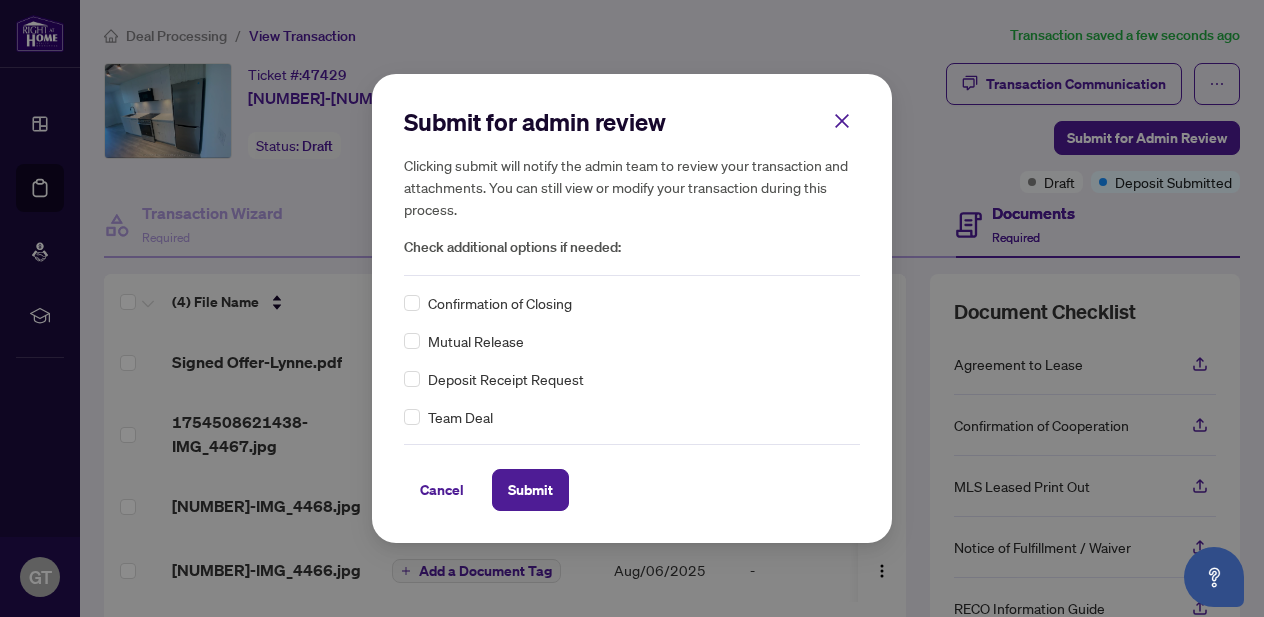 scroll, scrollTop: 0, scrollLeft: 0, axis: both 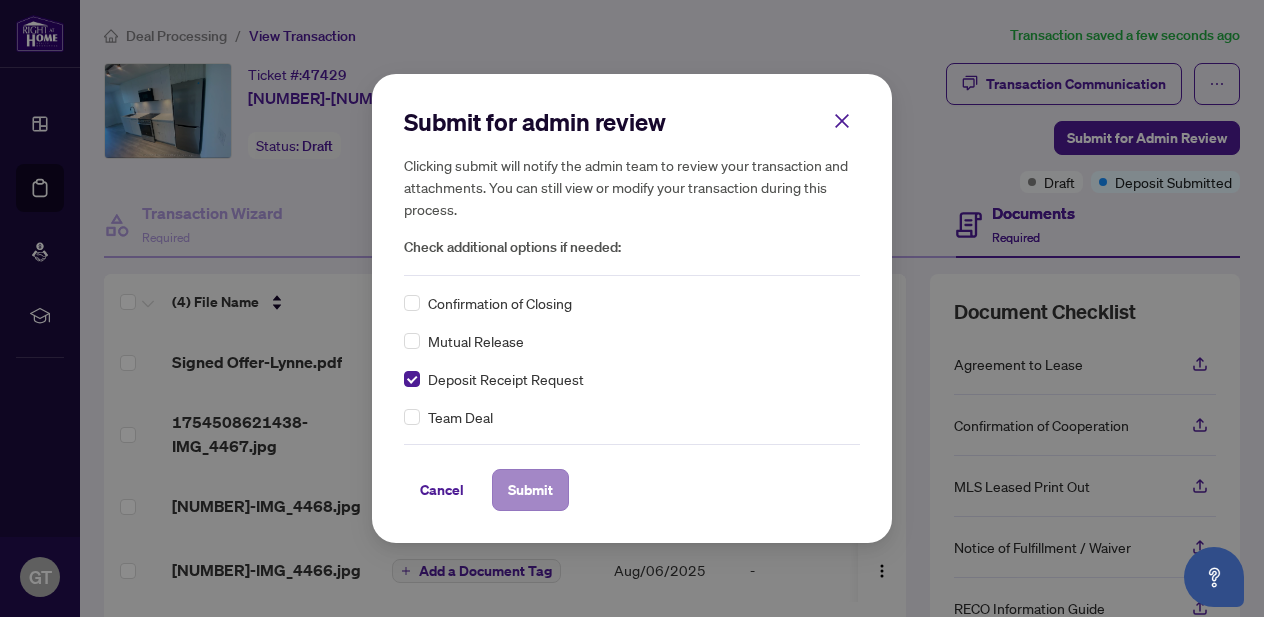 click on "Submit" at bounding box center (530, 490) 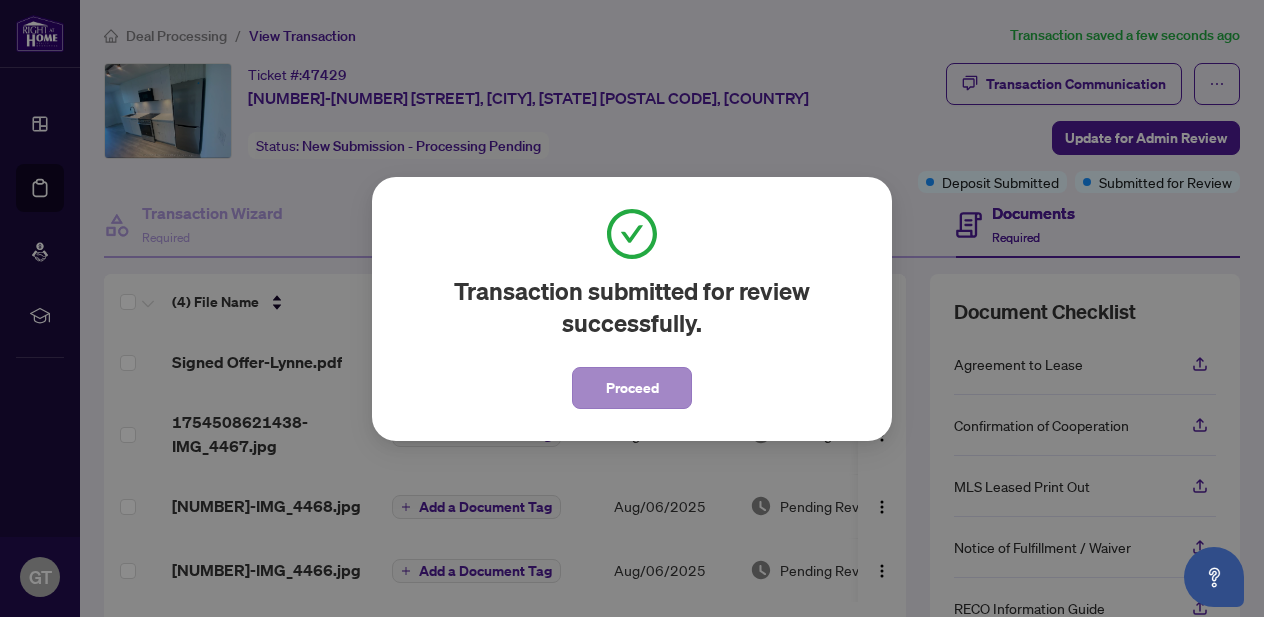 click on "Proceed" at bounding box center (632, 388) 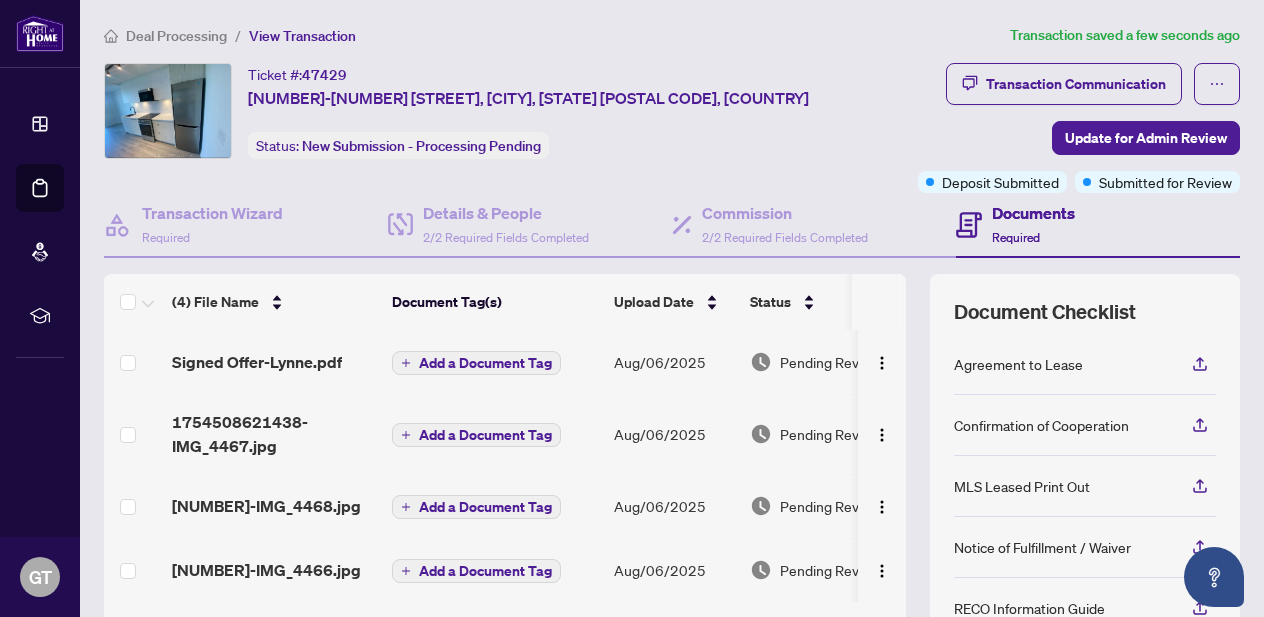 scroll, scrollTop: 0, scrollLeft: 0, axis: both 